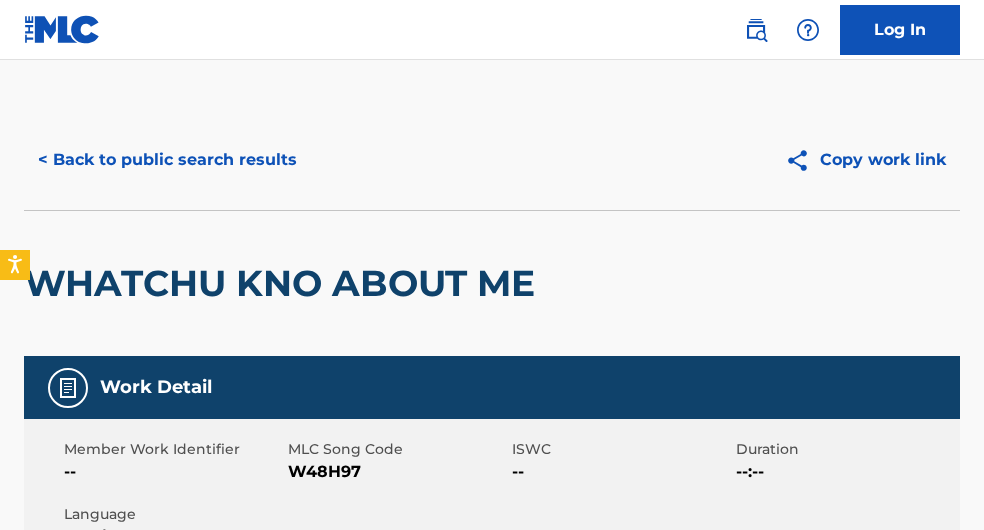 scroll, scrollTop: 3596, scrollLeft: 0, axis: vertical 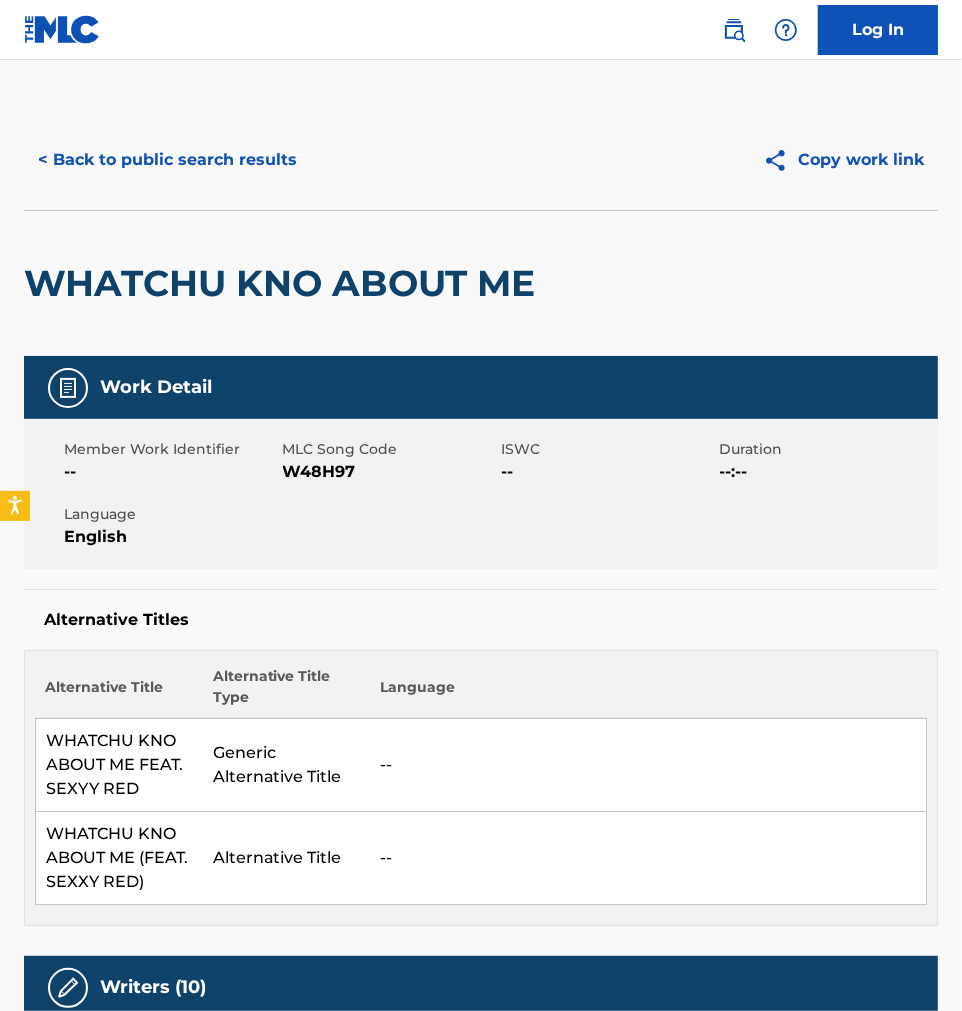 click on "< Back to public search results" at bounding box center [167, 160] 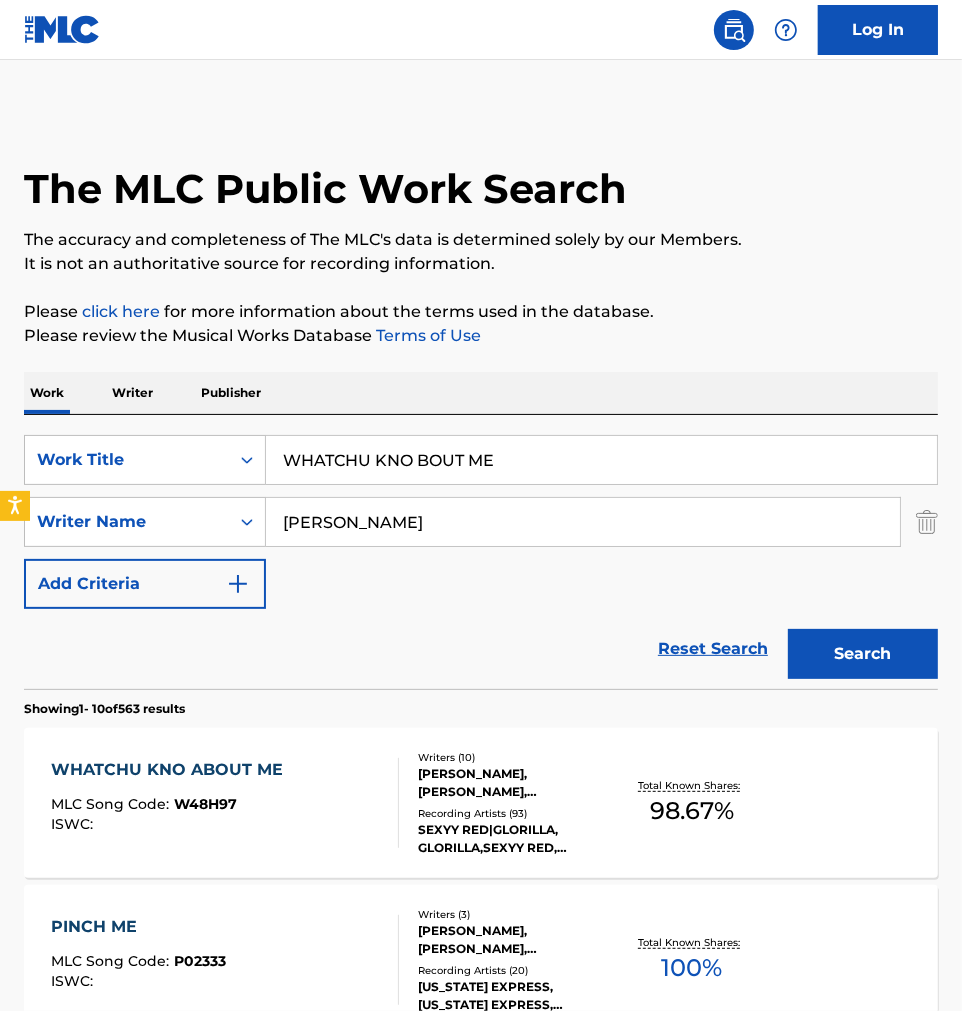 click on "WHATCHU KNO BOUT ME" at bounding box center [601, 460] 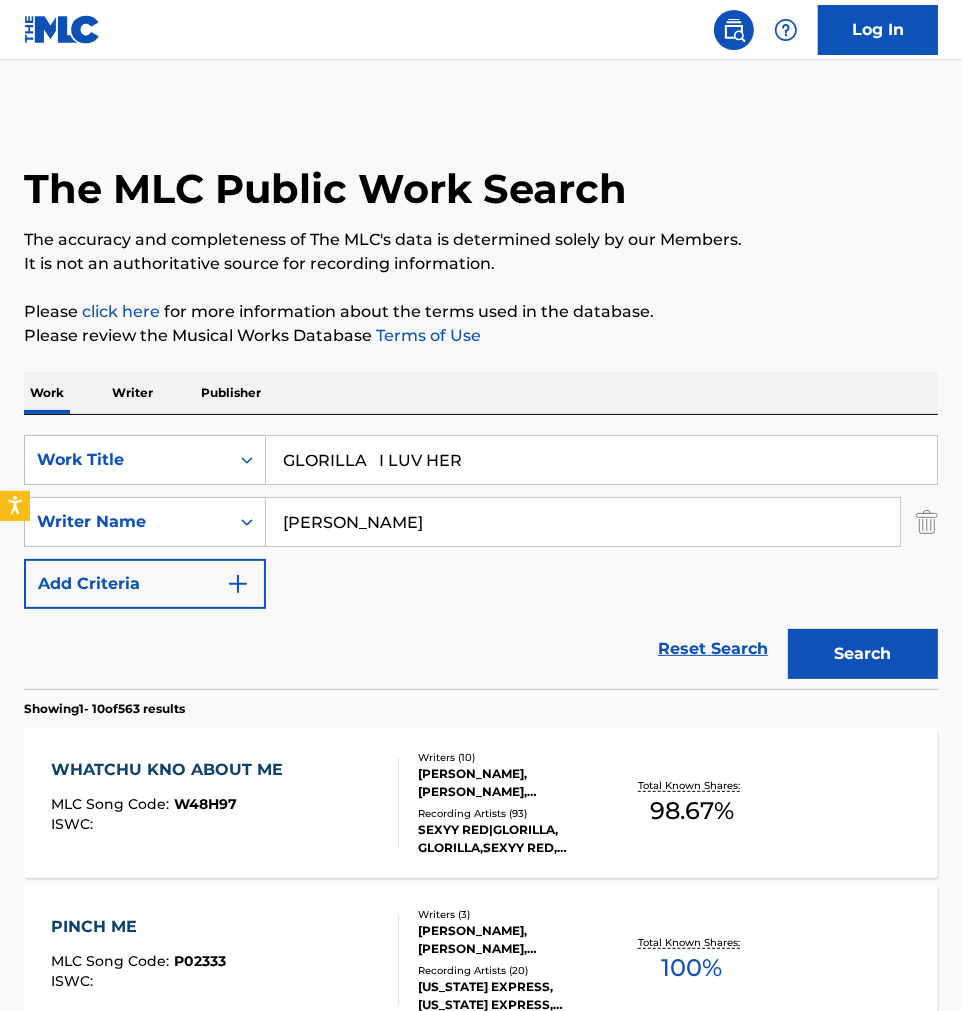 drag, startPoint x: 386, startPoint y: 467, endPoint x: -853, endPoint y: 635, distance: 1250.338 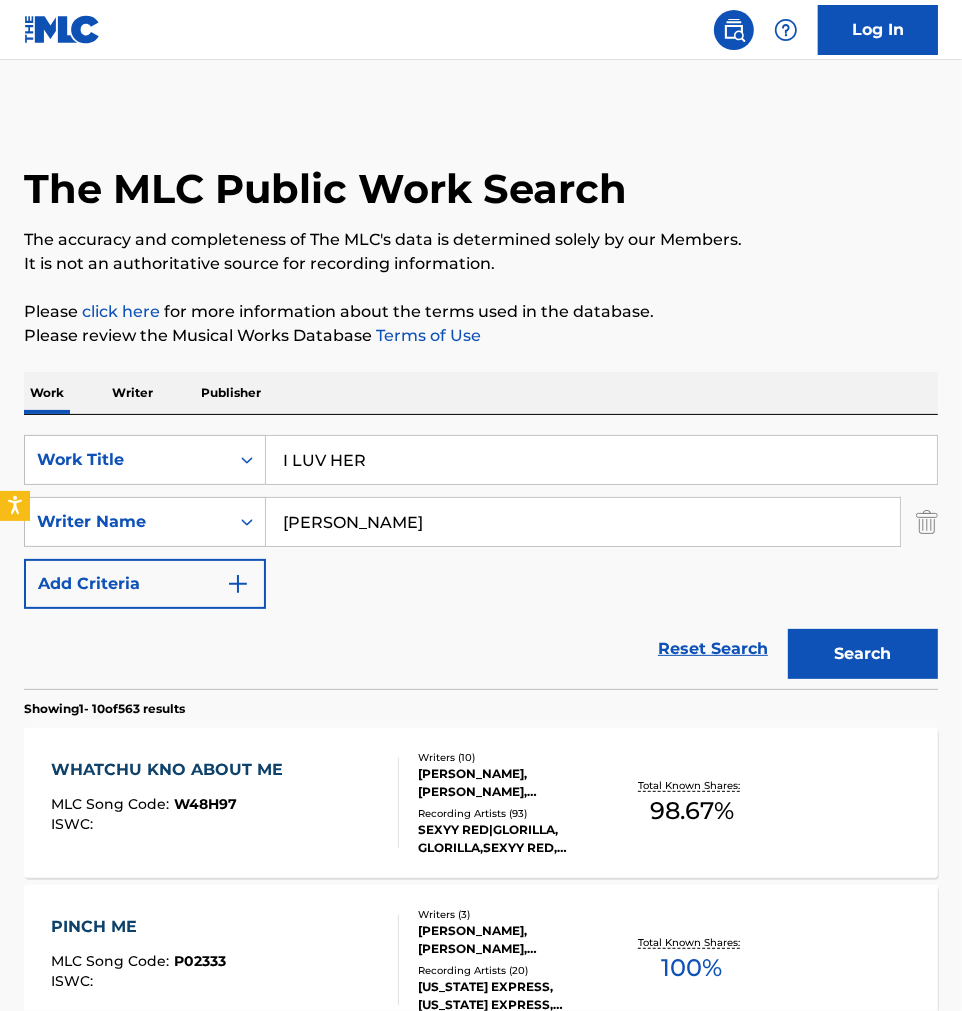 type on "I LUV HER" 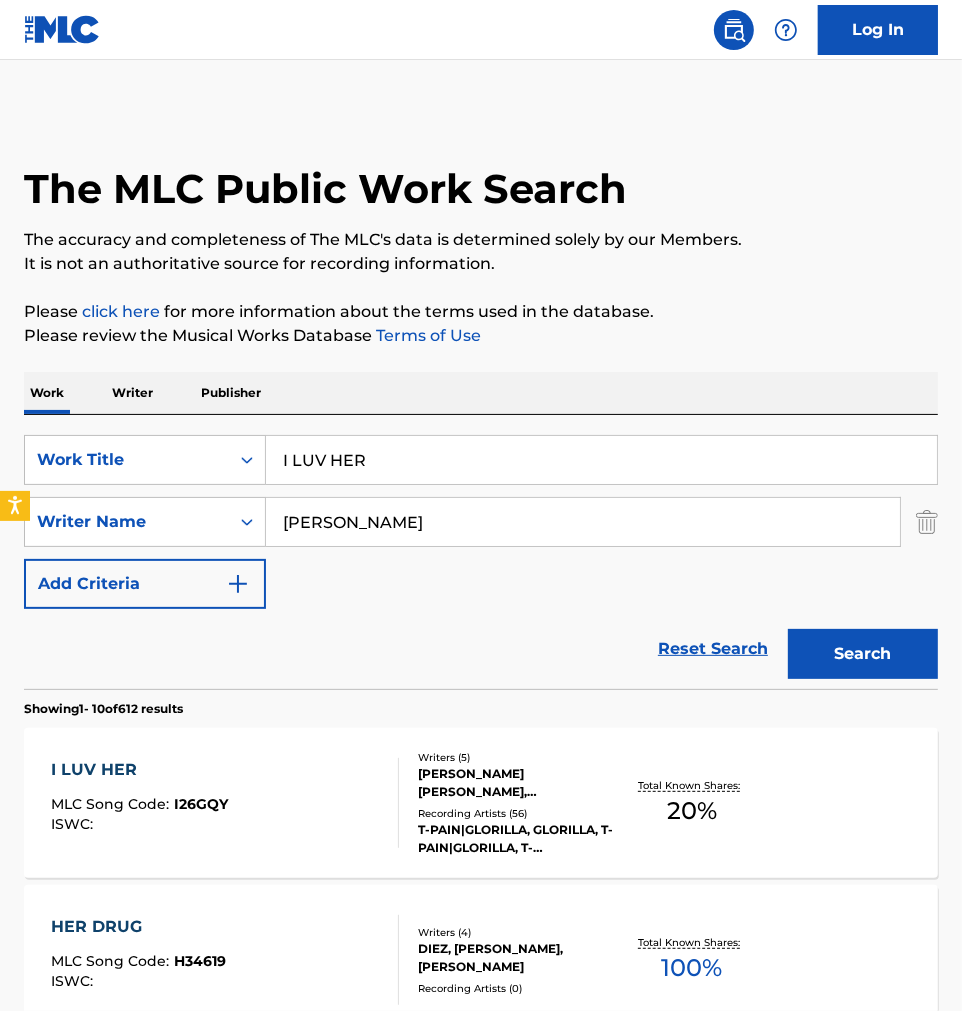 click on "It is not an authoritative source for recording information." at bounding box center [481, 264] 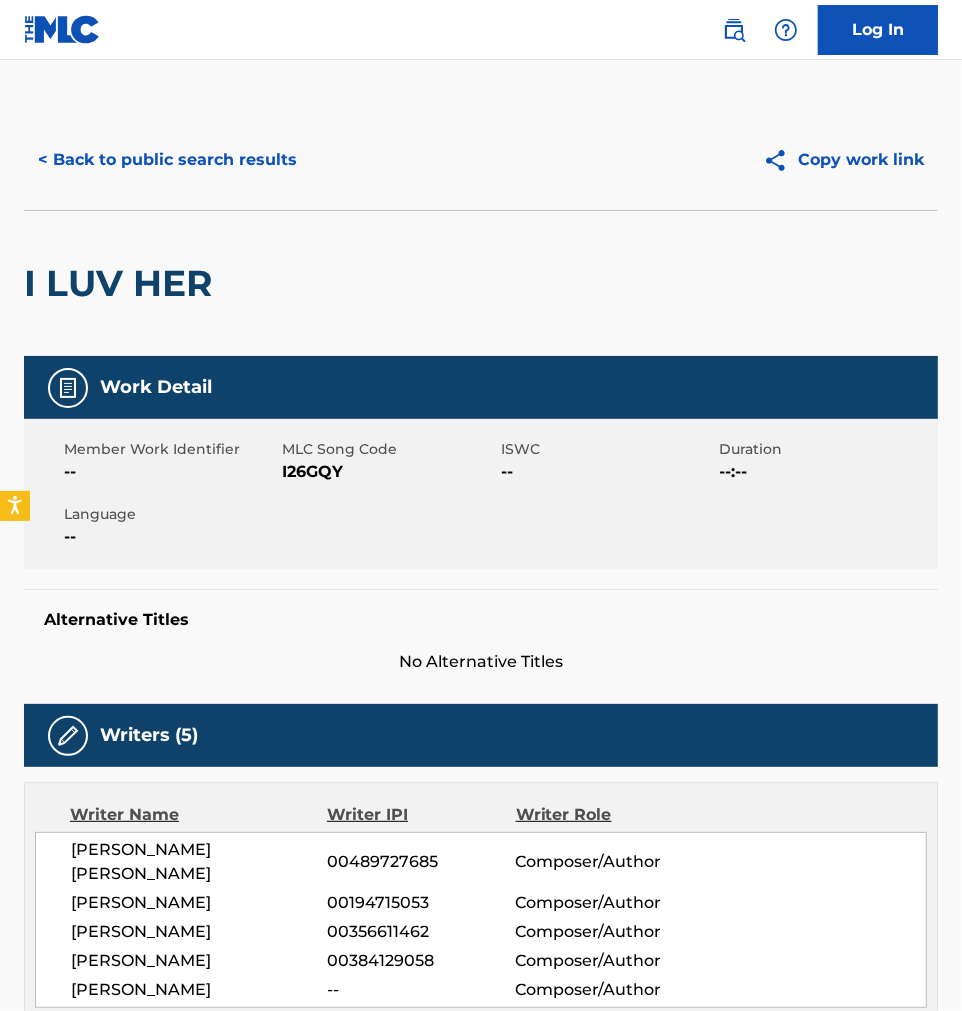 click on "< Back to public search results" at bounding box center (167, 160) 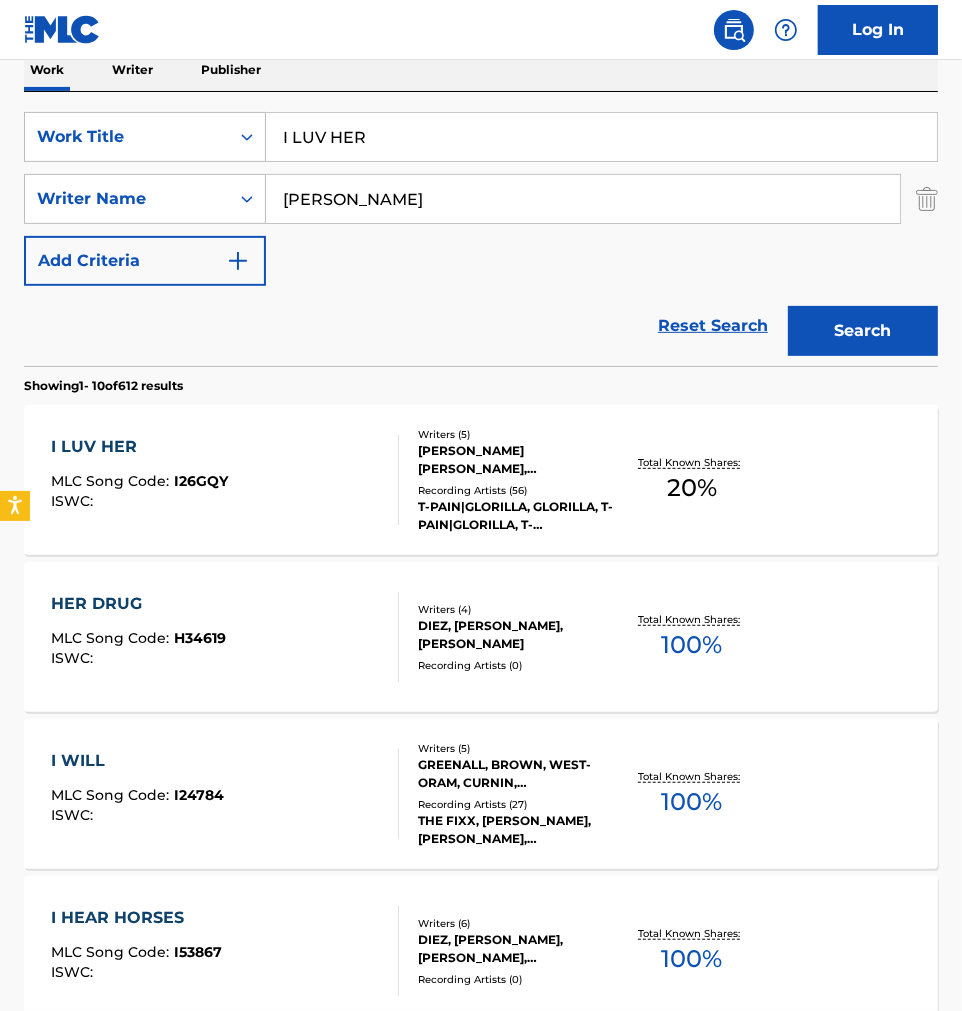 scroll, scrollTop: 333, scrollLeft: 0, axis: vertical 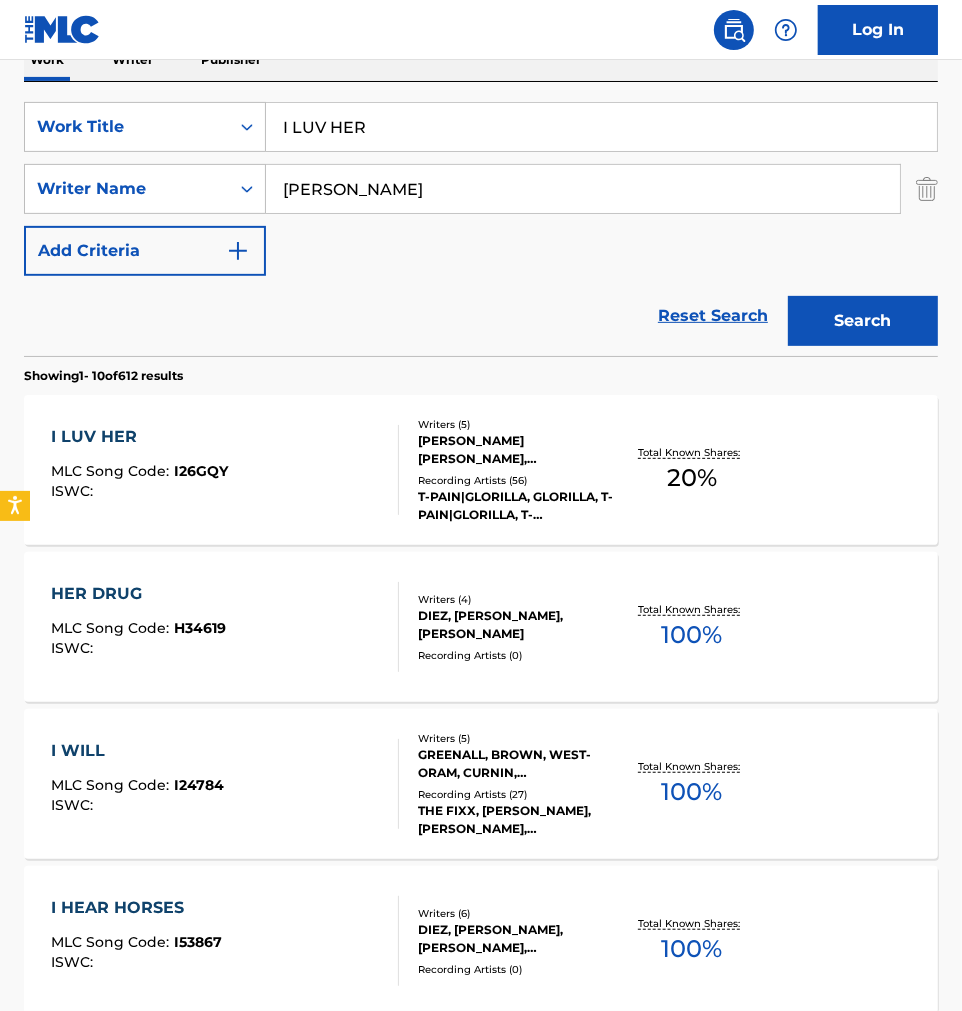 click on "I LUV HER MLC Song Code : I26GQY ISWC :" at bounding box center (224, 470) 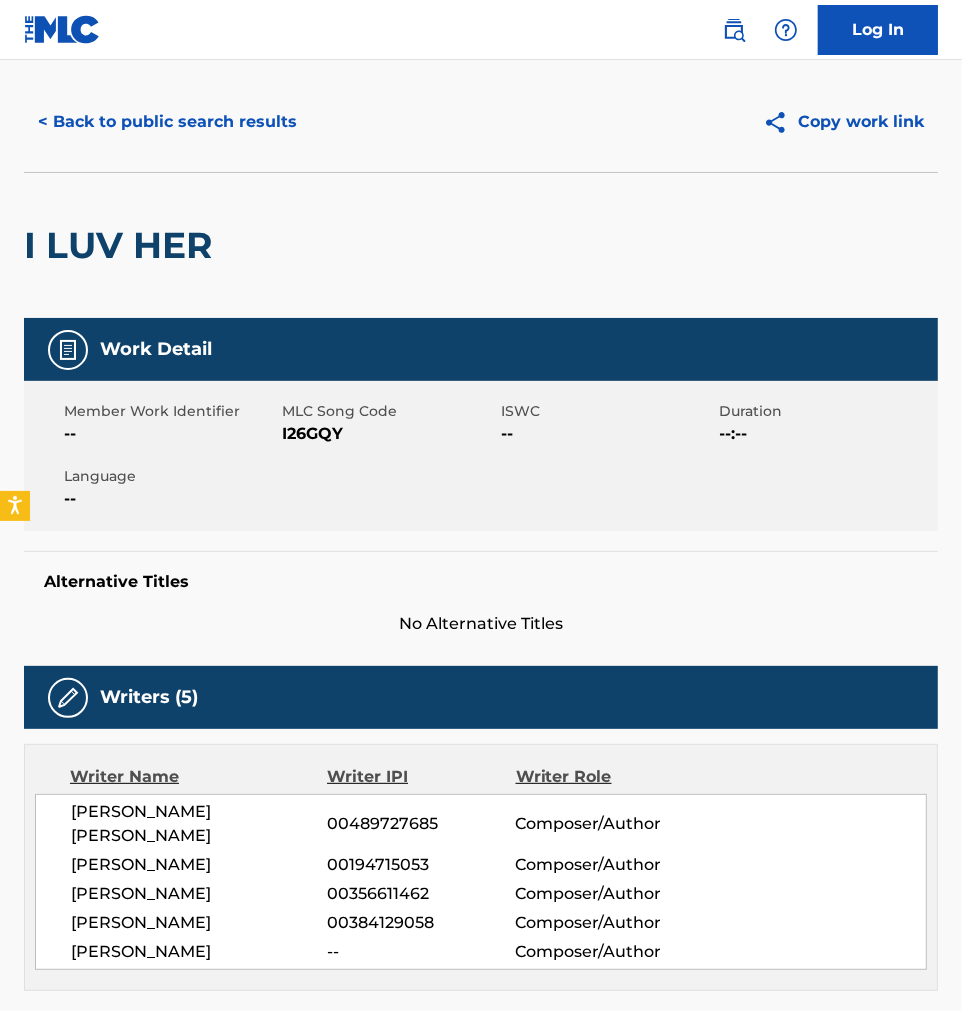 scroll, scrollTop: 0, scrollLeft: 0, axis: both 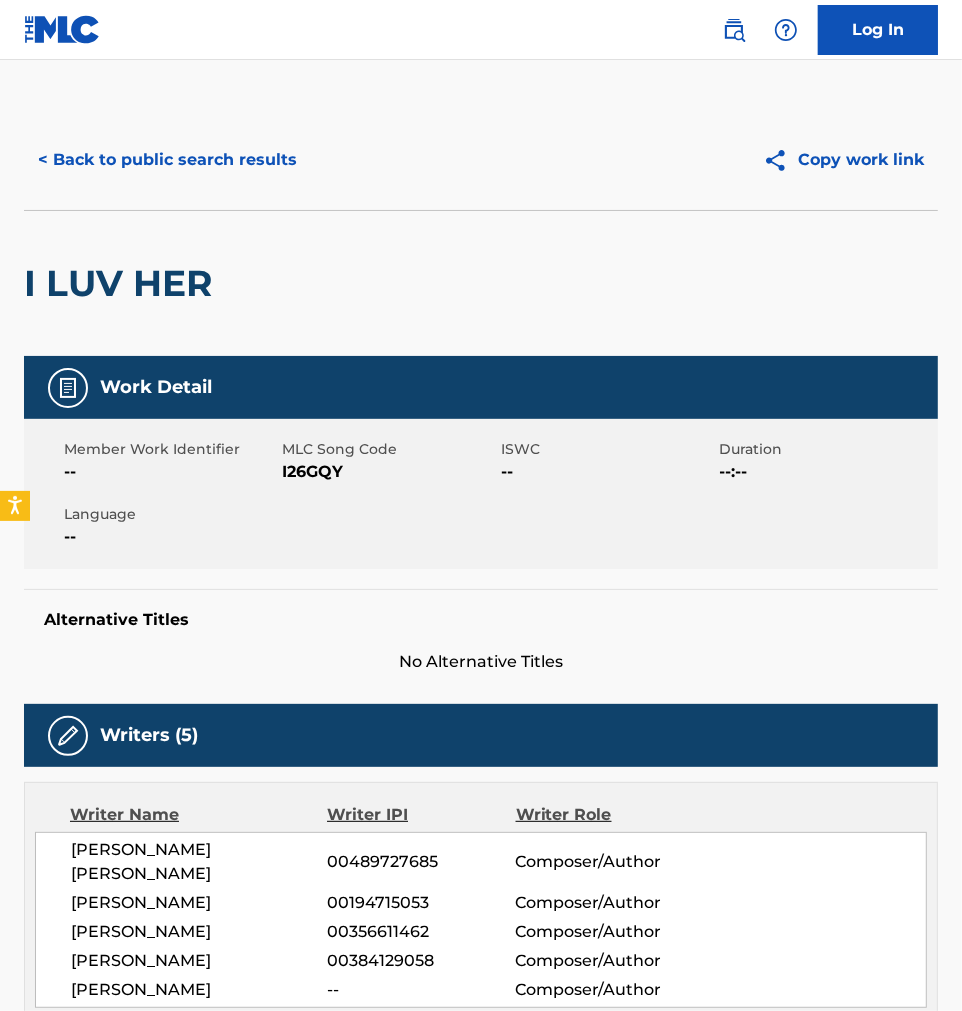 drag, startPoint x: 82, startPoint y: 148, endPoint x: 92, endPoint y: 156, distance: 12.806249 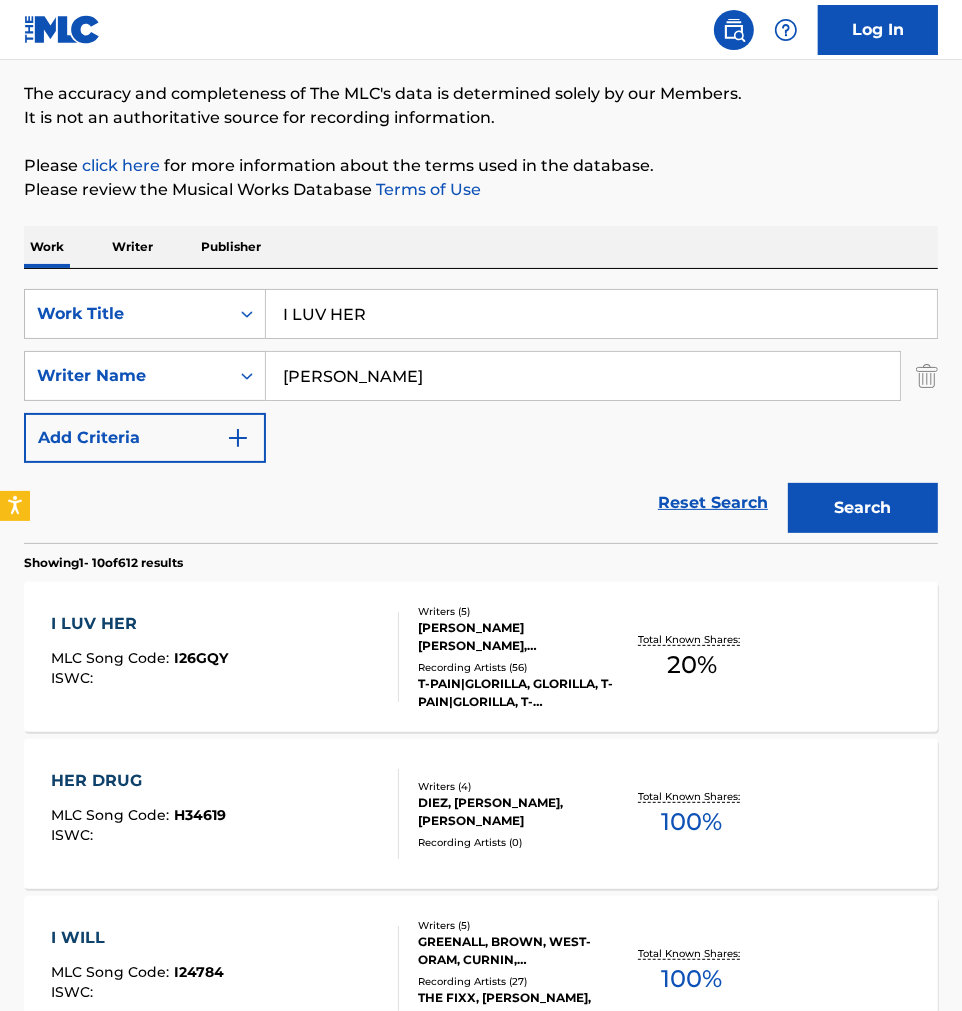 scroll, scrollTop: 0, scrollLeft: 0, axis: both 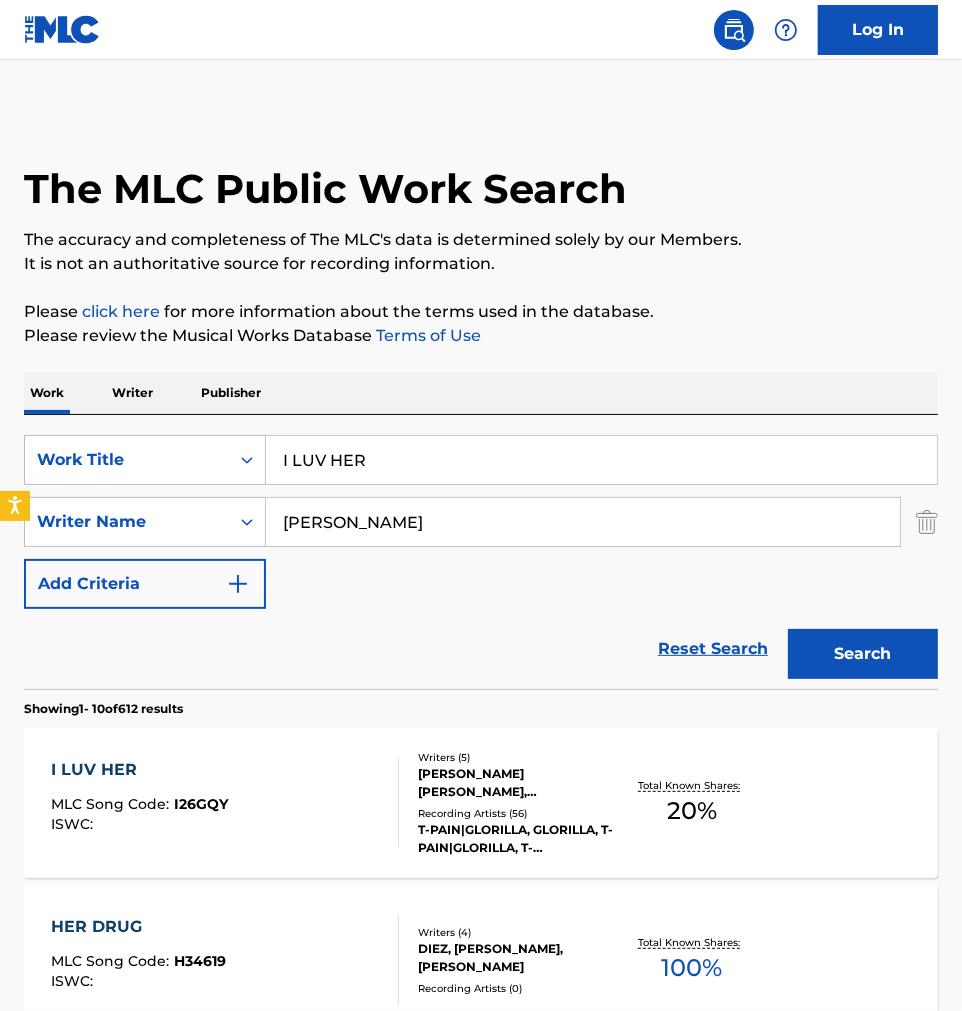 click on "I LUV HER" at bounding box center (601, 460) 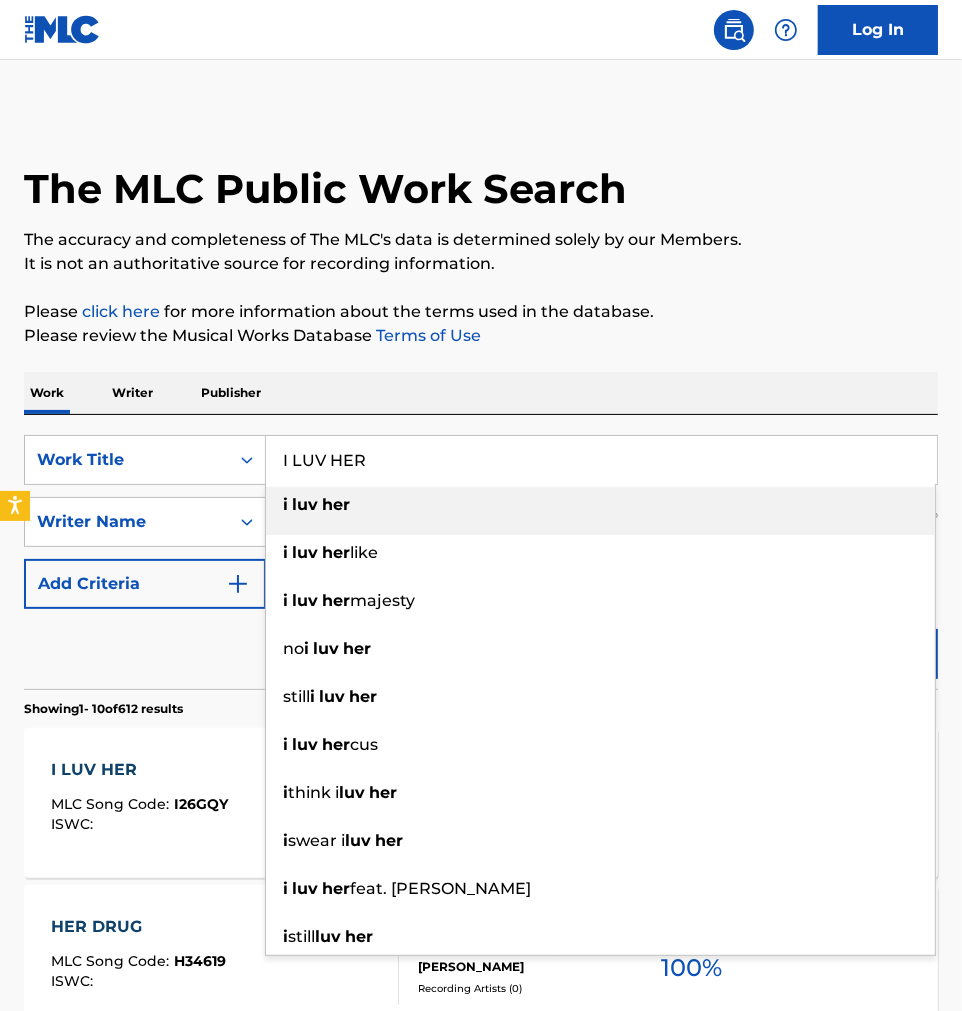 click on "I LUV HER" at bounding box center (601, 460) 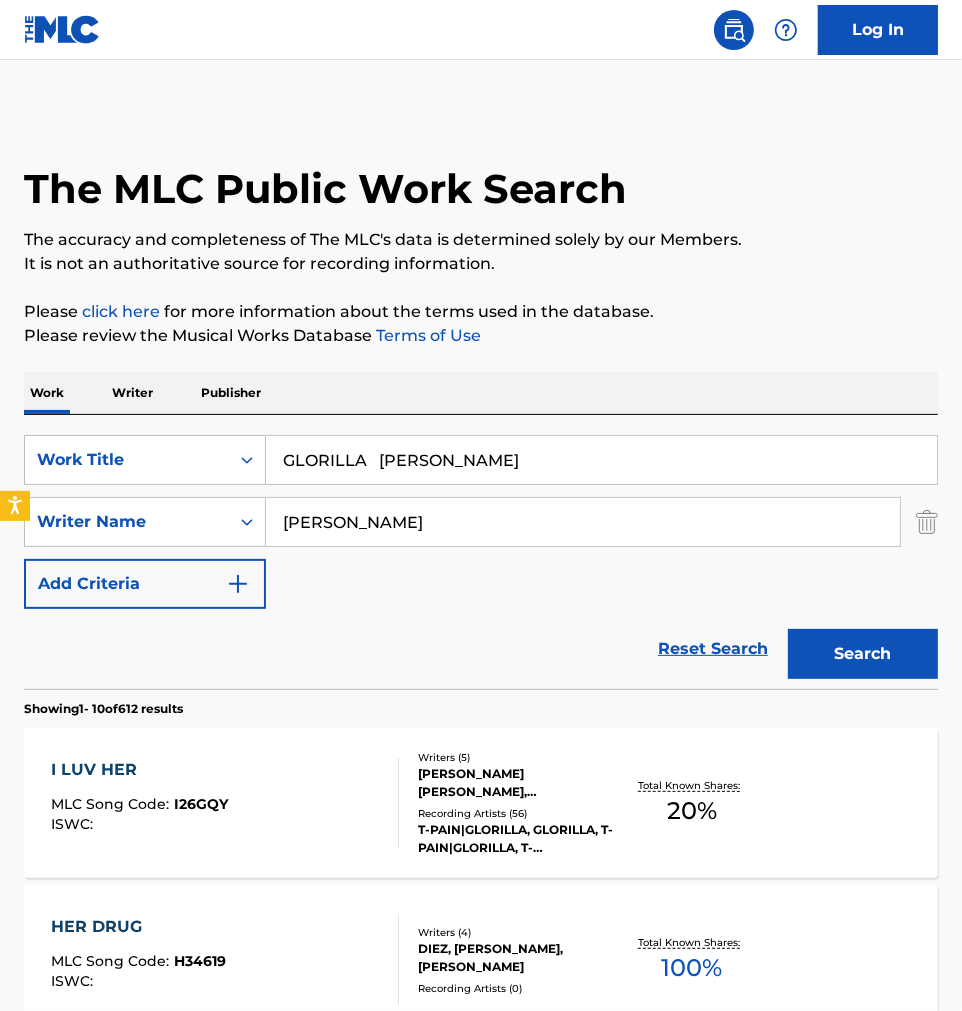 drag, startPoint x: 374, startPoint y: 453, endPoint x: -417, endPoint y: 510, distance: 793.0511 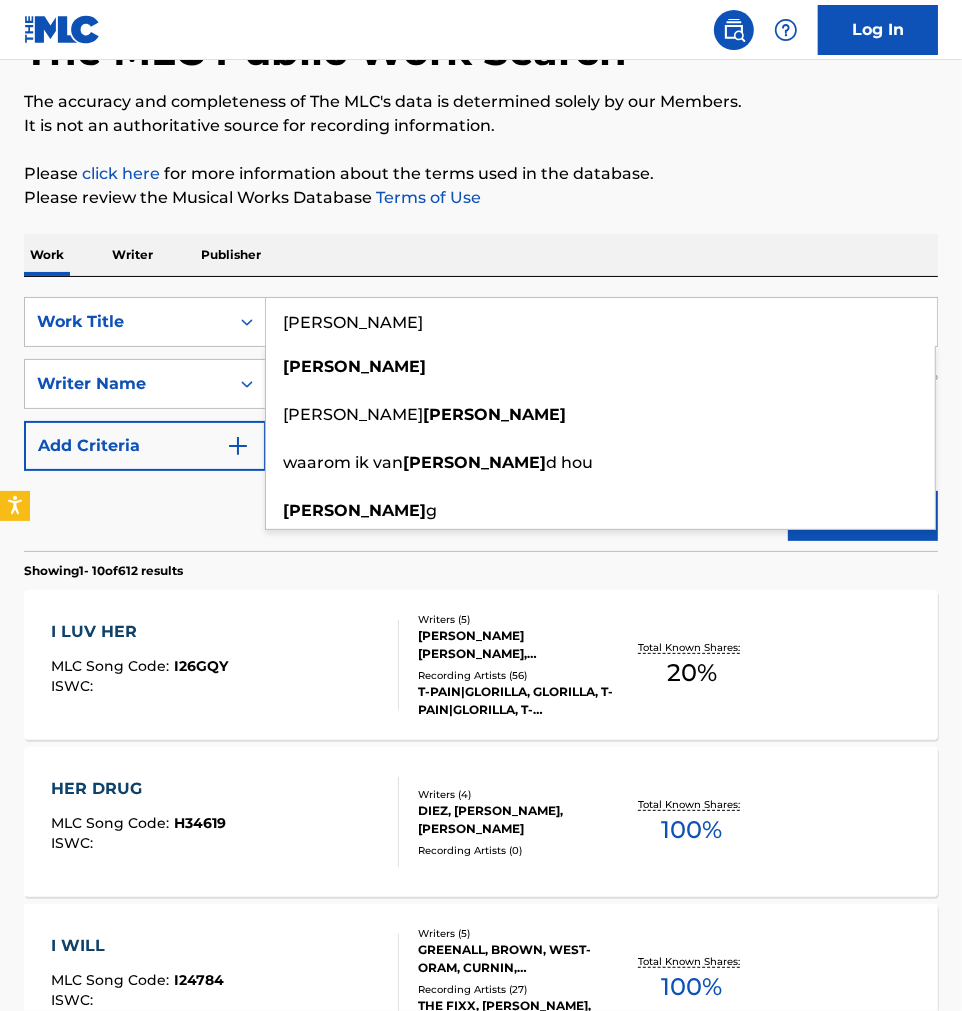 scroll, scrollTop: 222, scrollLeft: 0, axis: vertical 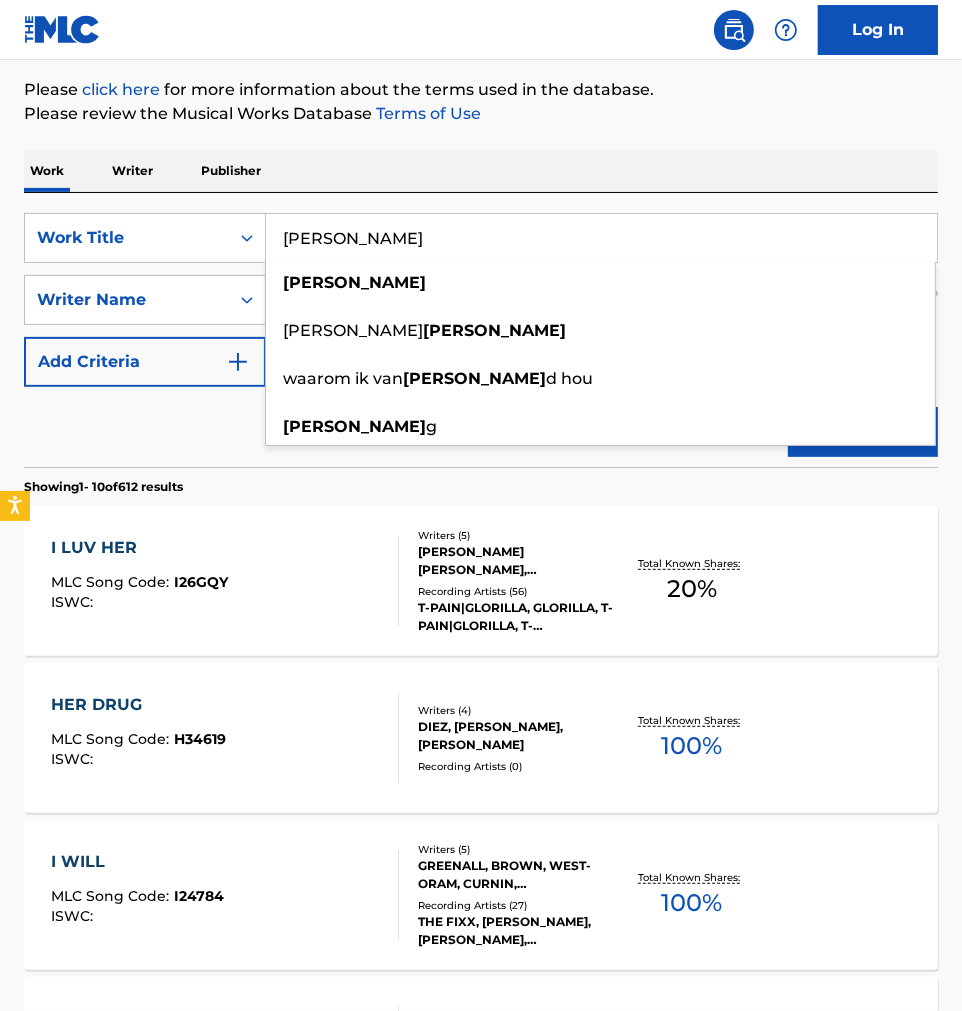 click on "hollon" at bounding box center (601, 238) 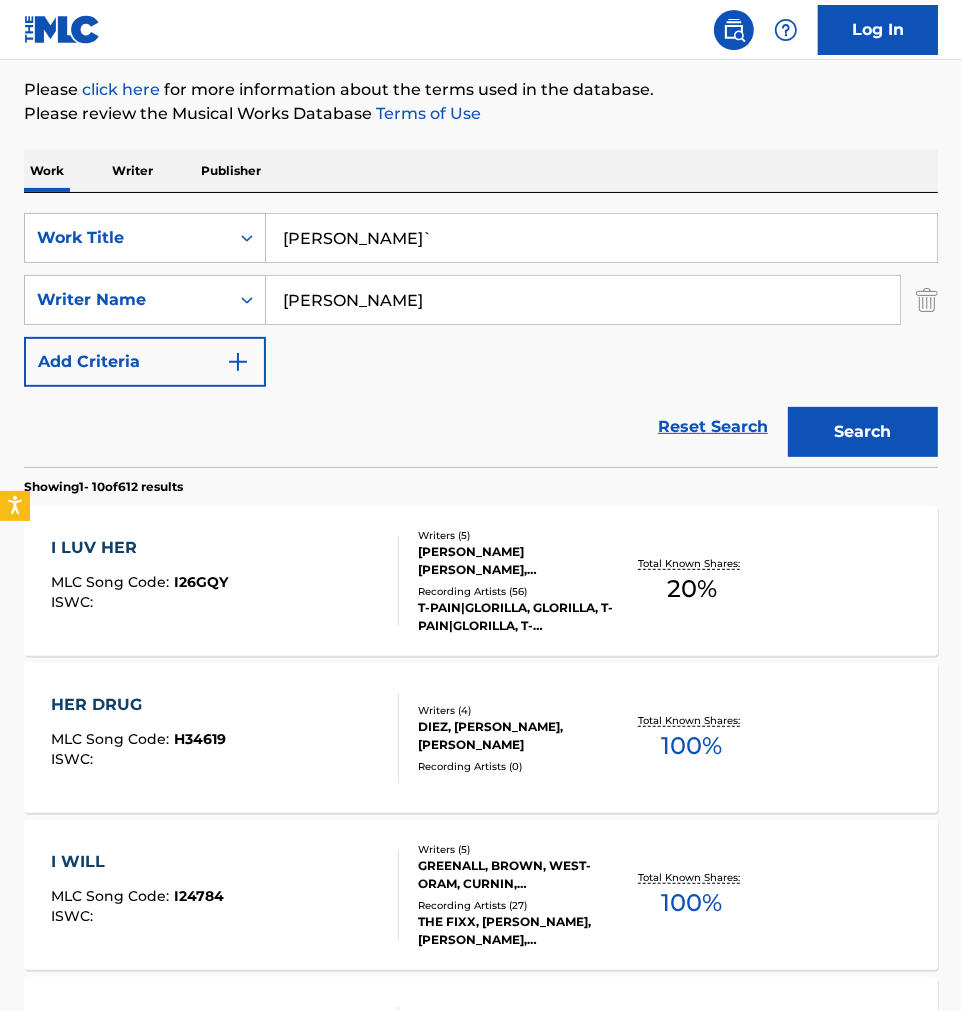 type on "hollon" 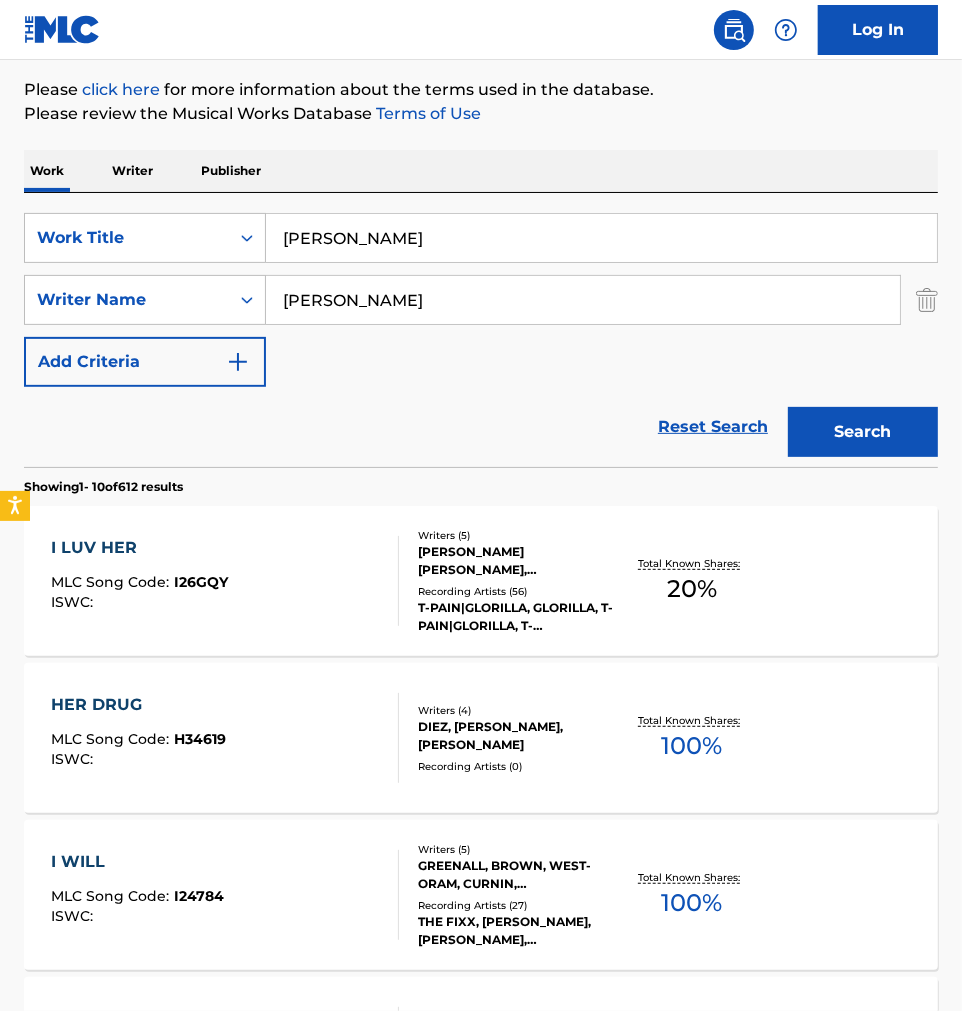 click on "Search" at bounding box center (863, 432) 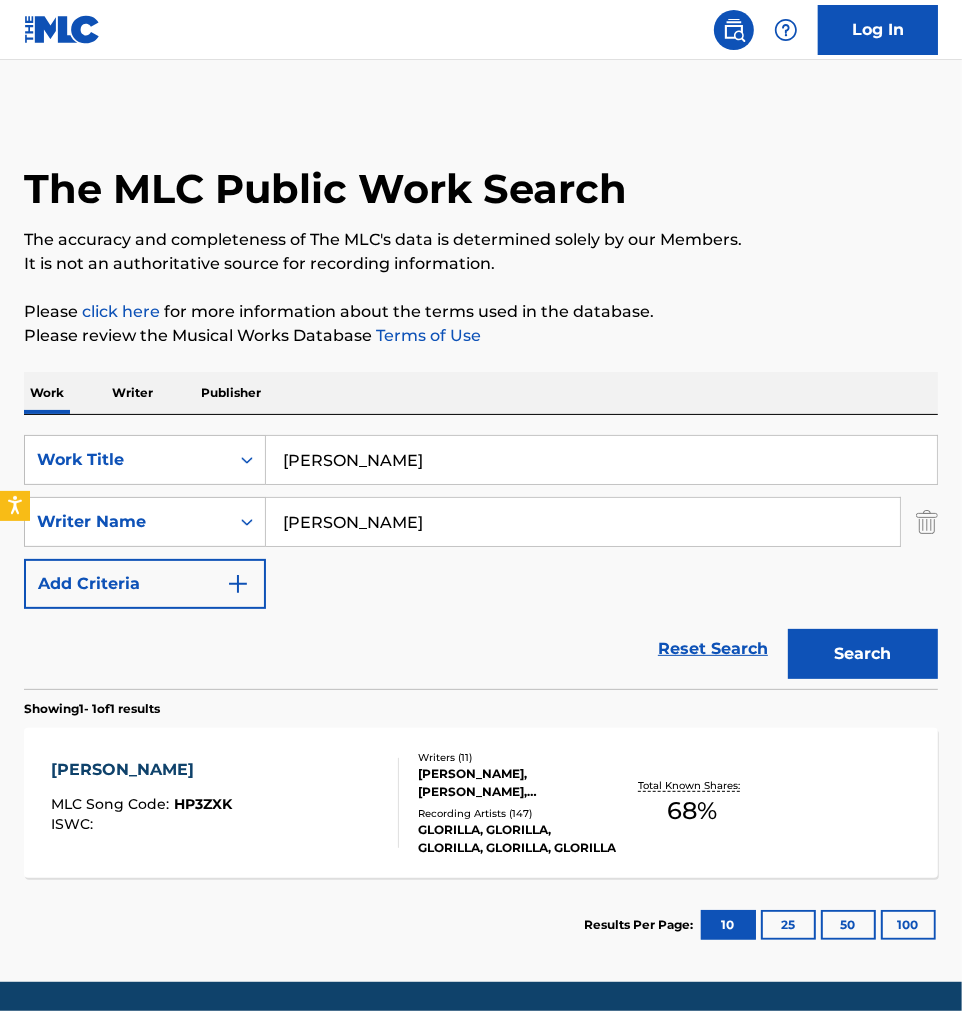 click on "HOLLON MLC Song Code : HP3ZXK ISWC :" at bounding box center (224, 803) 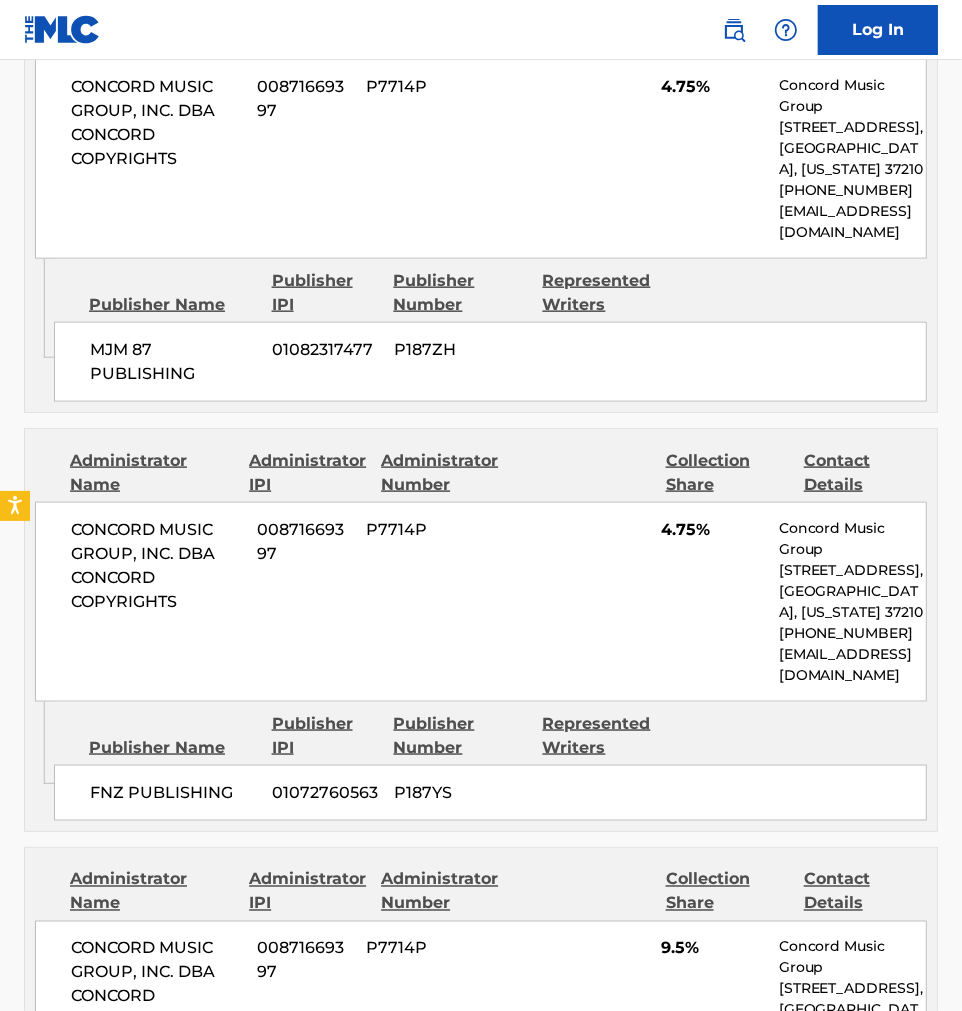 scroll, scrollTop: 1111, scrollLeft: 0, axis: vertical 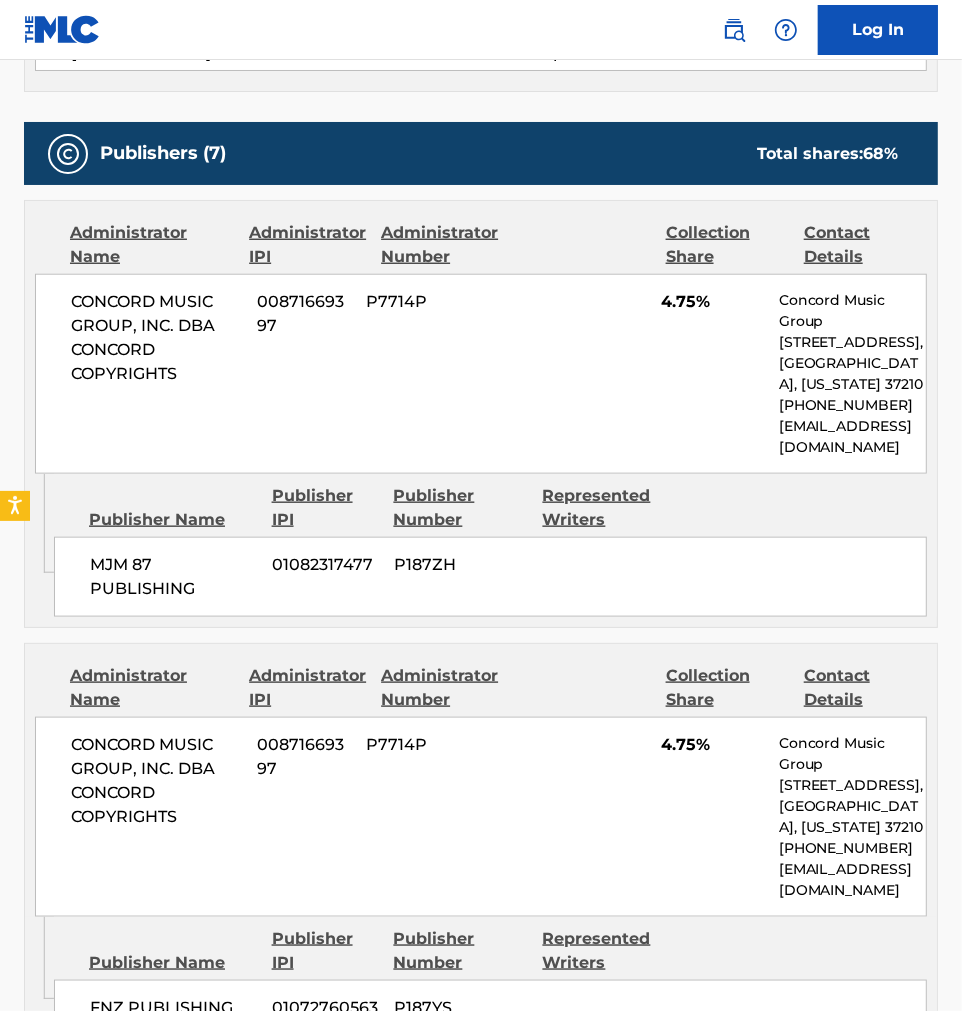 click on "CONCORD MUSIC GROUP, INC. DBA CONCORD COPYRIGHTS 00871669397 P7714P 4.75% Concord Music Group 10 Lea Ave, Unit 300,  Nashville, Tennessee 37210 +1-629-4013901 copyright@concord.com" at bounding box center [481, 374] 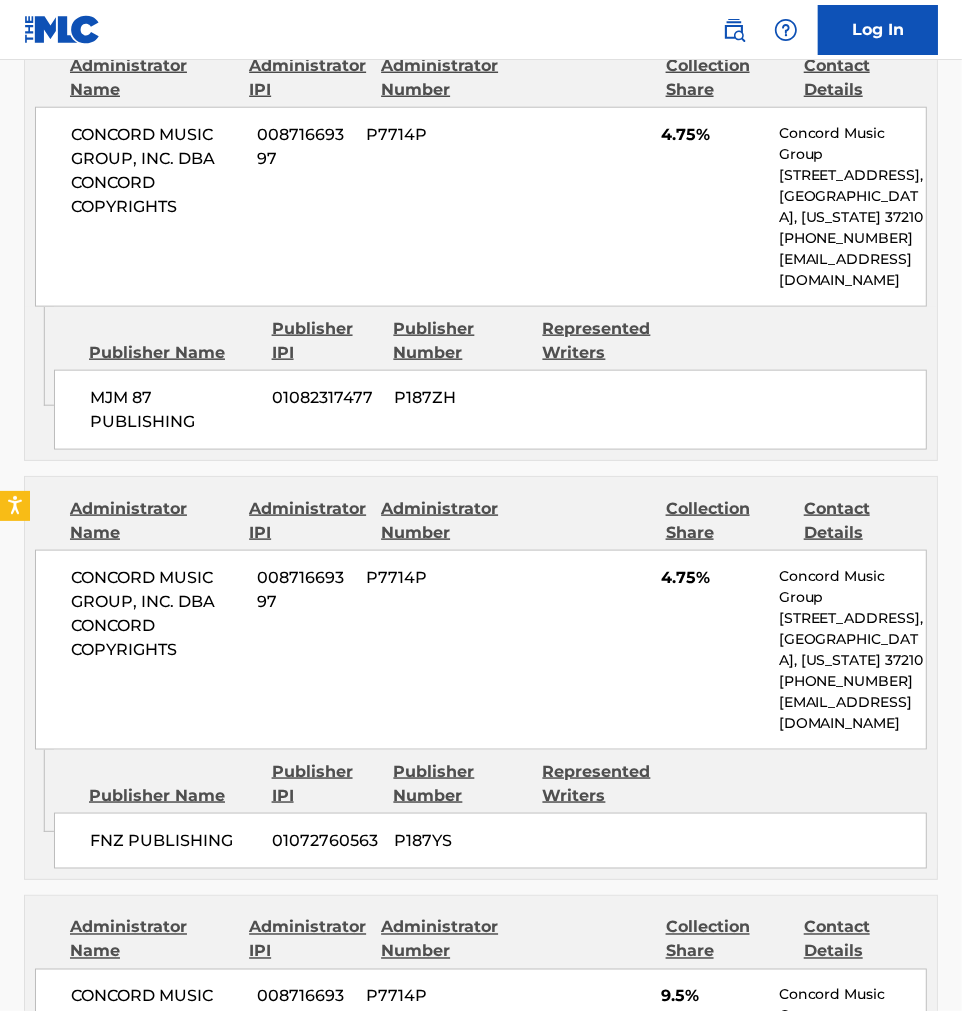 scroll, scrollTop: 1333, scrollLeft: 0, axis: vertical 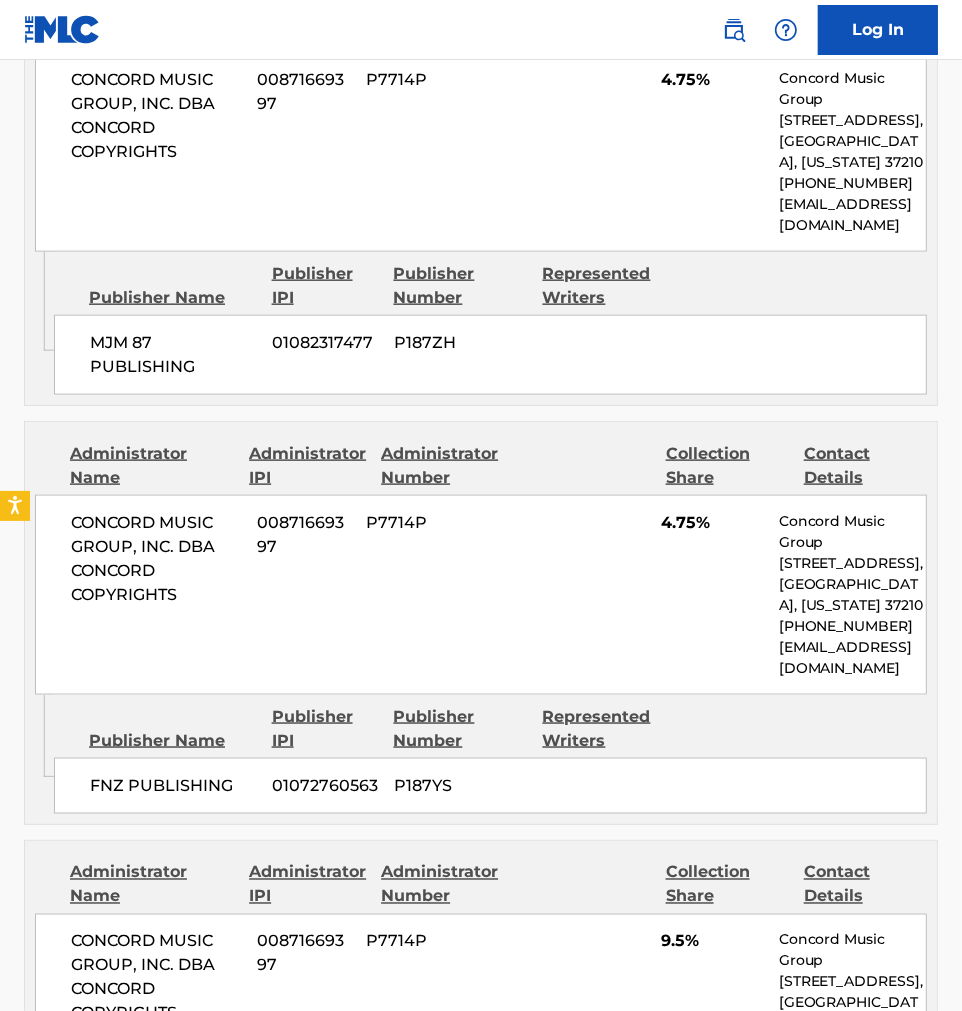 drag, startPoint x: 637, startPoint y: 597, endPoint x: 625, endPoint y: 591, distance: 13.416408 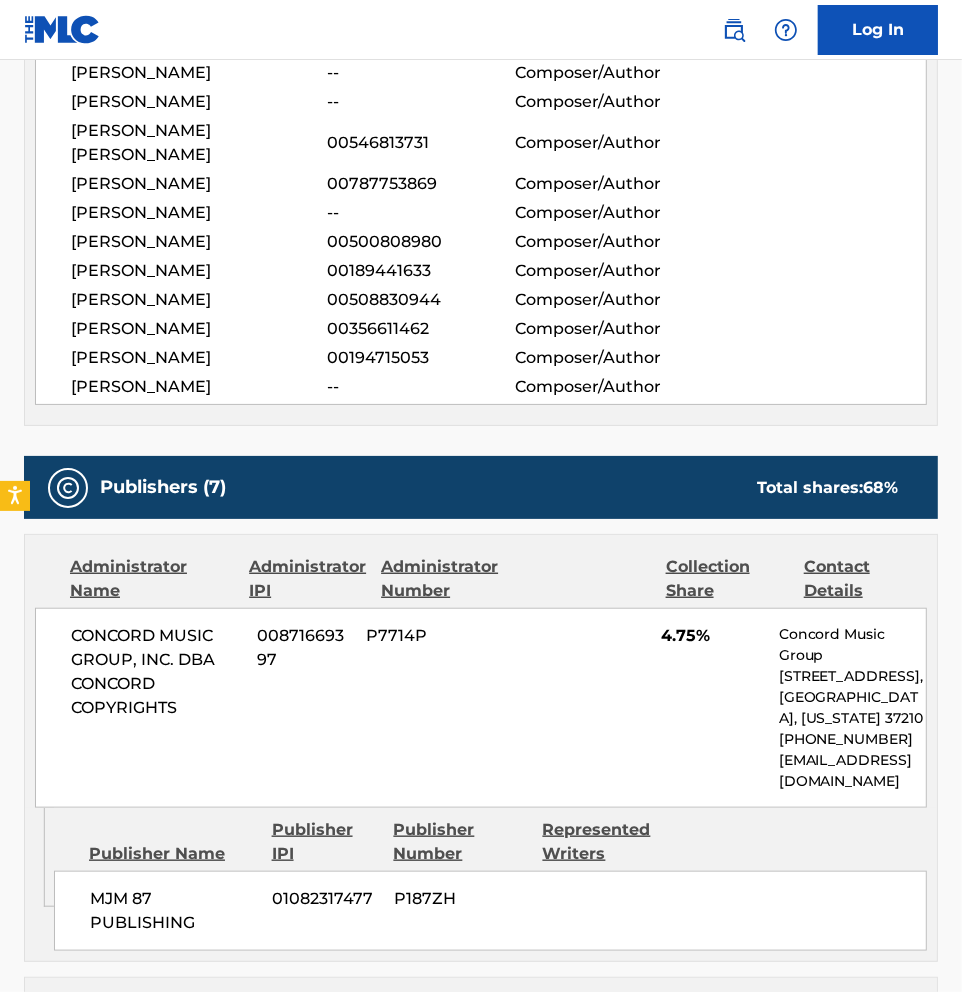 scroll, scrollTop: 0, scrollLeft: 0, axis: both 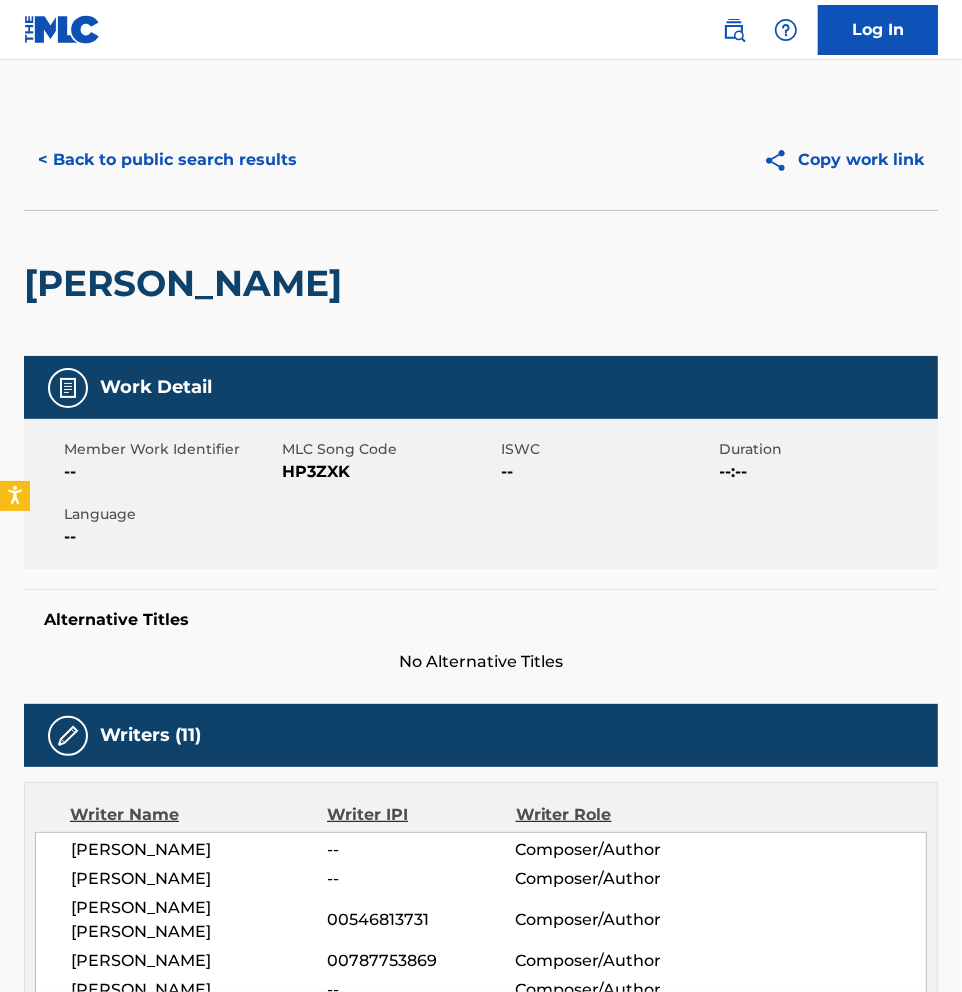 click on "< Back to public search results" at bounding box center (167, 160) 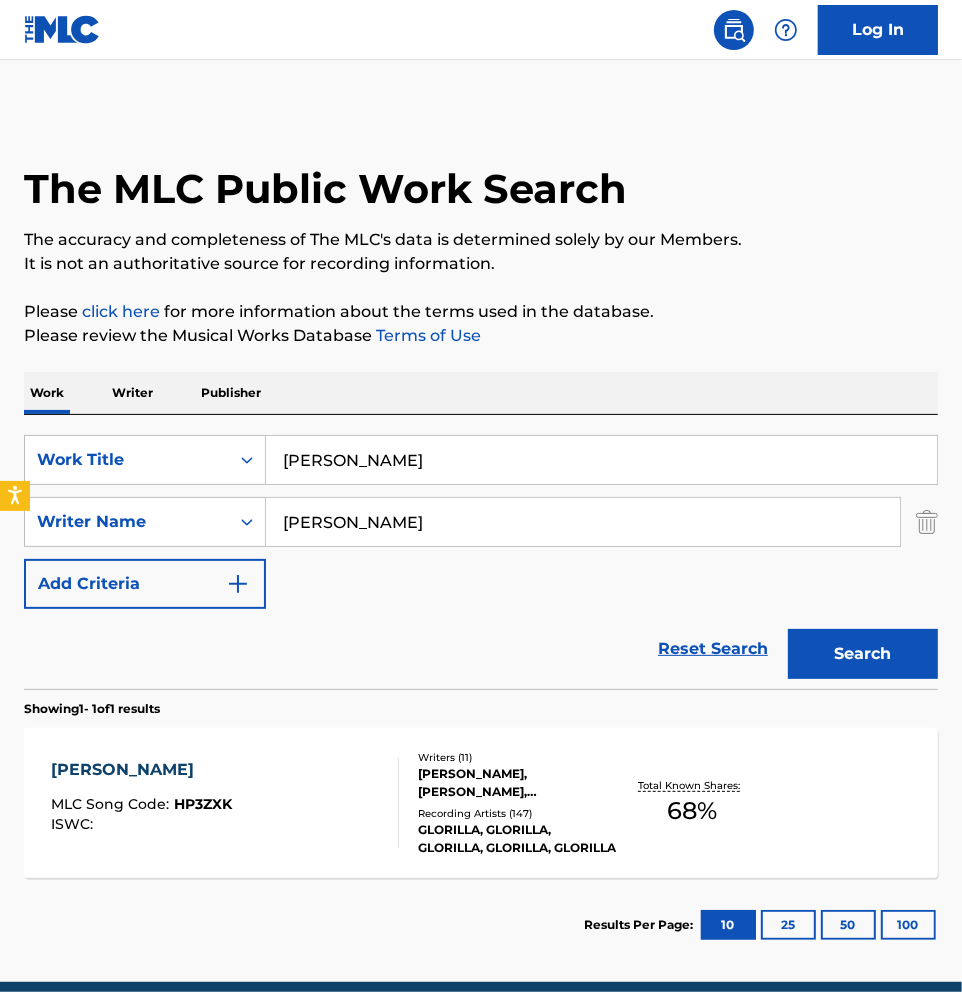 click on "hollon" at bounding box center (601, 460) 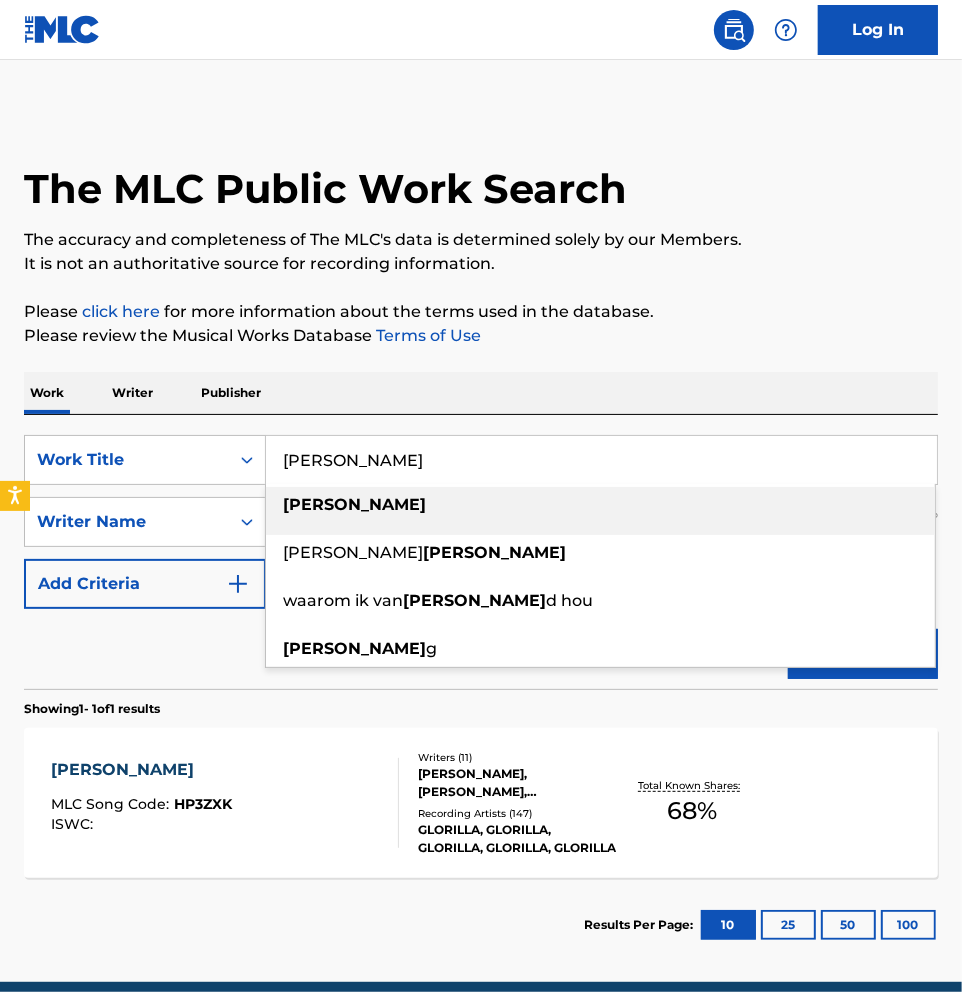 click on "hollon" at bounding box center [601, 460] 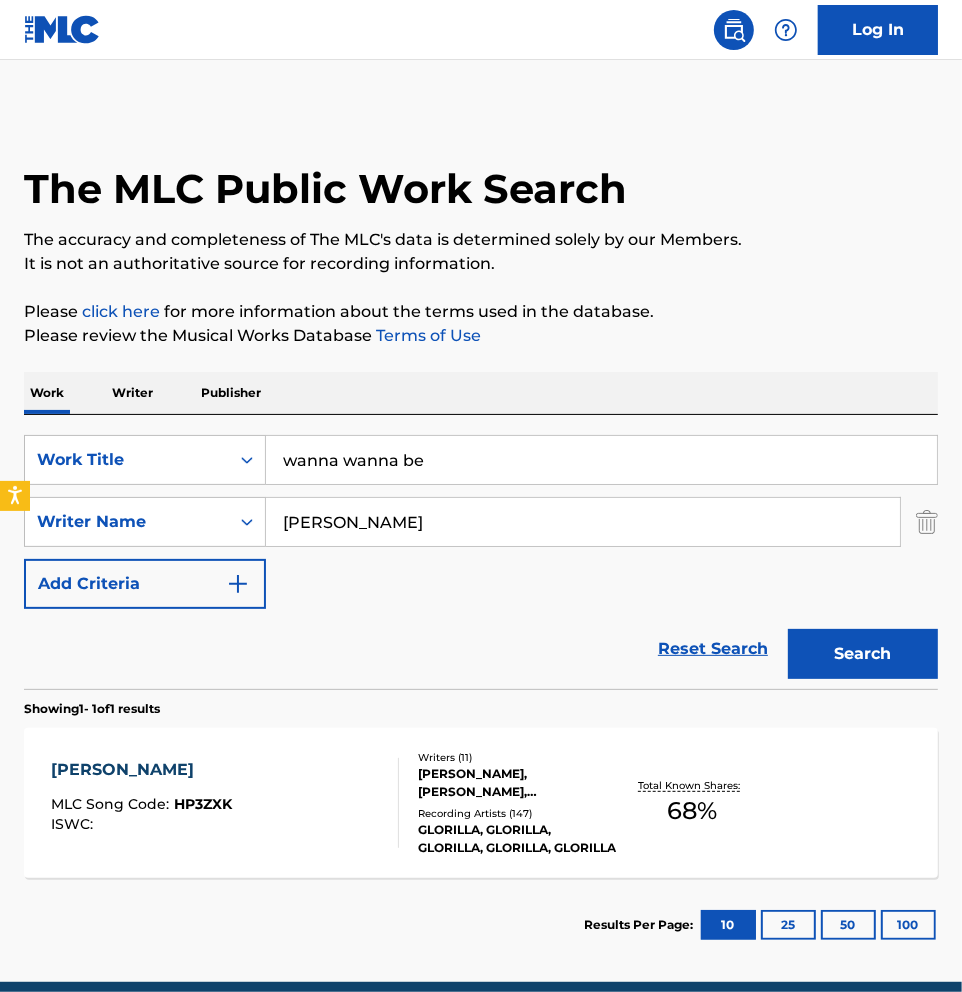 click on "Reset Search Search" at bounding box center (481, 649) 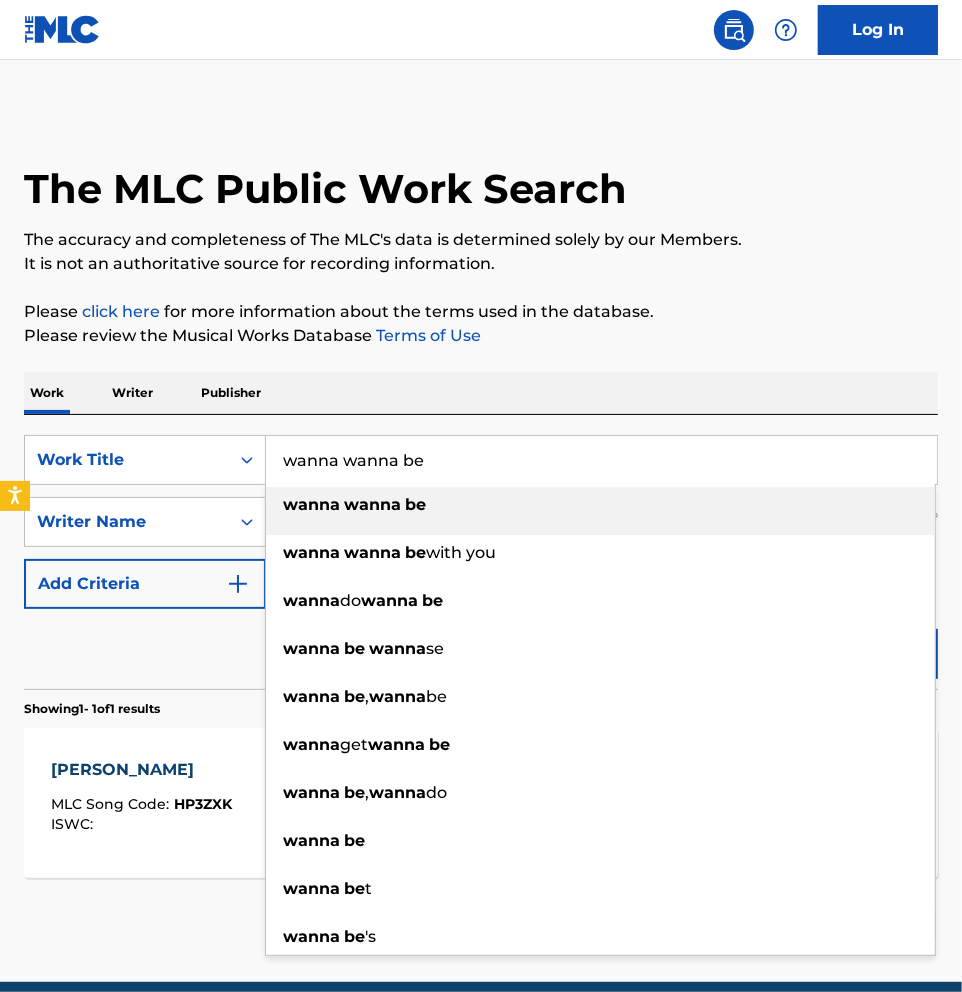 drag, startPoint x: 330, startPoint y: 455, endPoint x: -1376, endPoint y: 792, distance: 1738.9667 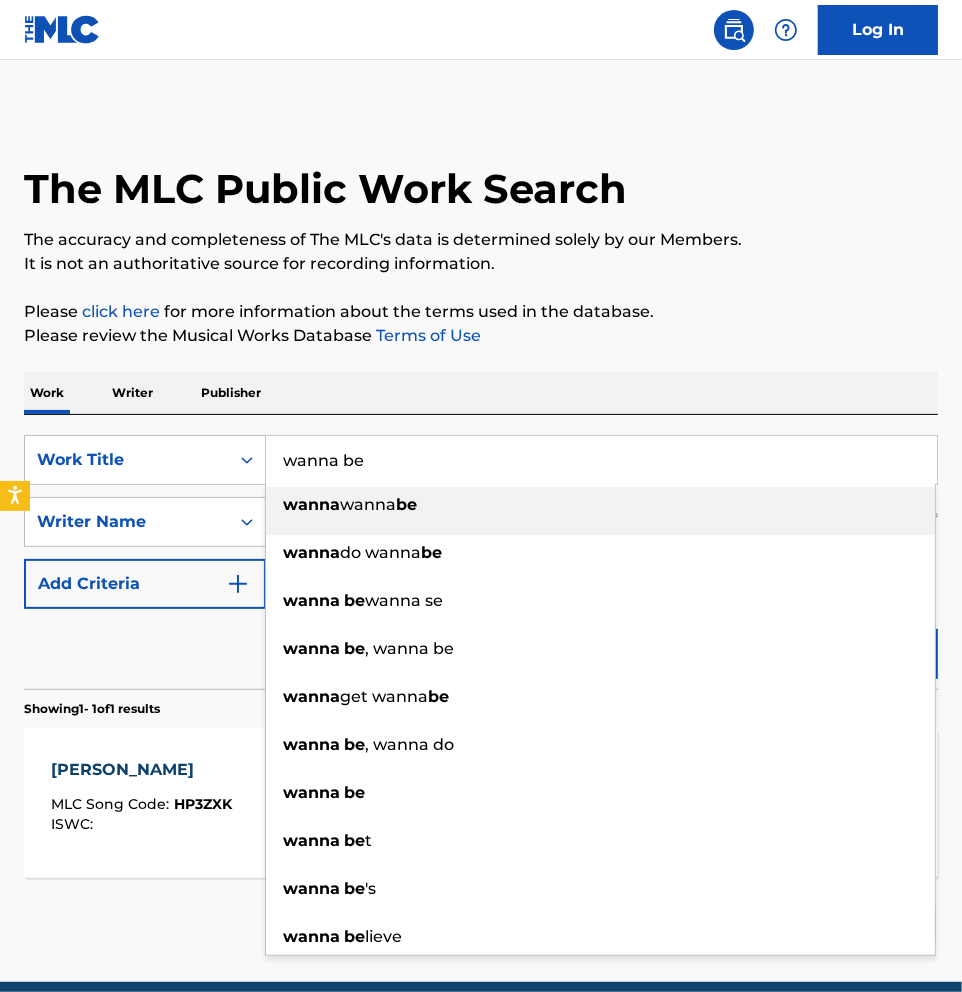 type on "wanna be" 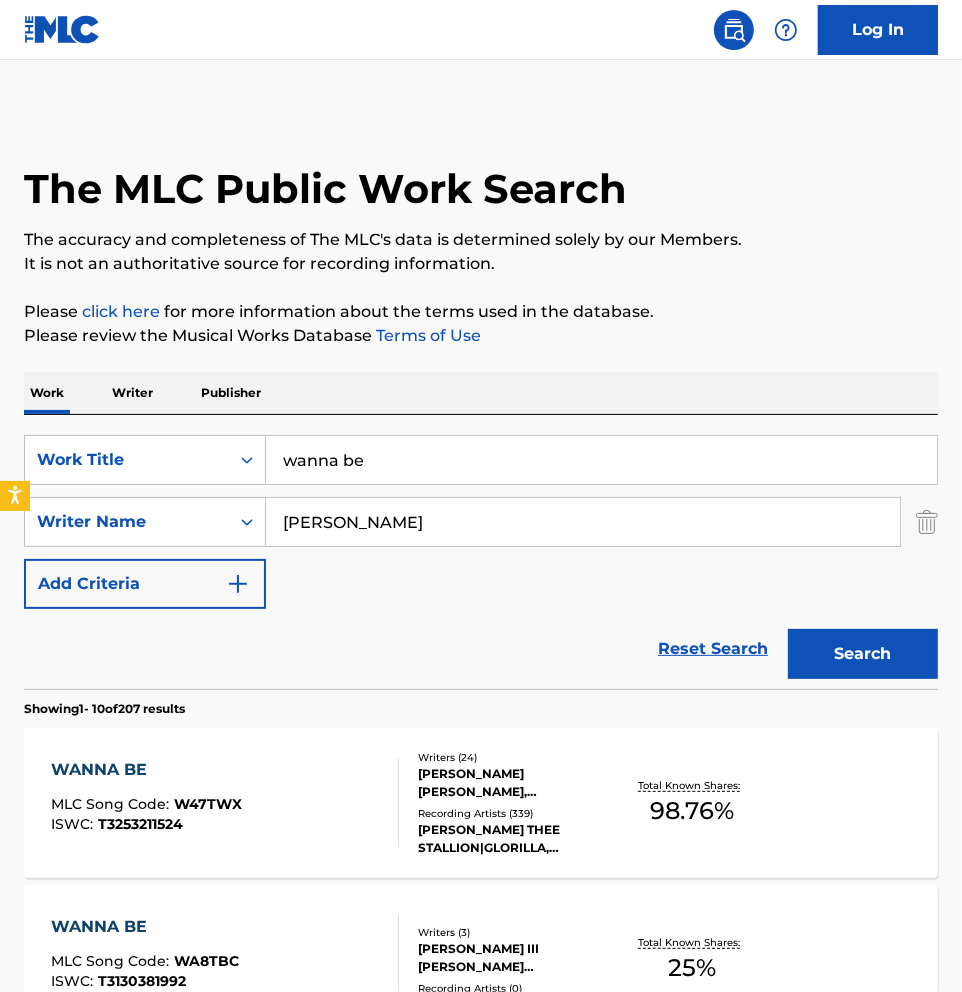 click on "WANNA BE MLC Song Code : W47TWX ISWC : T3253211524" at bounding box center (224, 803) 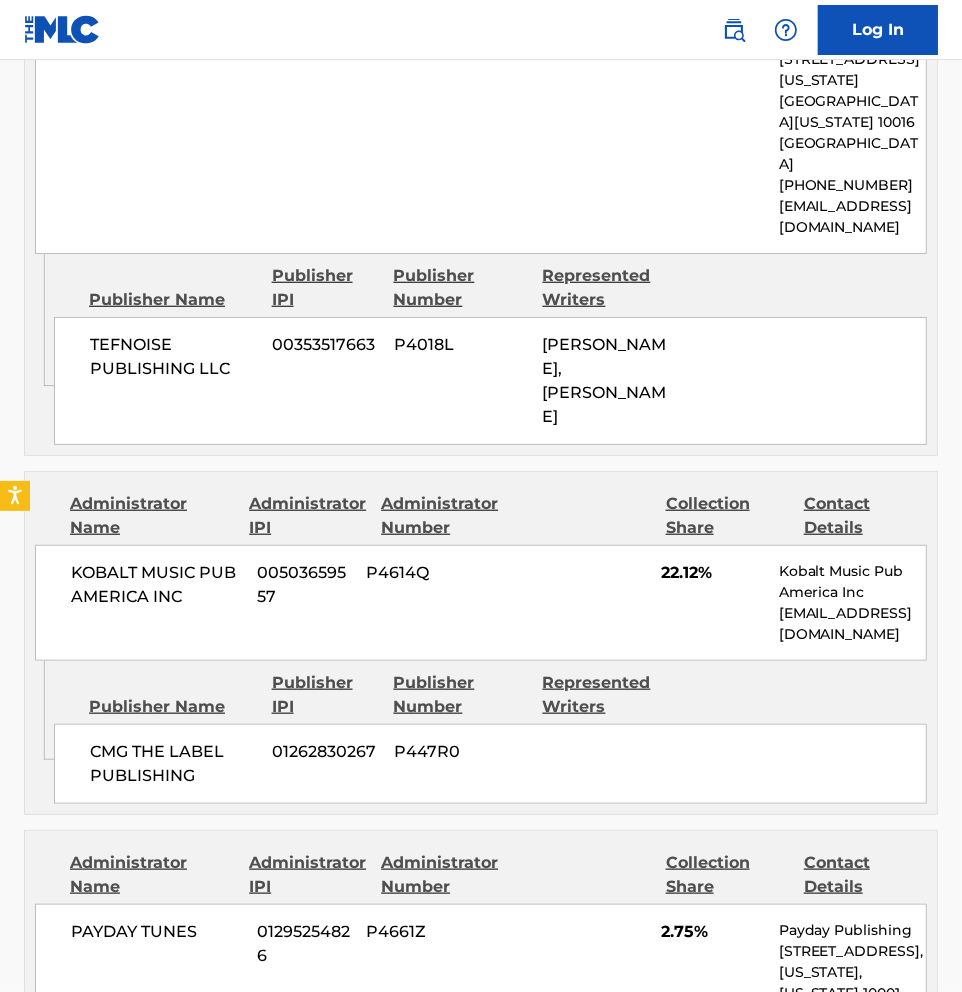scroll, scrollTop: 5222, scrollLeft: 0, axis: vertical 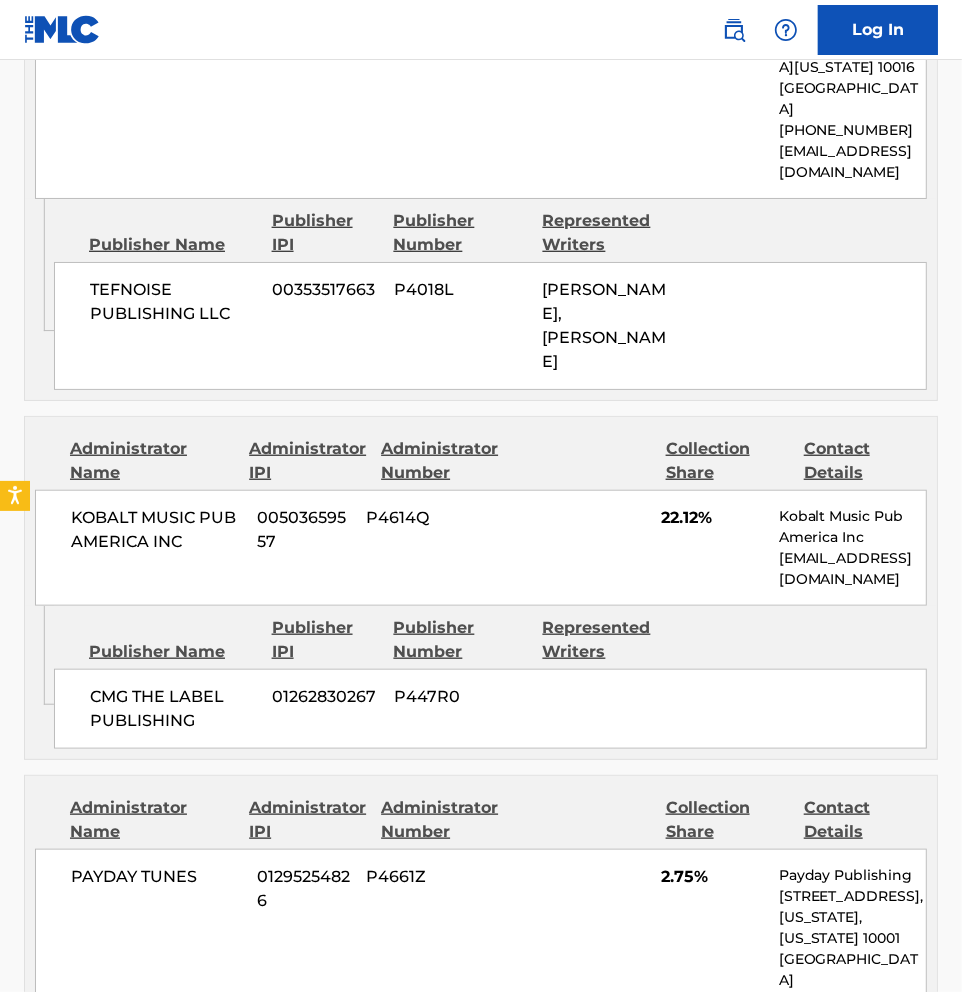 click on "Admin Original Publisher Connecting Line Publisher Name Publisher IPI Publisher Number Represented Writers TURNTHATHEATUP 01245945141 P460SI" at bounding box center [481, 1134] 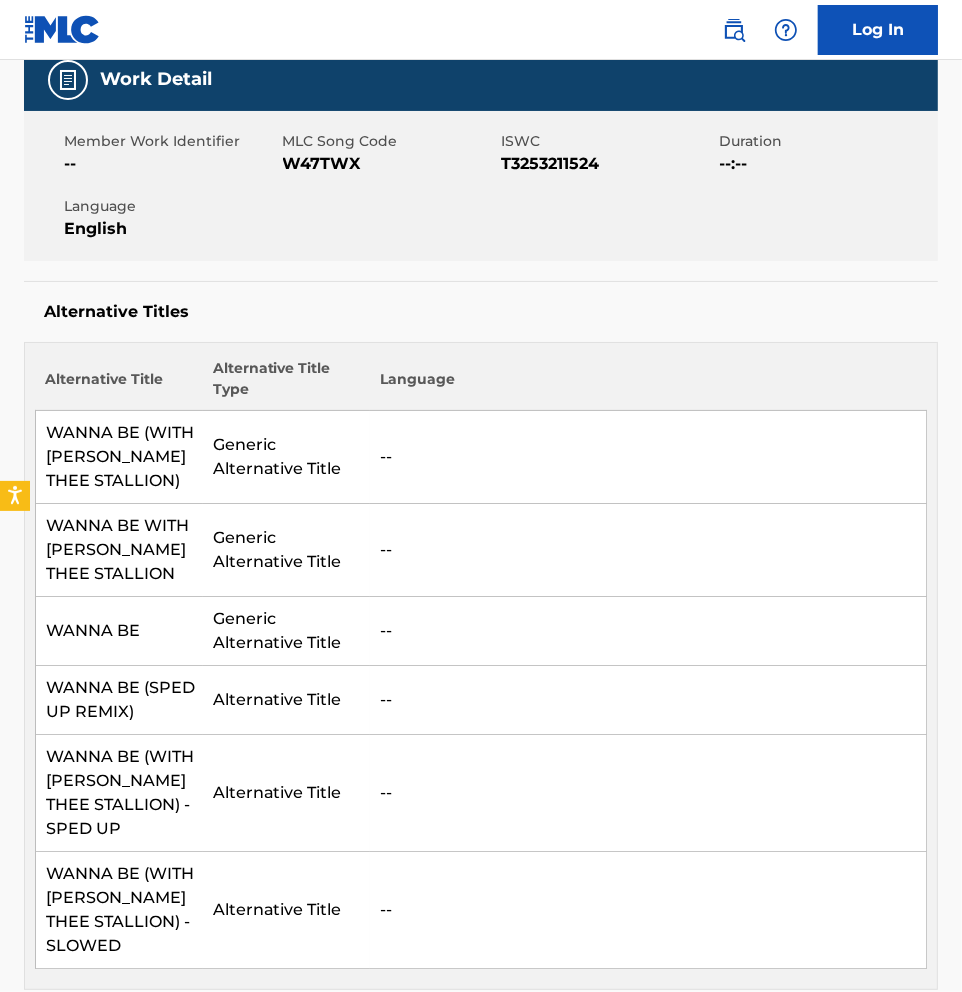 scroll, scrollTop: 0, scrollLeft: 0, axis: both 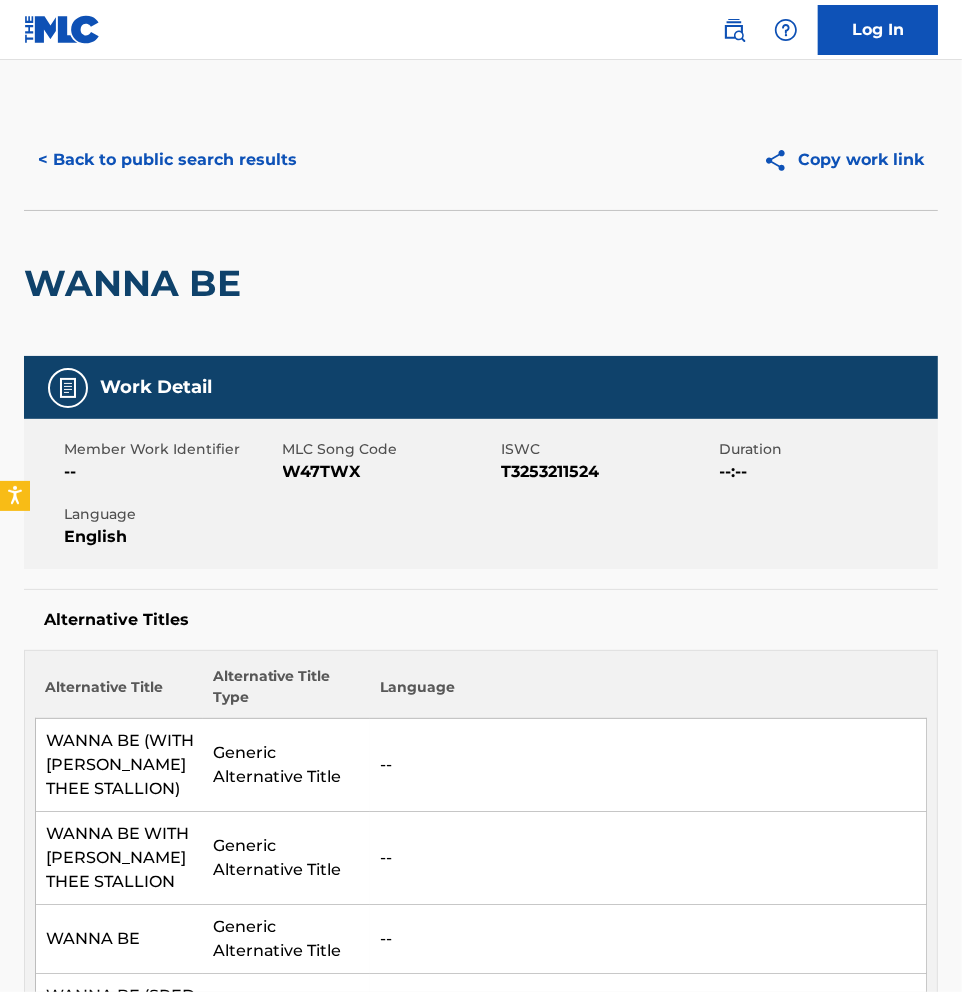 click on "< Back to public search results" at bounding box center (167, 160) 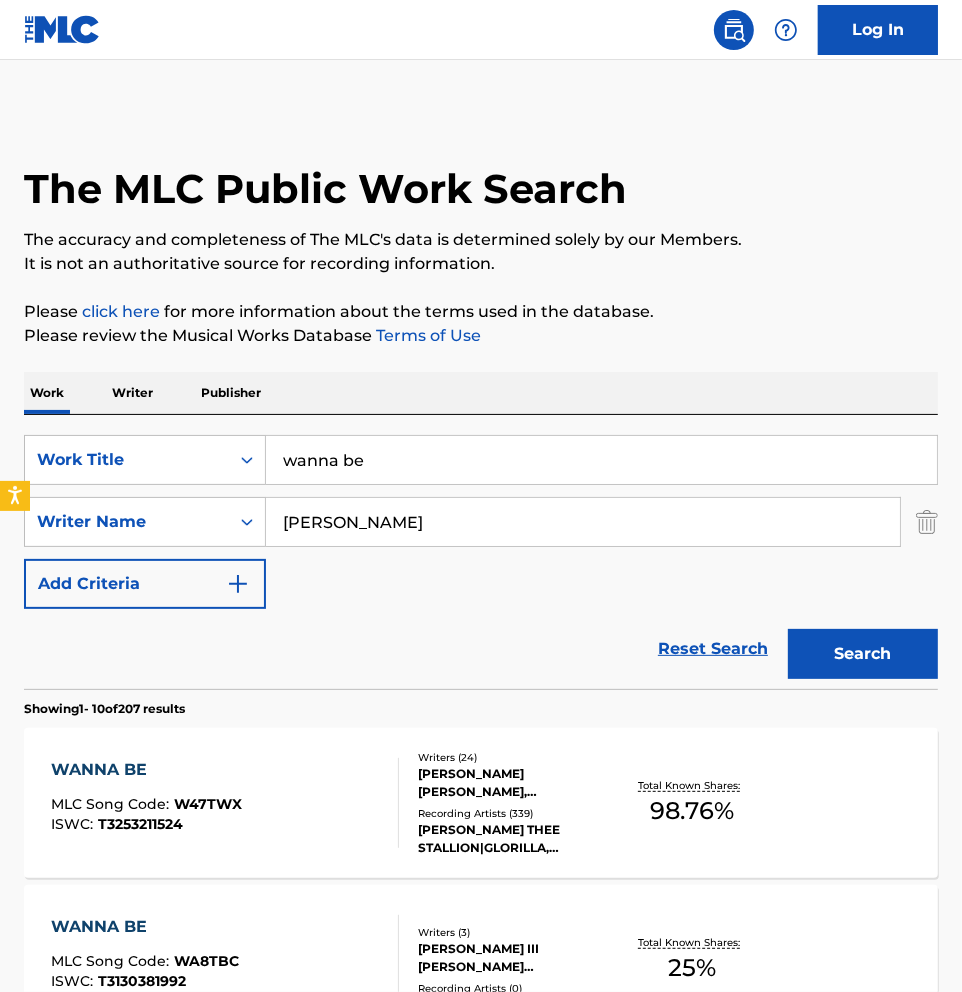 click on "wanna be" at bounding box center (601, 460) 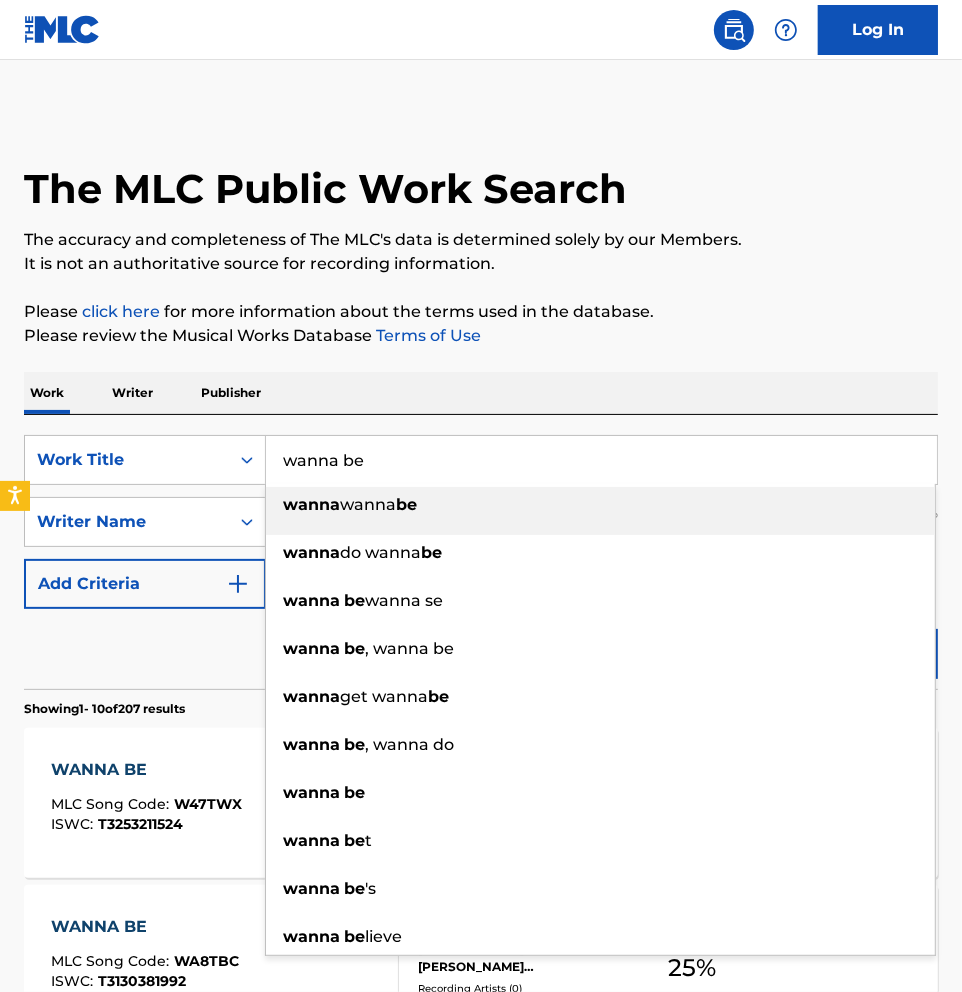 click on "wanna be" at bounding box center (601, 460) 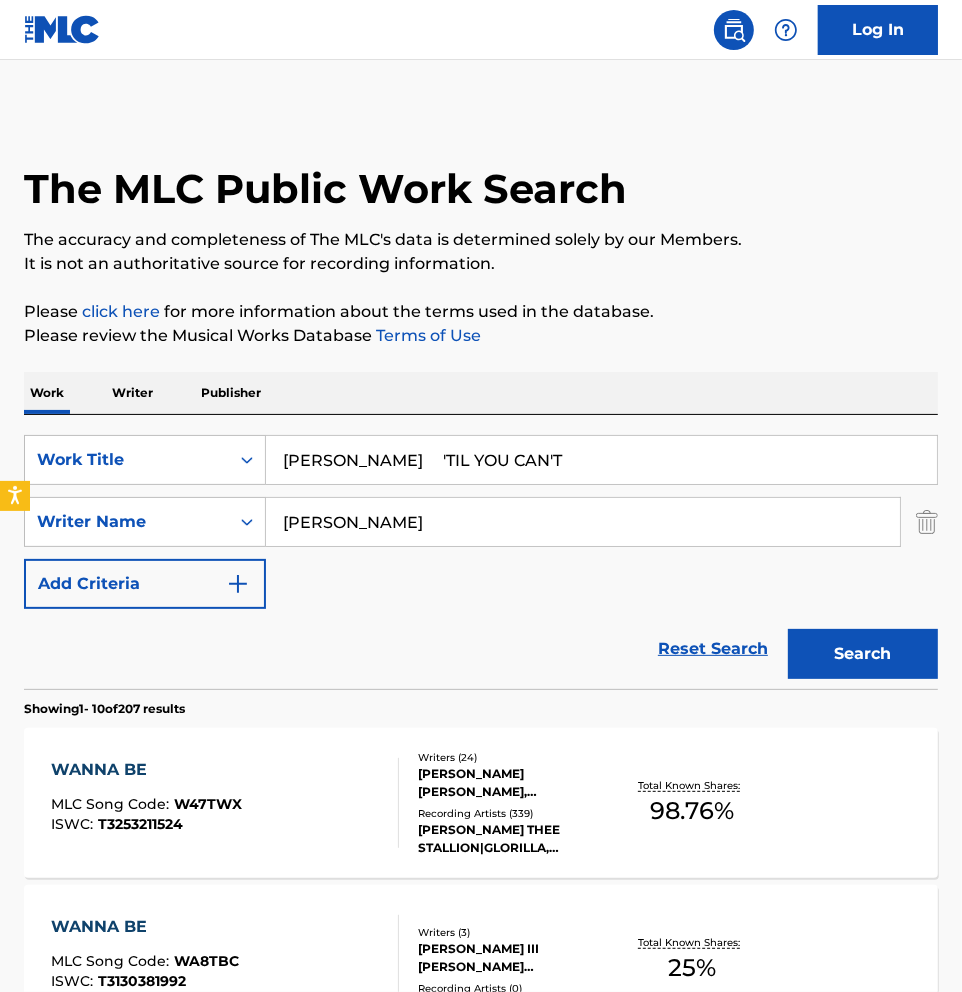 drag, startPoint x: 435, startPoint y: 463, endPoint x: -382, endPoint y: 672, distance: 843.30896 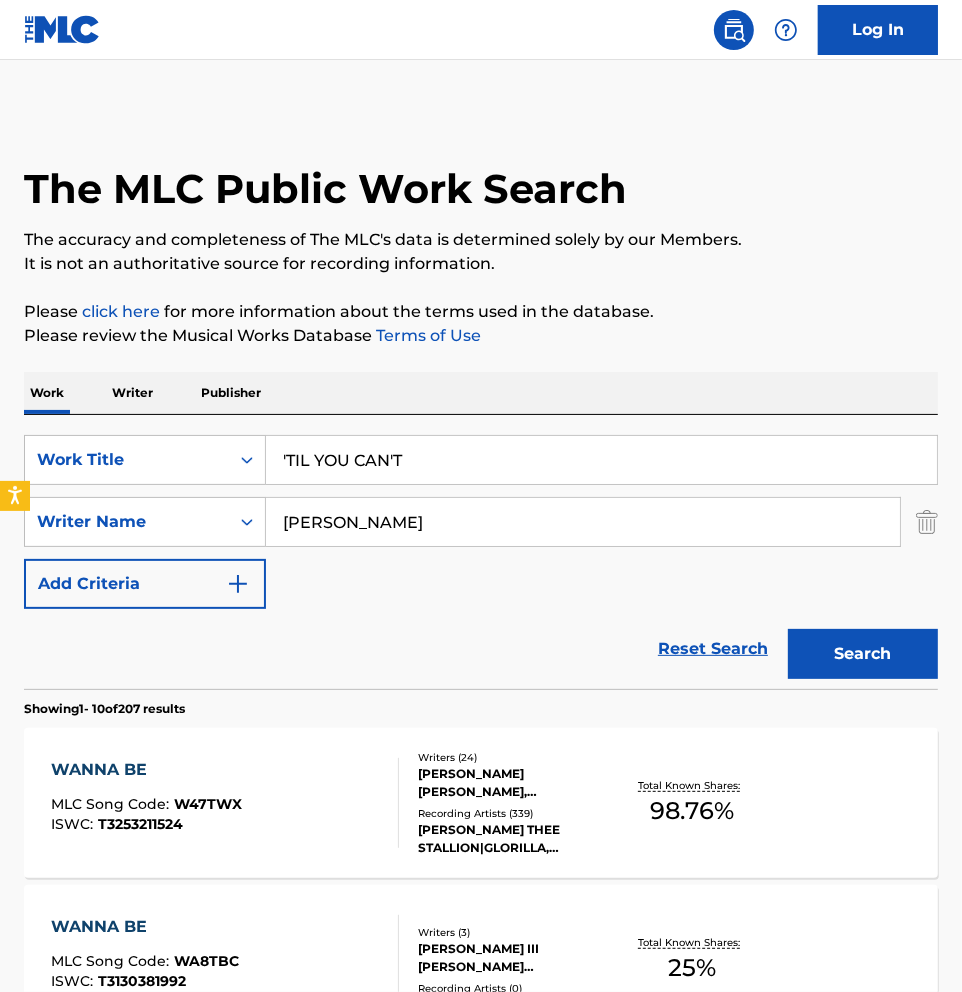 click on "Search" at bounding box center (863, 654) 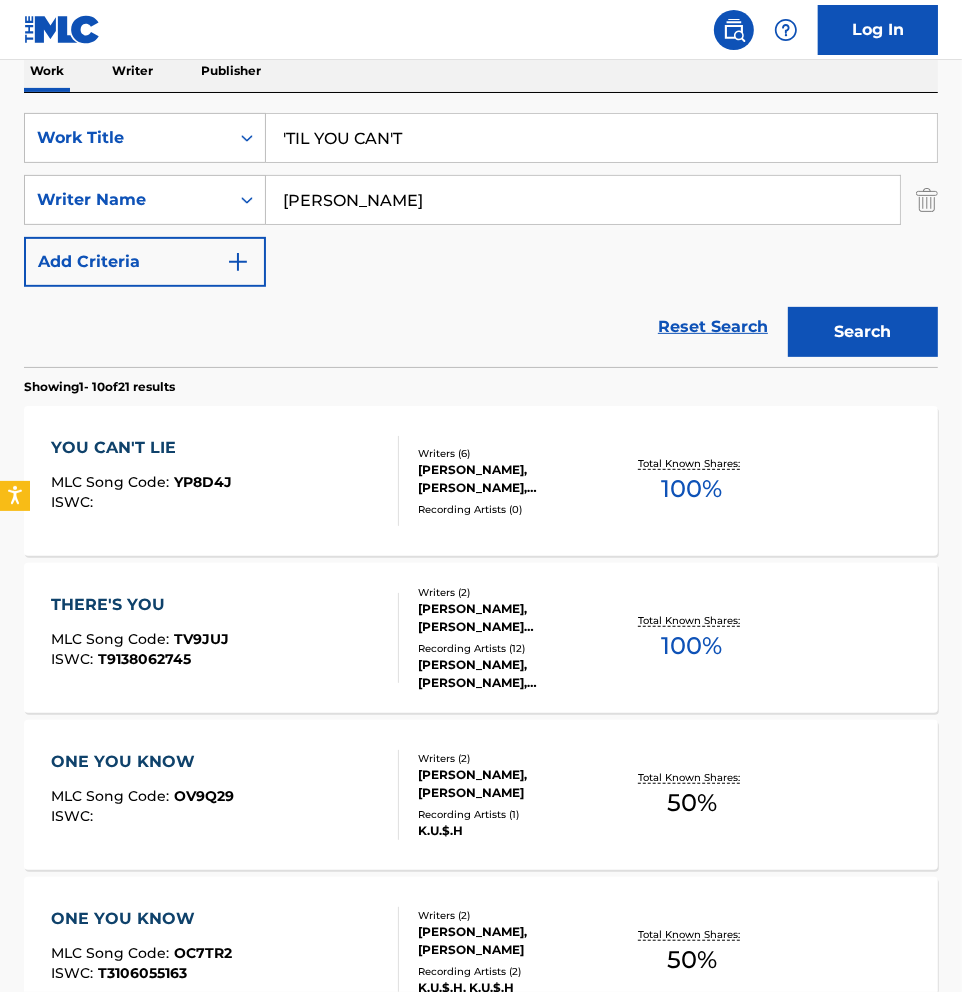 scroll, scrollTop: 333, scrollLeft: 0, axis: vertical 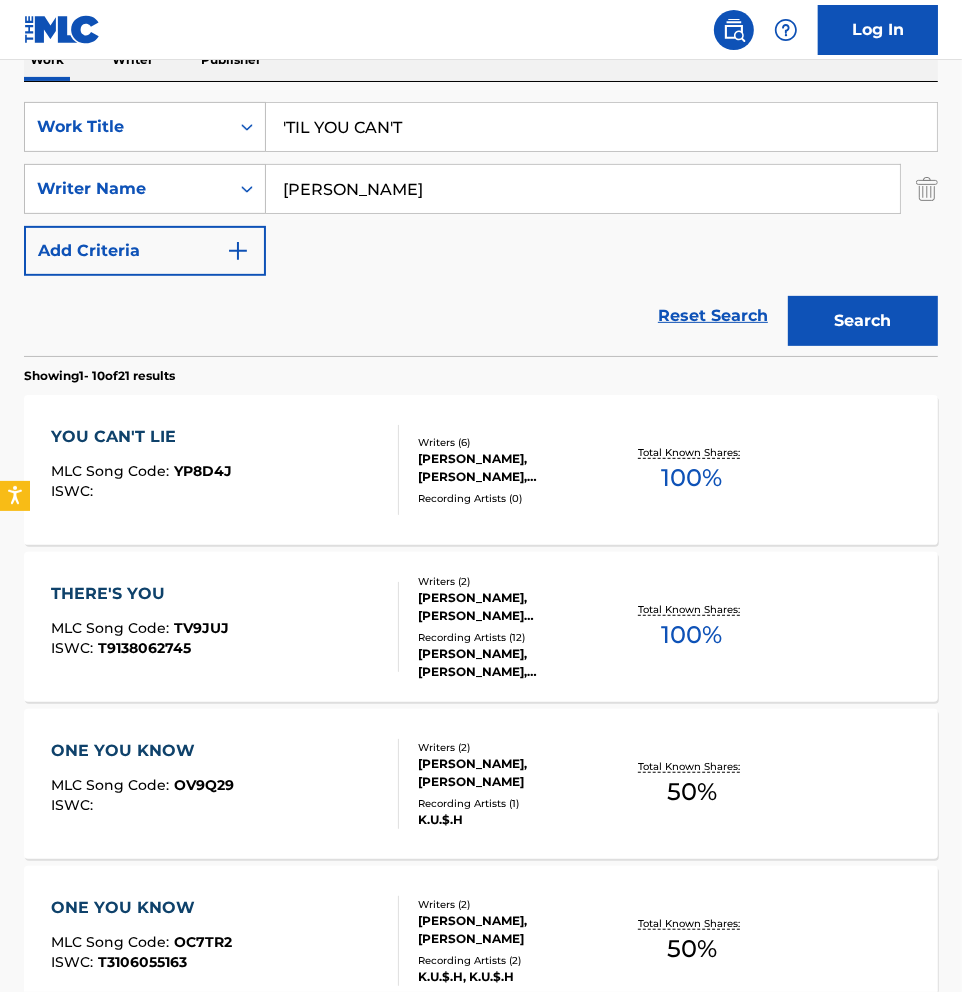drag, startPoint x: 481, startPoint y: 178, endPoint x: -530, endPoint y: 381, distance: 1031.179 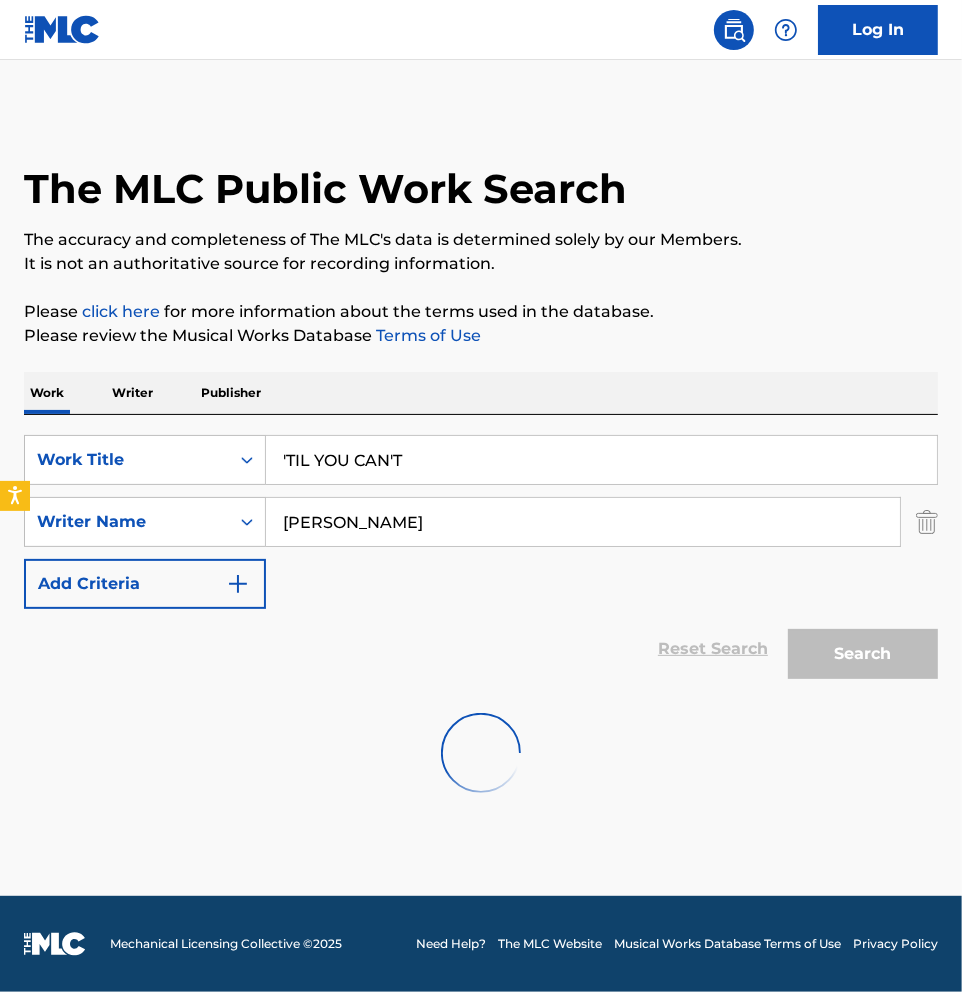 scroll, scrollTop: 0, scrollLeft: 0, axis: both 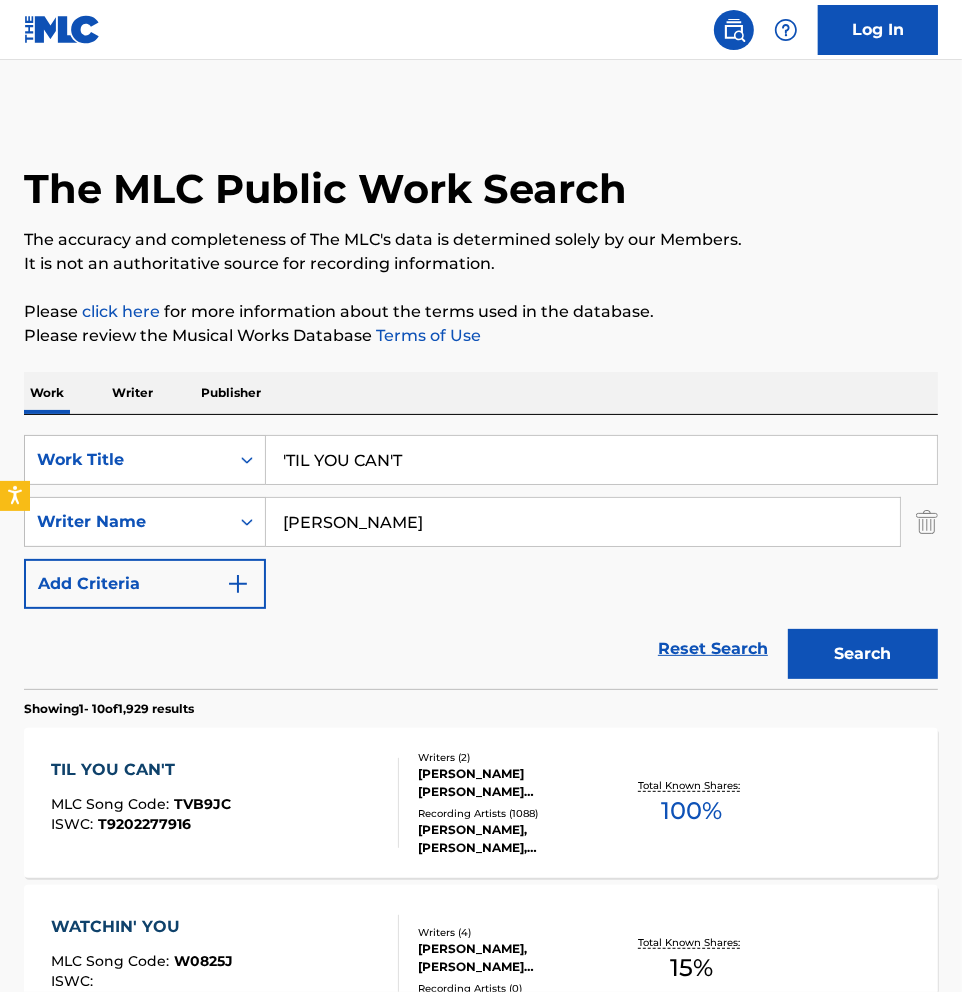 click on "TIL YOU CAN'T MLC Song Code : TVB9JC ISWC : T9202277916" at bounding box center [224, 803] 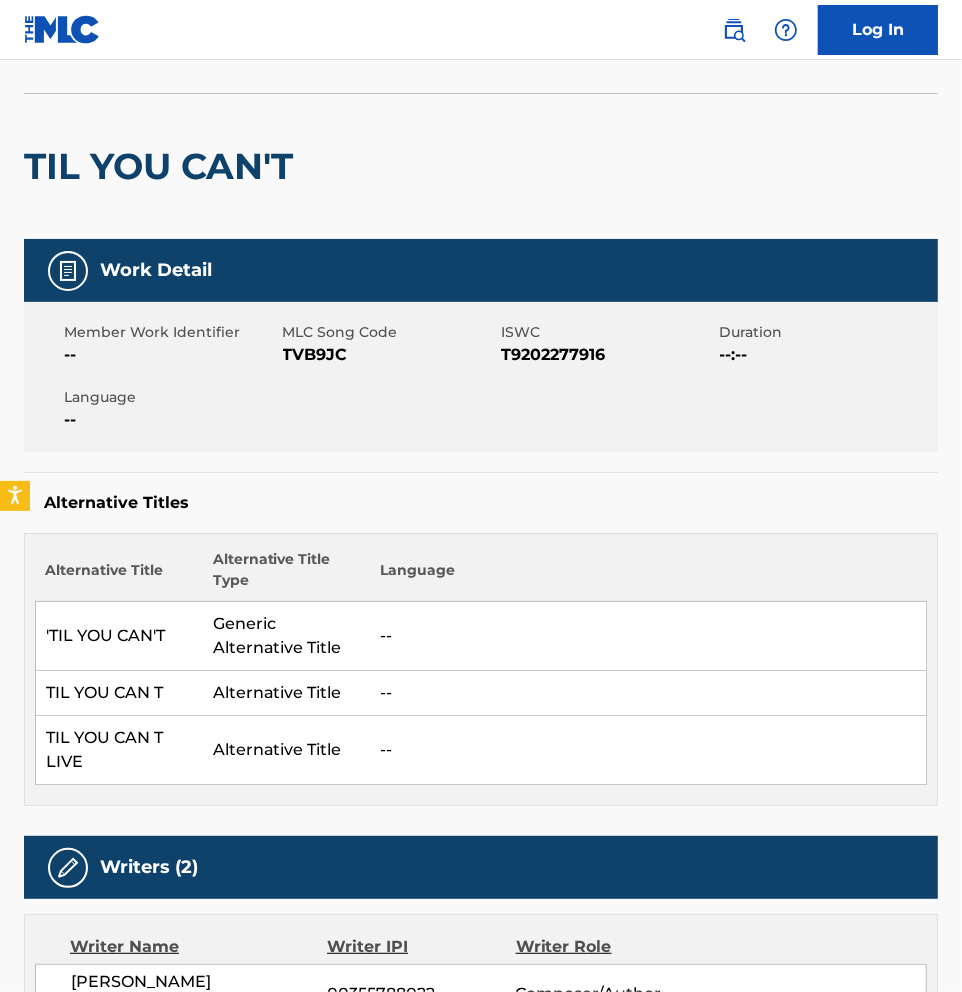 scroll, scrollTop: 0, scrollLeft: 0, axis: both 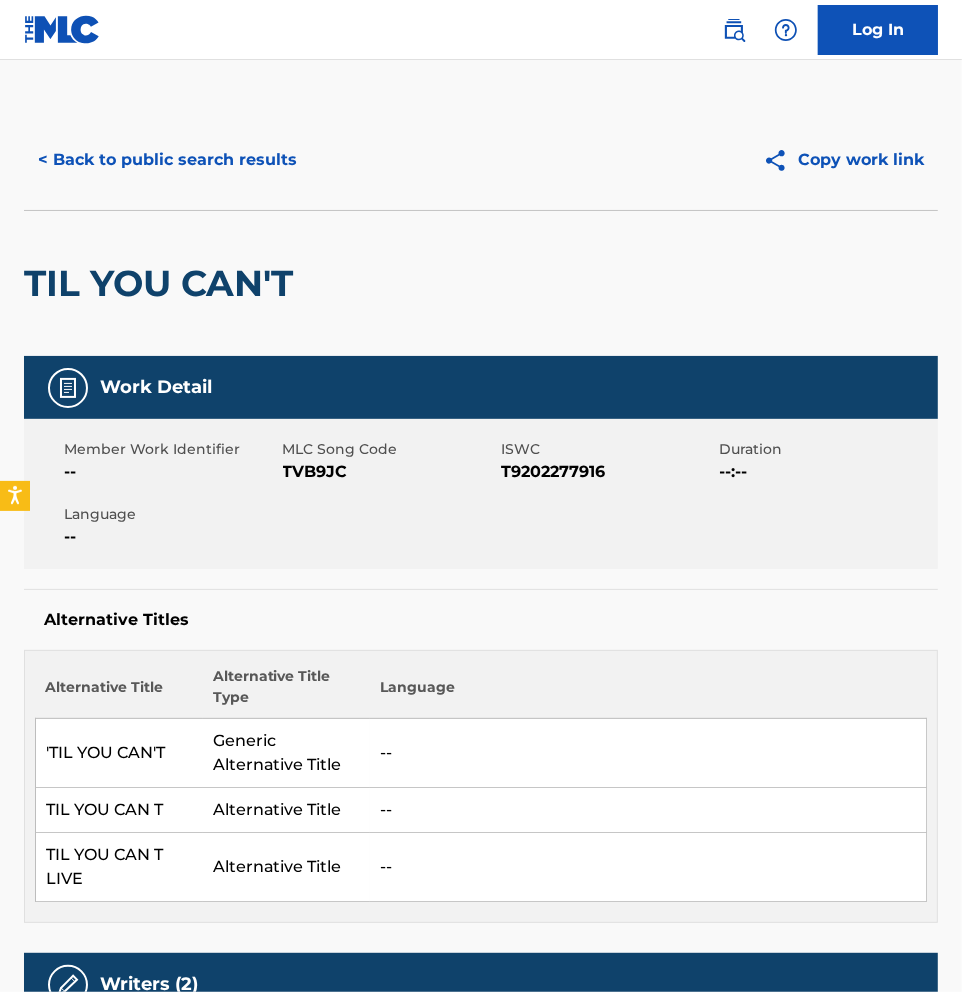 click on "< Back to public search results" at bounding box center (167, 160) 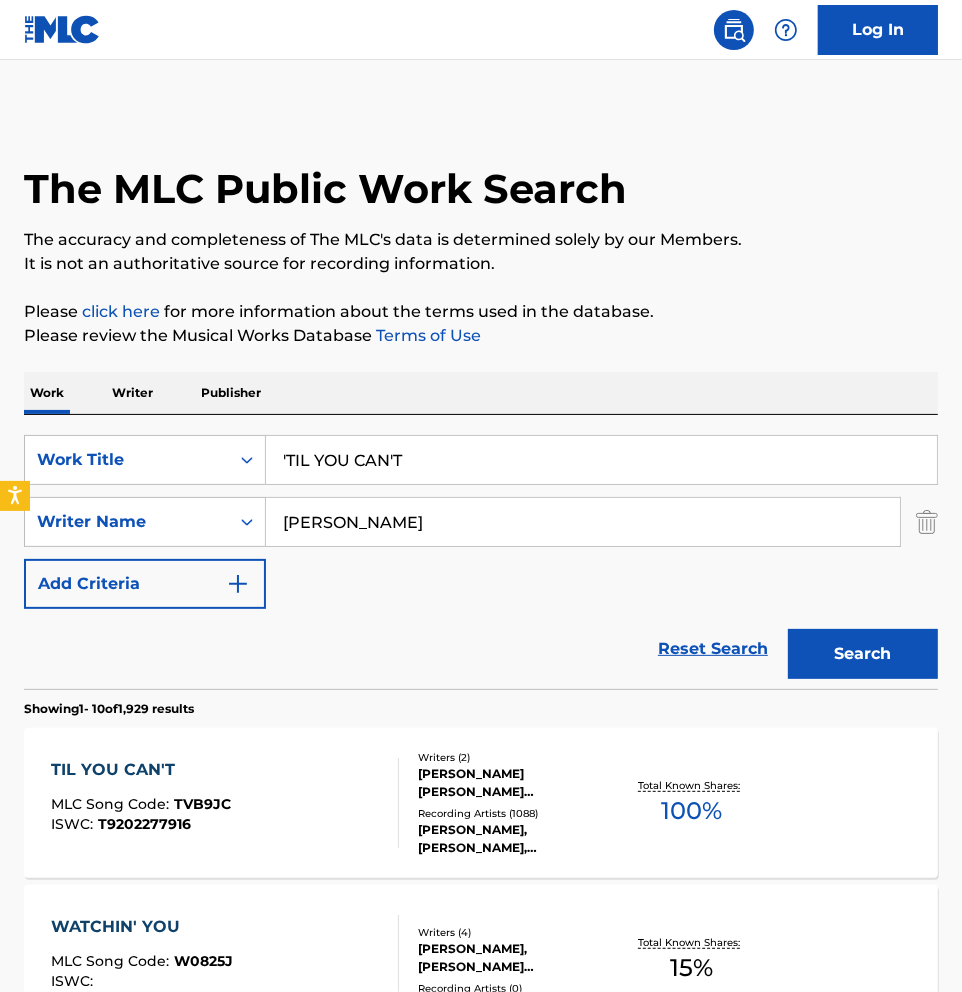 click on "'TIL YOU CAN'T" at bounding box center (601, 460) 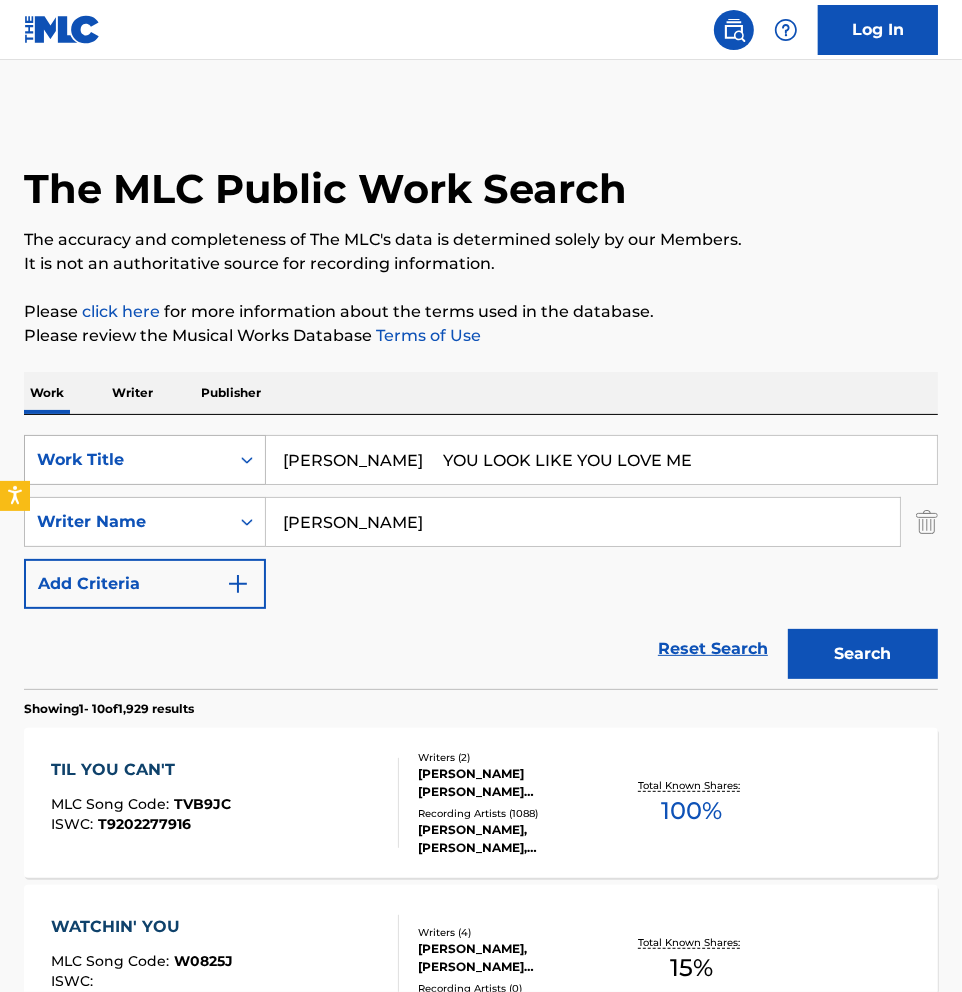 drag, startPoint x: 413, startPoint y: 453, endPoint x: 210, endPoint y: 468, distance: 203.55344 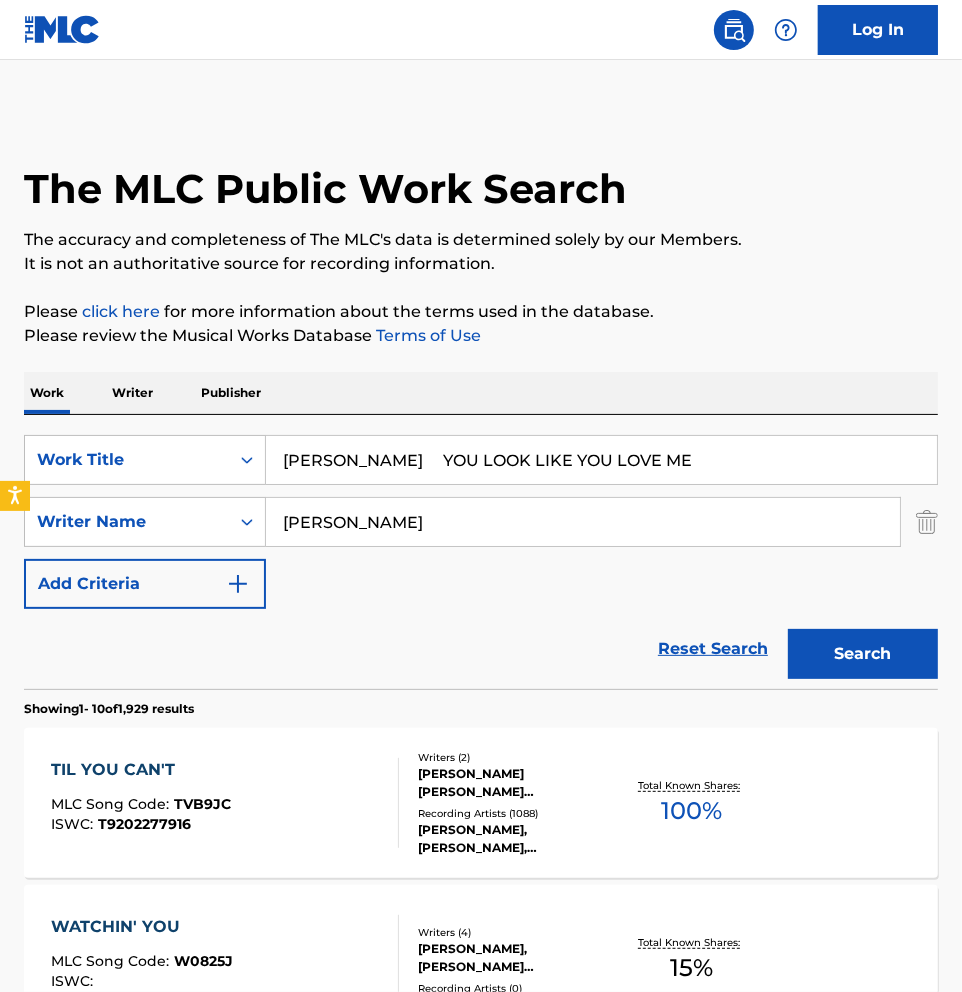 type on "YOU LOOK LIKE YOU LOVE ME" 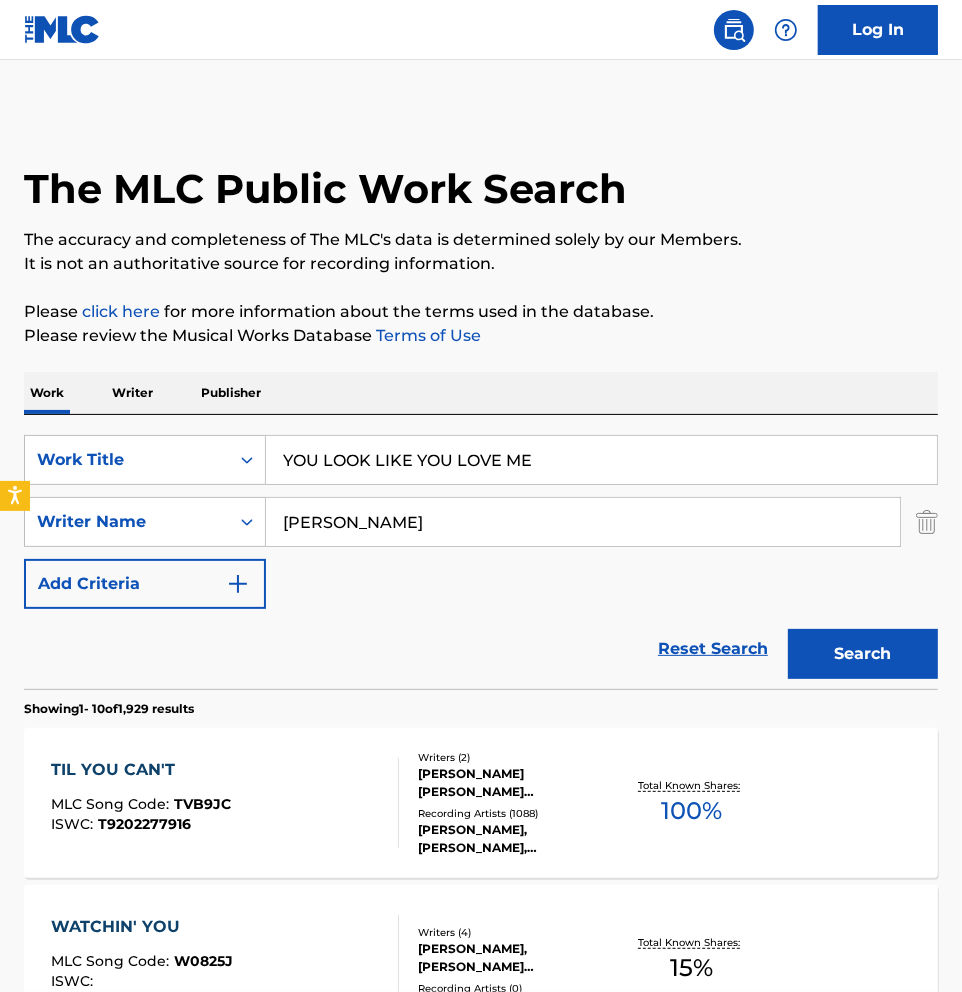 type on "RILEY GREEN" 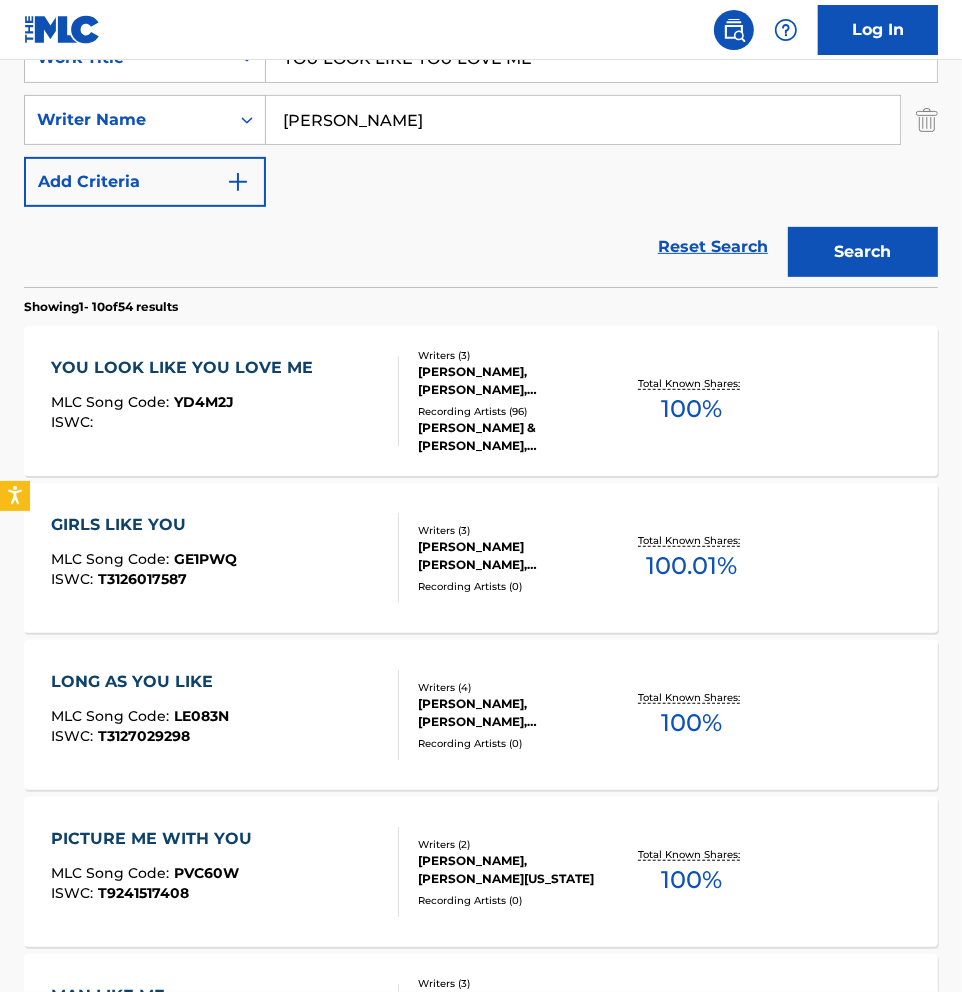 scroll, scrollTop: 444, scrollLeft: 0, axis: vertical 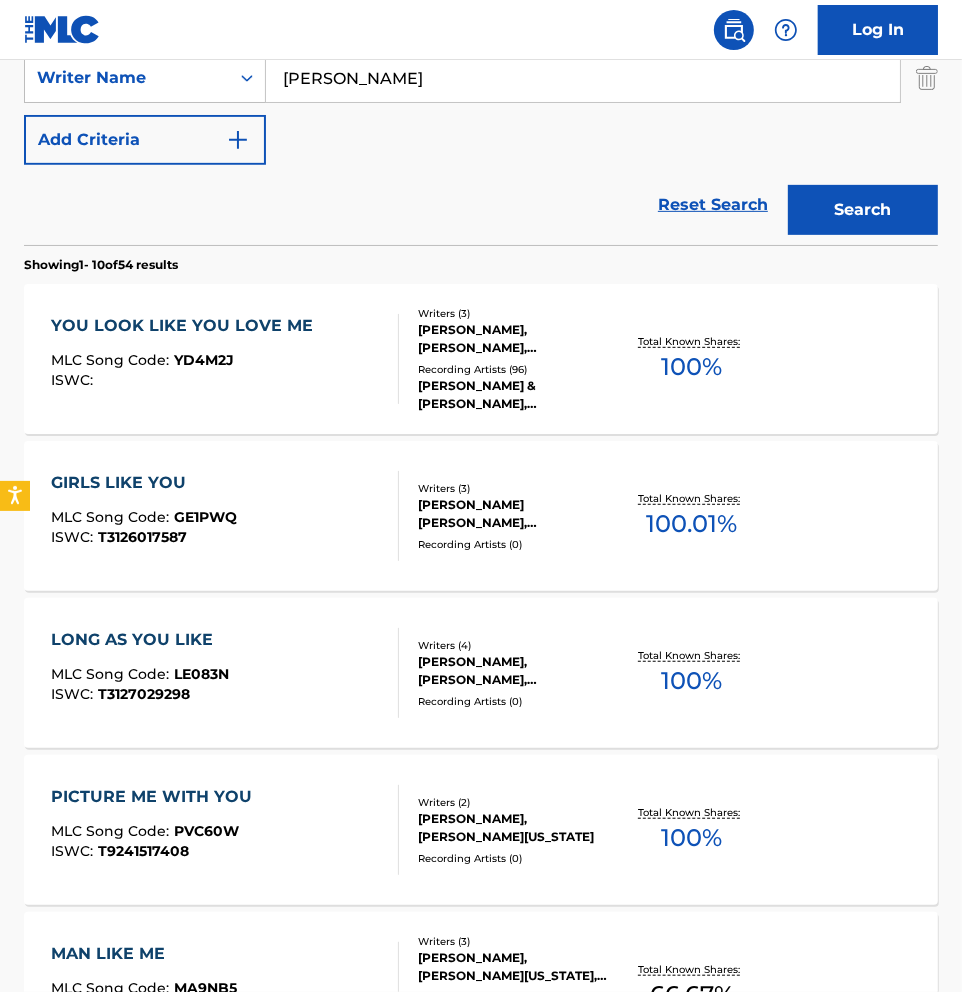 click on "YOU LOOK LIKE YOU LOVE ME MLC Song Code : YD4M2J ISWC : Writers ( 3 ) AARON RAITERE, ELLA LANGLEY, RILEY GREEN Recording Artists ( 96 ) ELLA LANGLEY & RILEY GREEN, RILEY GREEN|ELLA LANGLEY, ELLA LANGLEY,RILEY GREEN, ELLA LANGLEY,RILEY GREEN, ELLA LANGLEY Total Known Shares: 100 %" at bounding box center (481, 359) 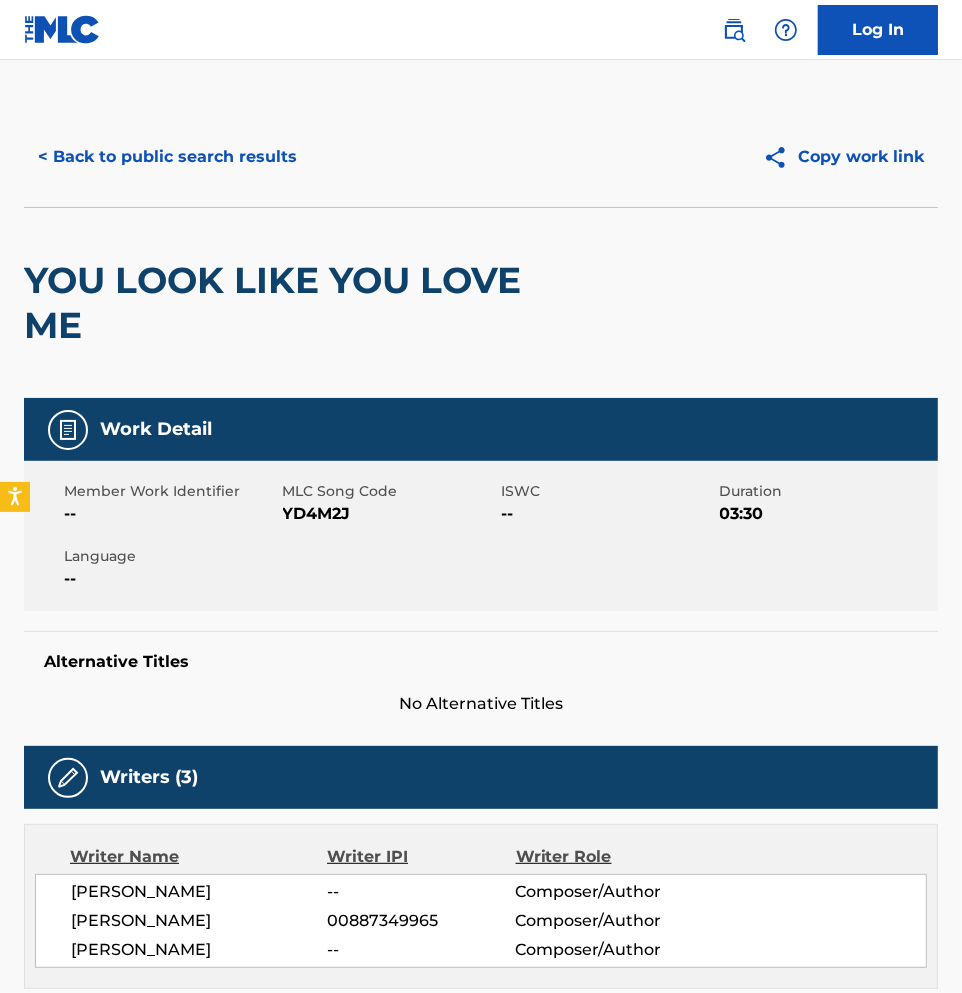 scroll, scrollTop: 0, scrollLeft: 0, axis: both 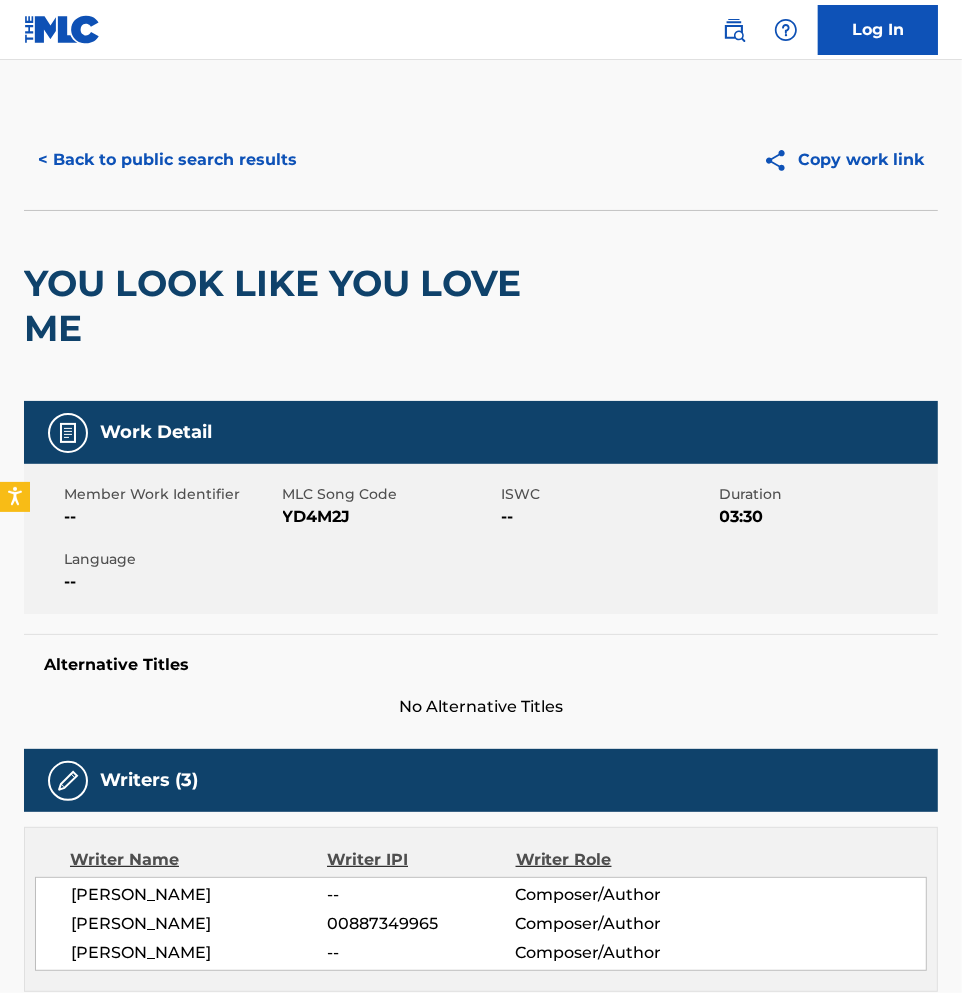 click on "< Back to public search results" at bounding box center (167, 160) 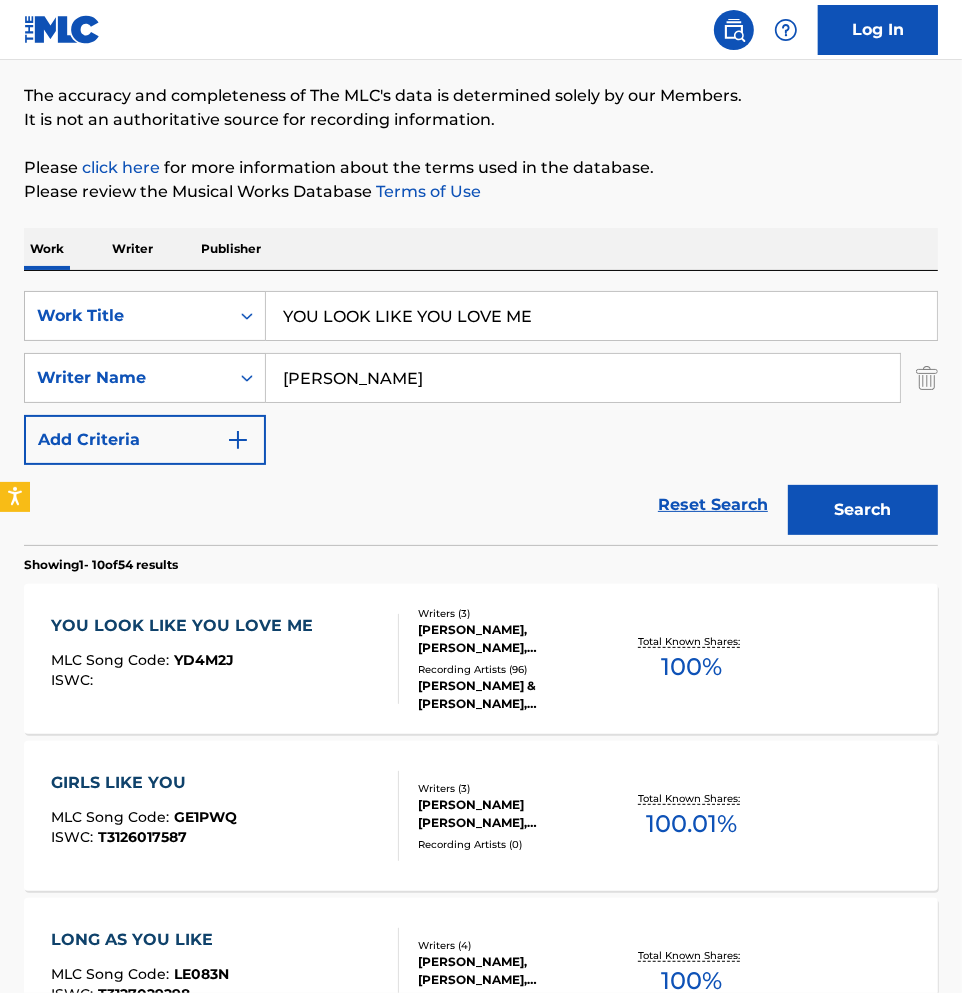 scroll, scrollTop: 0, scrollLeft: 0, axis: both 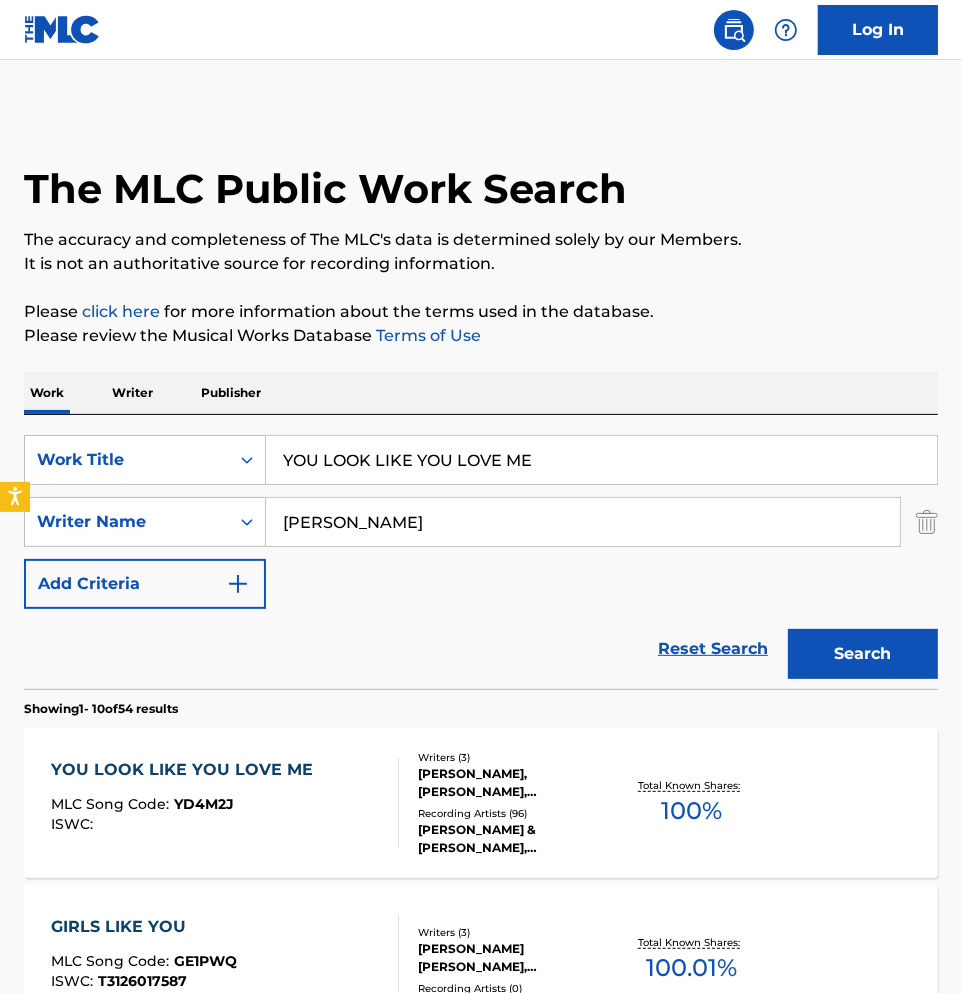 click on "RILEY GREEN" at bounding box center [583, 522] 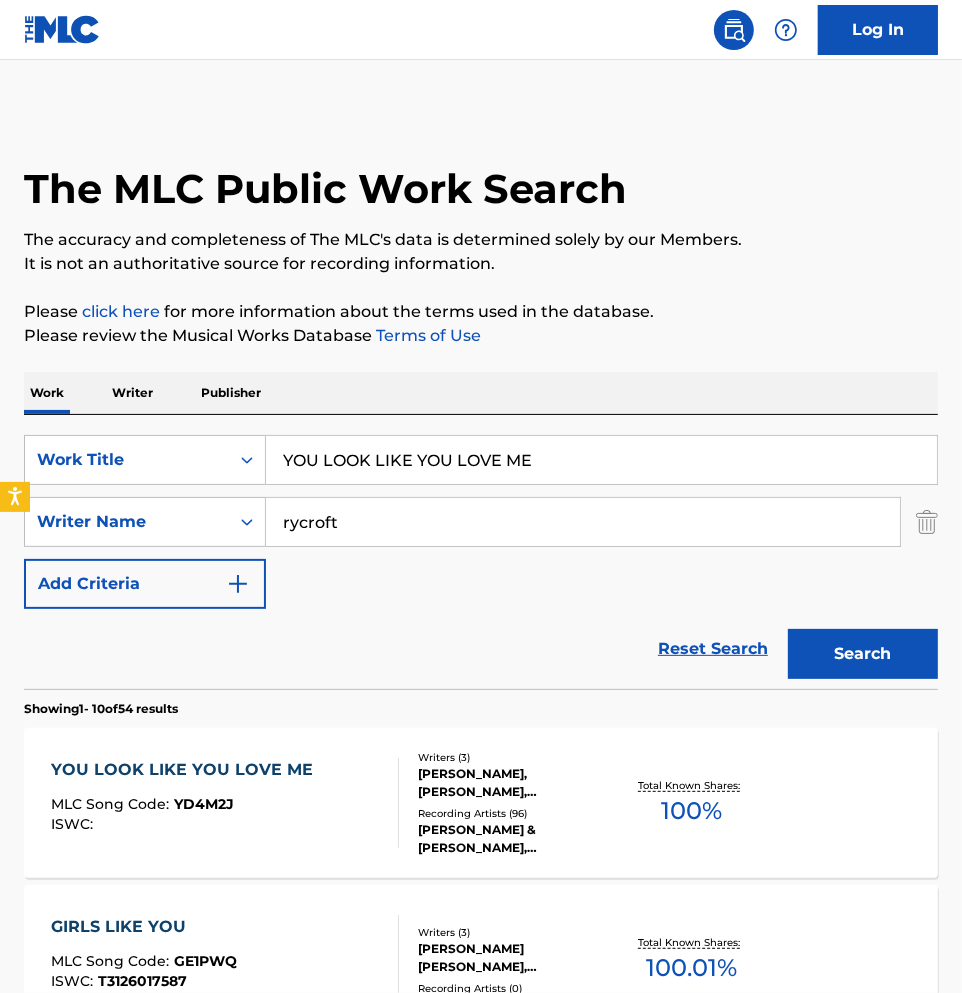 type on "rycroft" 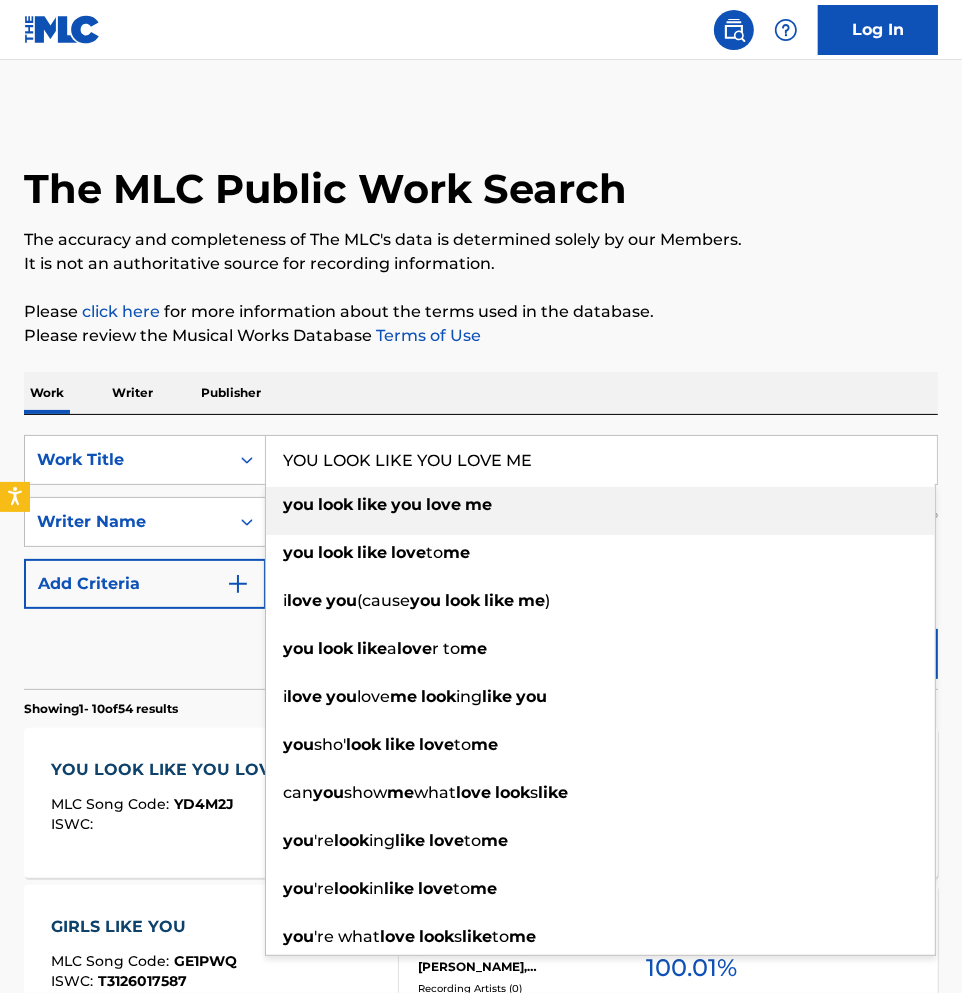 click on "YOU LOOK LIKE YOU LOVE ME" at bounding box center (601, 460) 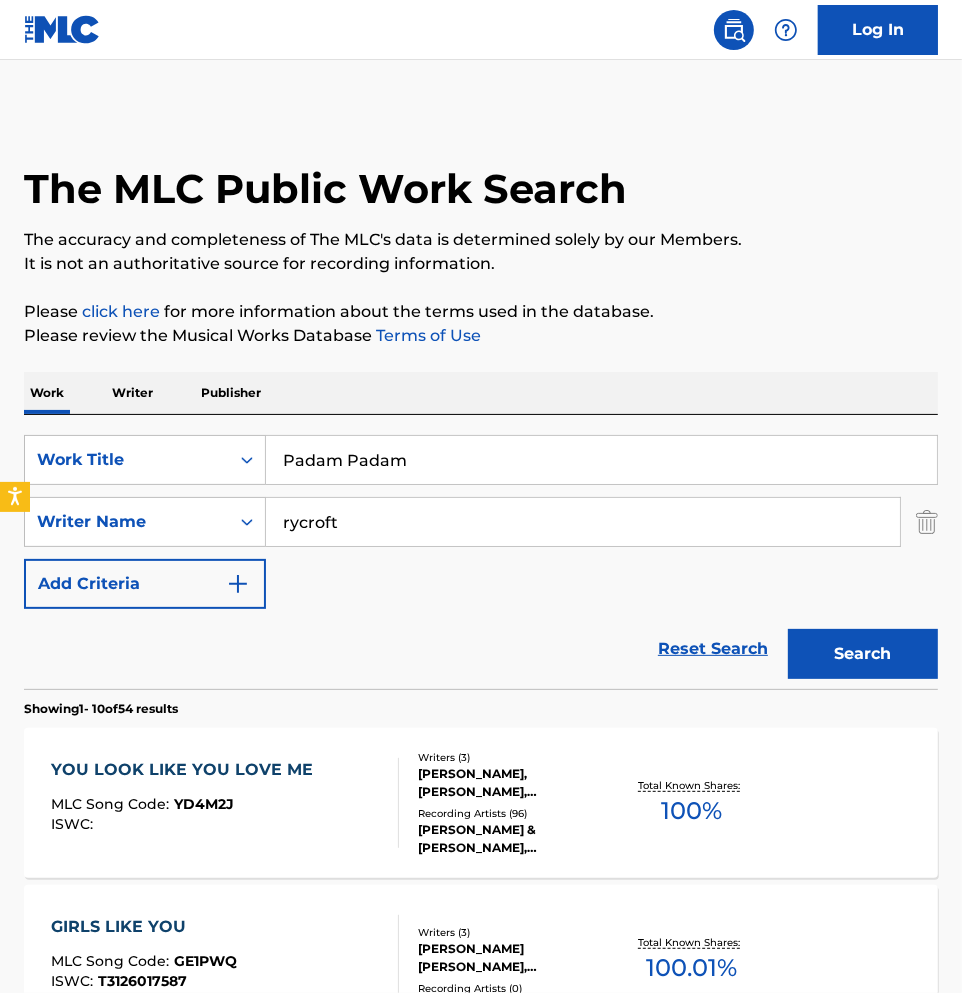 type on "Padam Padam" 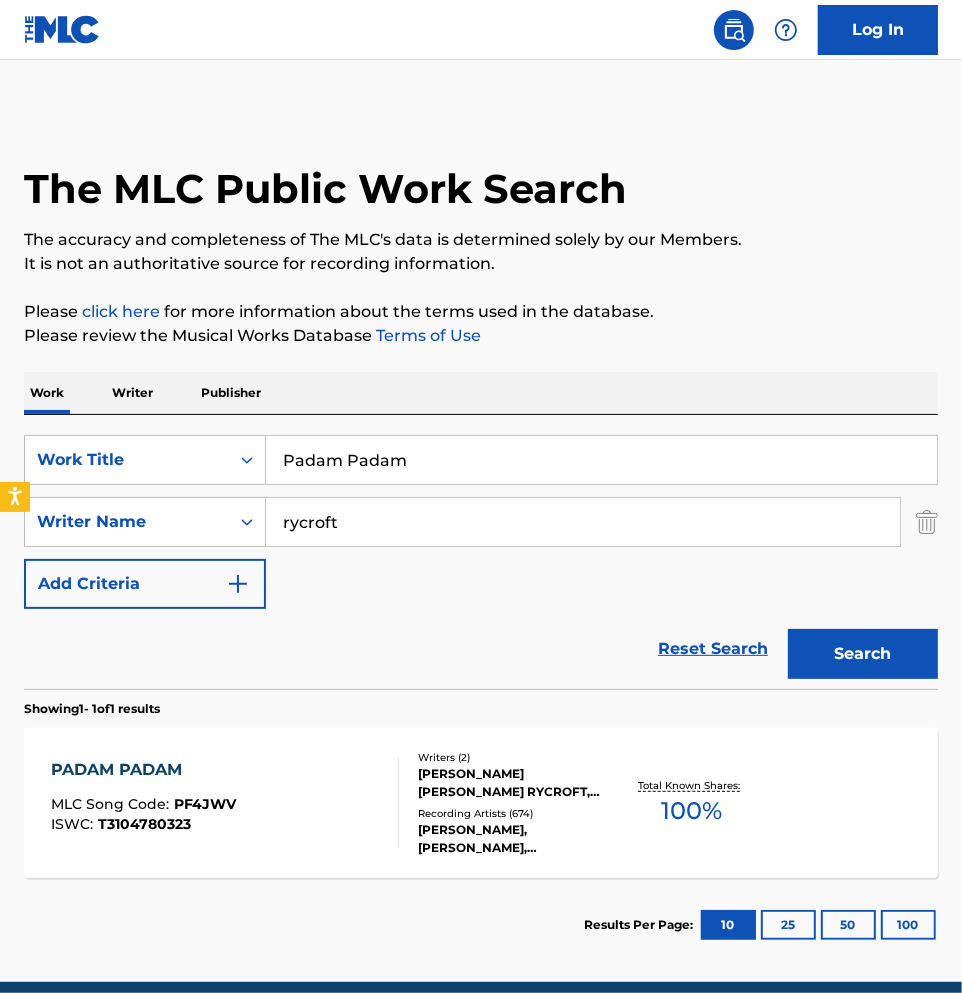 click on "PADAM PADAM MLC Song Code : PF4JWV ISWC : T3104780323" at bounding box center [224, 803] 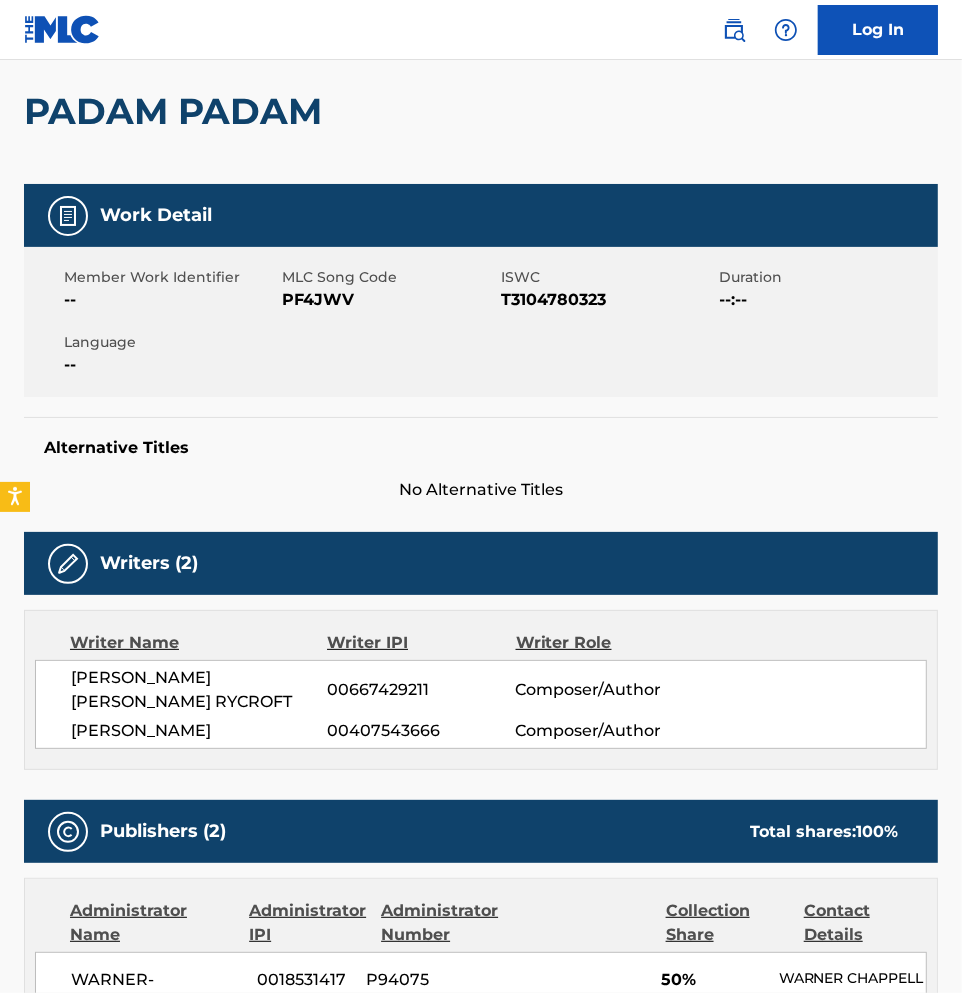 scroll, scrollTop: 0, scrollLeft: 0, axis: both 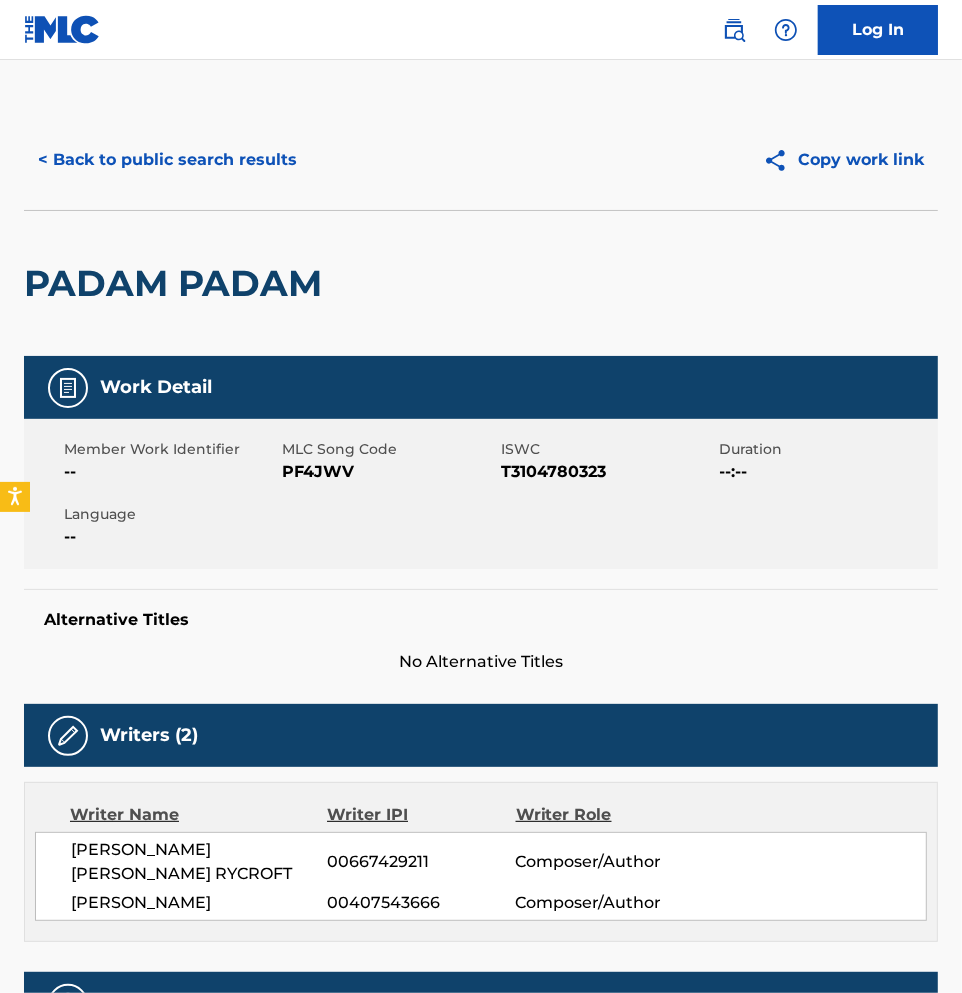 click on "< Back to public search results" at bounding box center [167, 160] 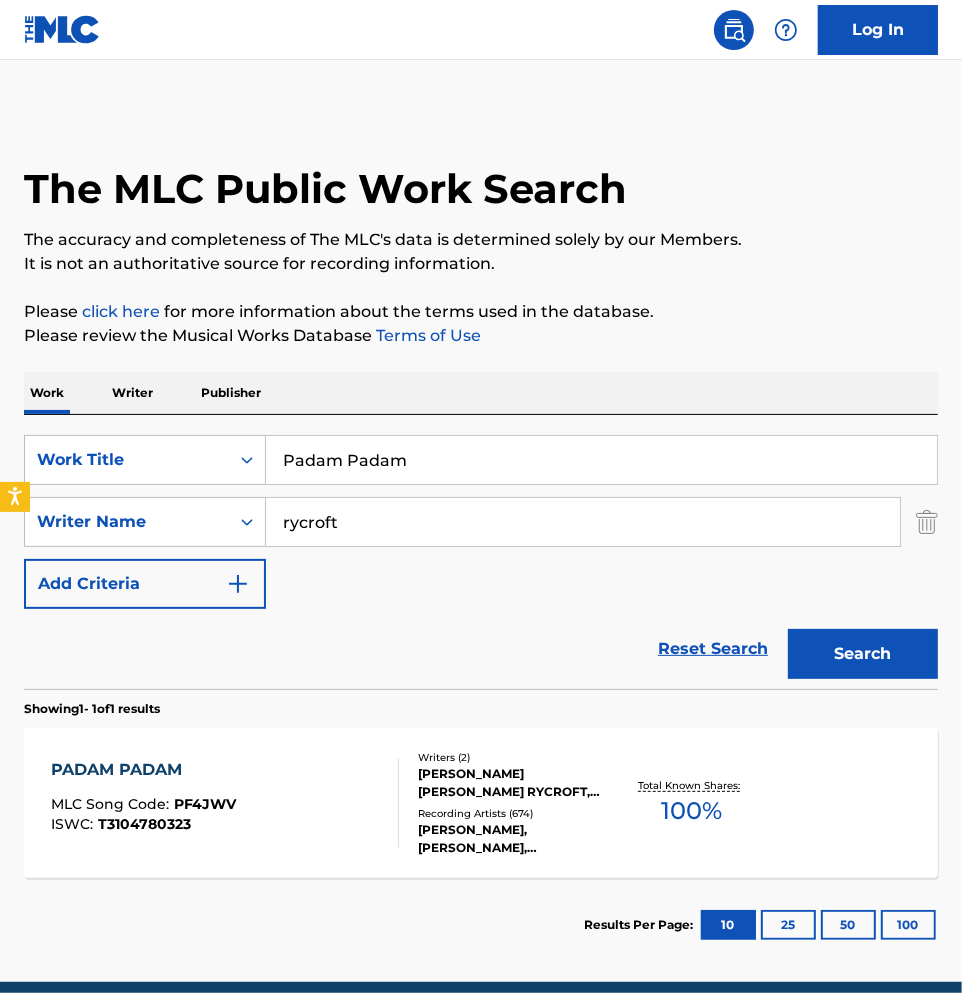 click on "Padam Padam" at bounding box center [601, 460] 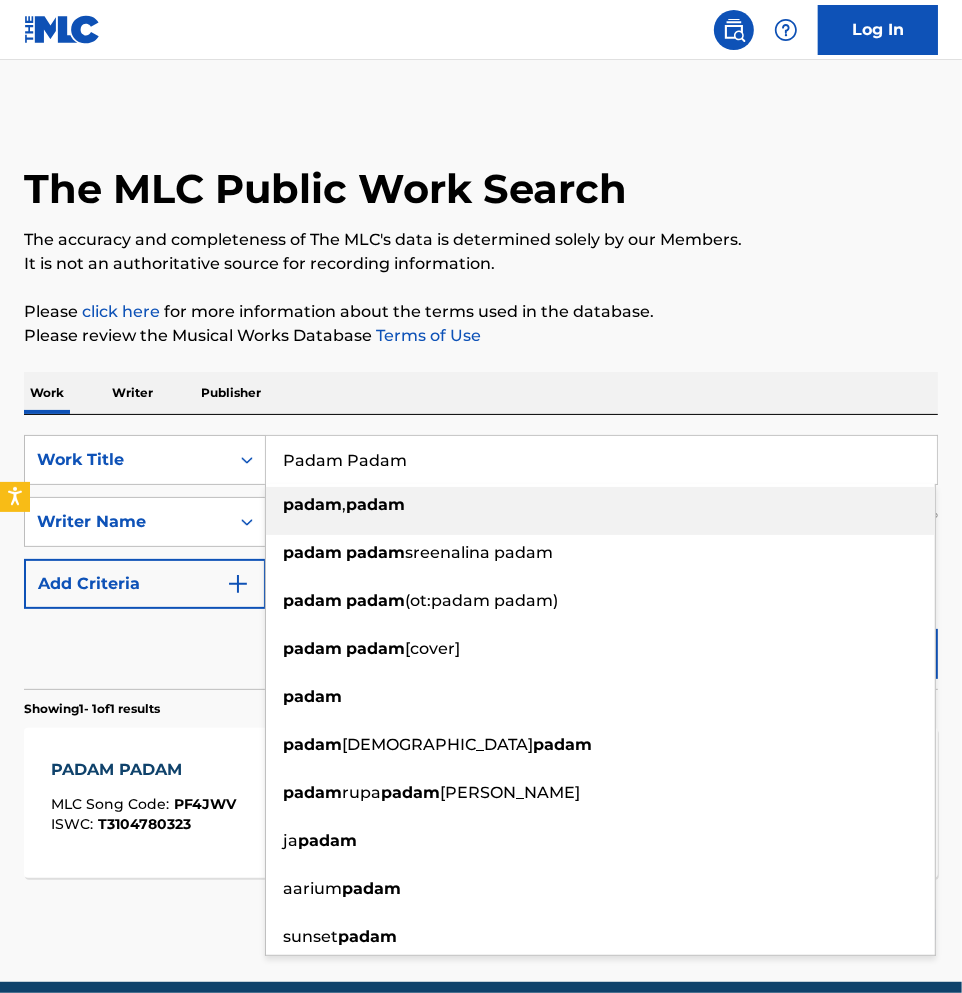 click on "Padam Padam" at bounding box center (601, 460) 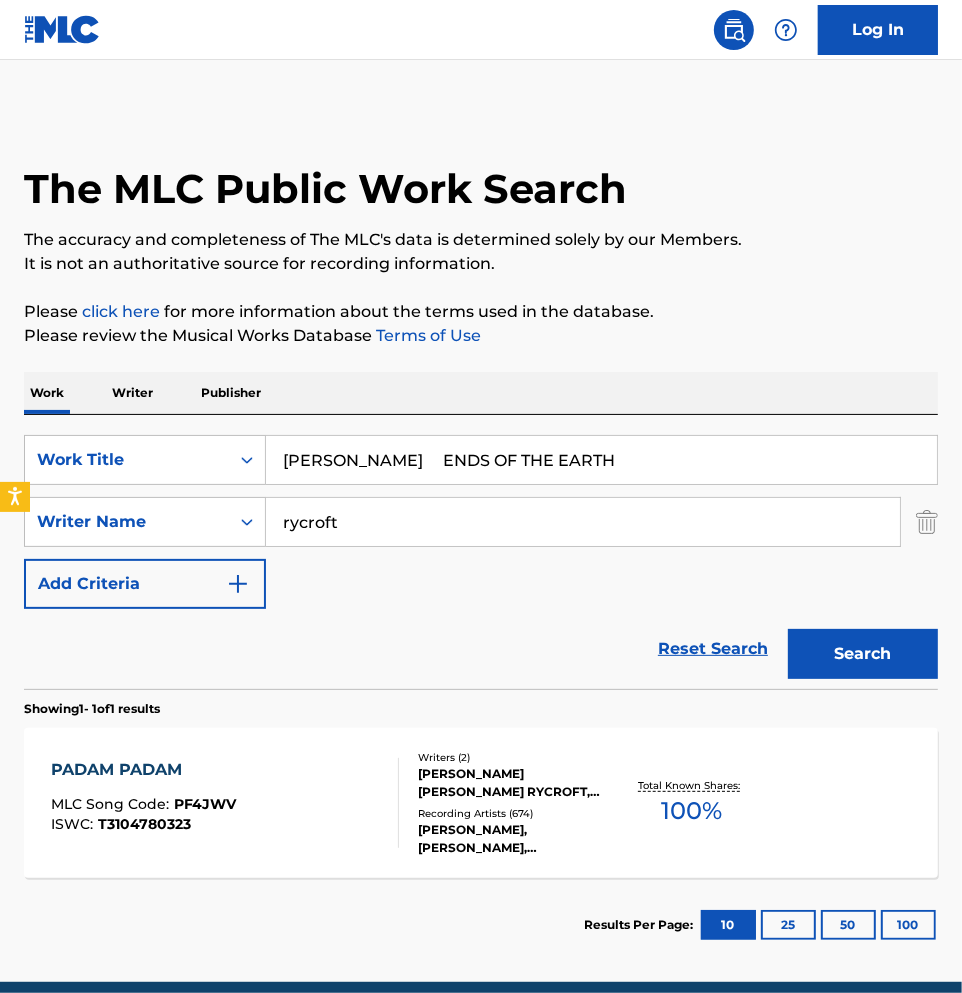 drag, startPoint x: 385, startPoint y: 464, endPoint x: -273, endPoint y: 557, distance: 664.5397 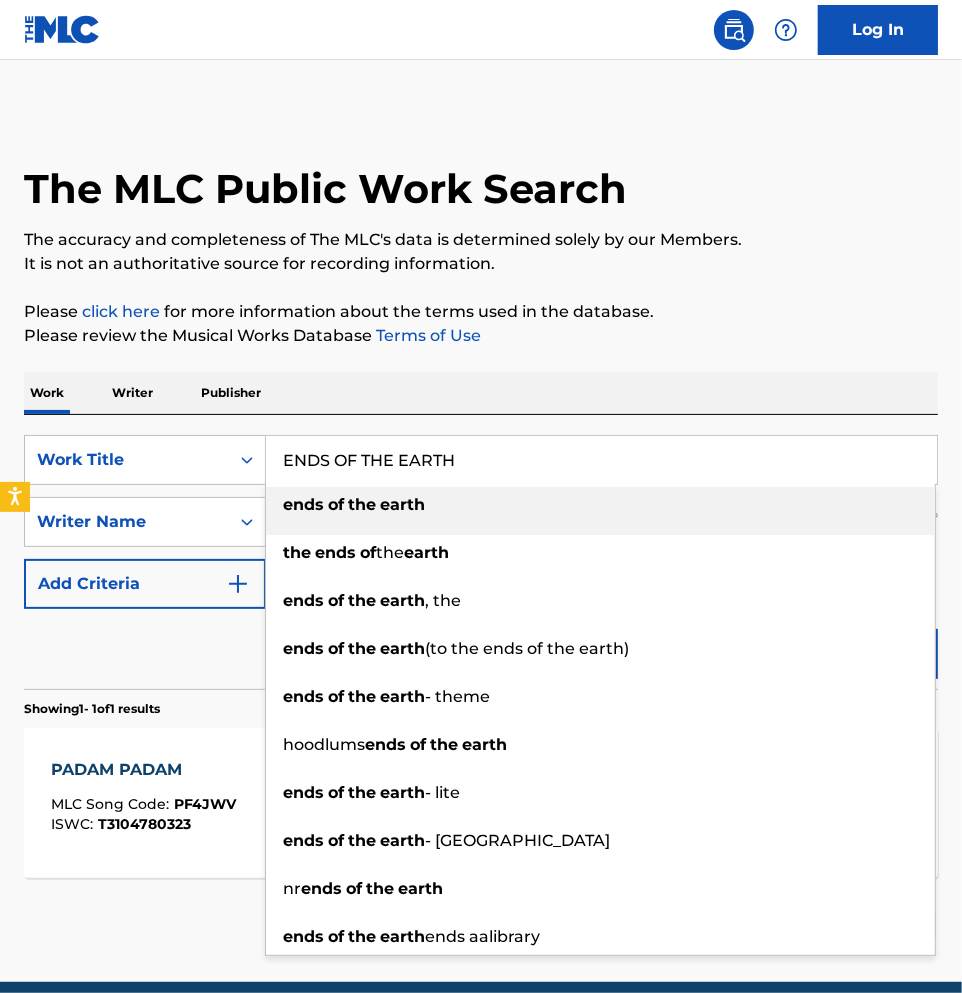 type on "ENDS OF THE EARTH" 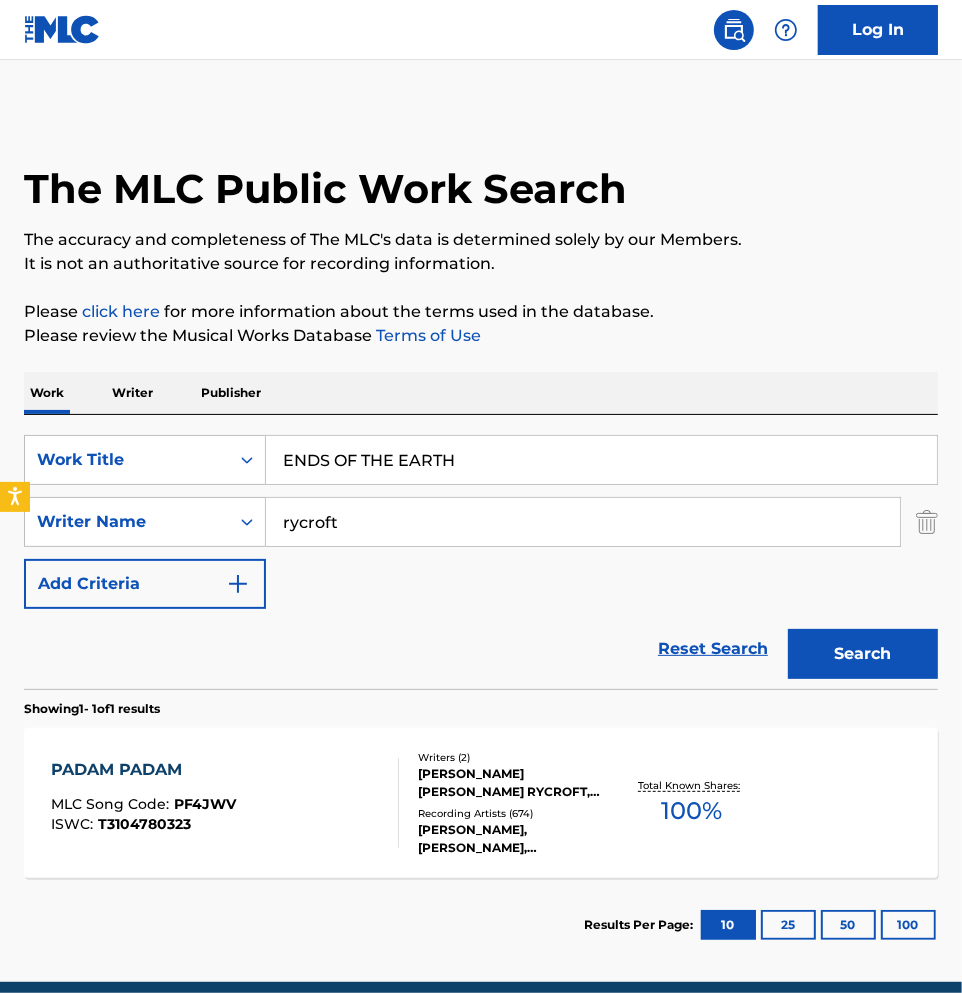 click on "Please   click here   for more information about the terms used in the database." at bounding box center [481, 312] 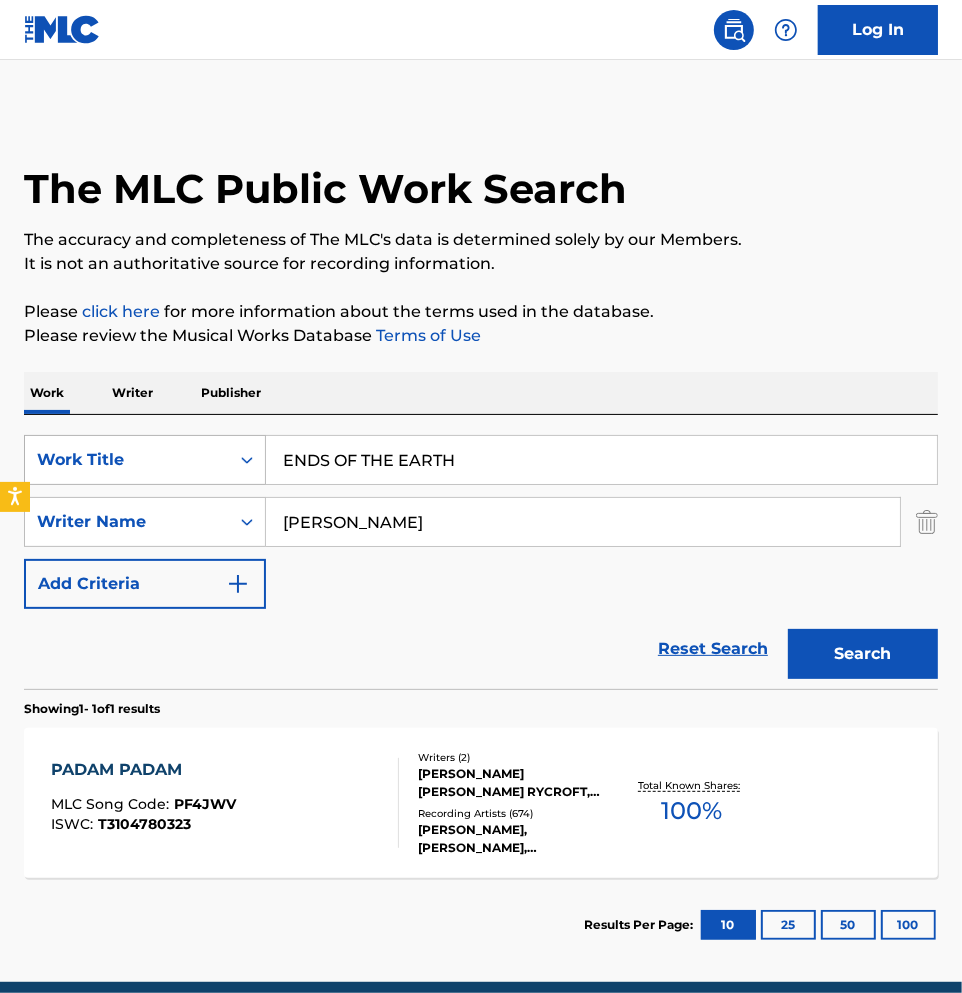type on "myers" 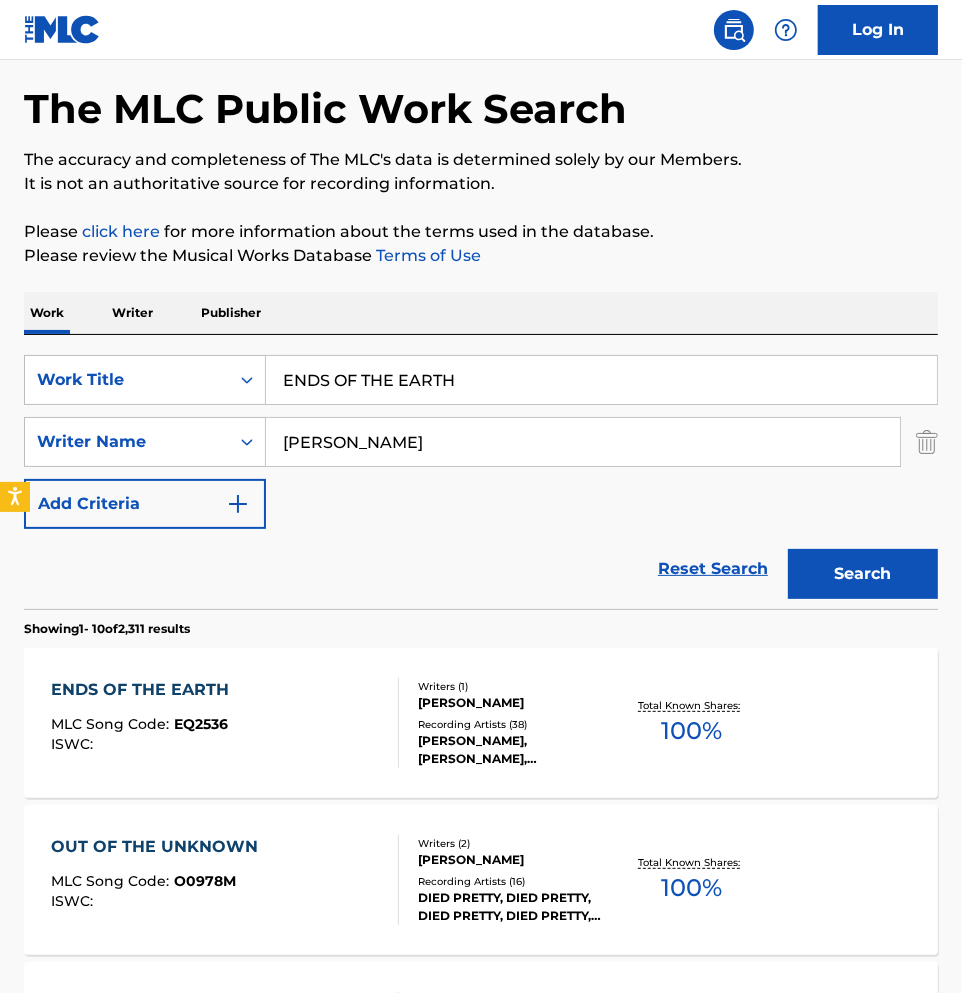 scroll, scrollTop: 222, scrollLeft: 0, axis: vertical 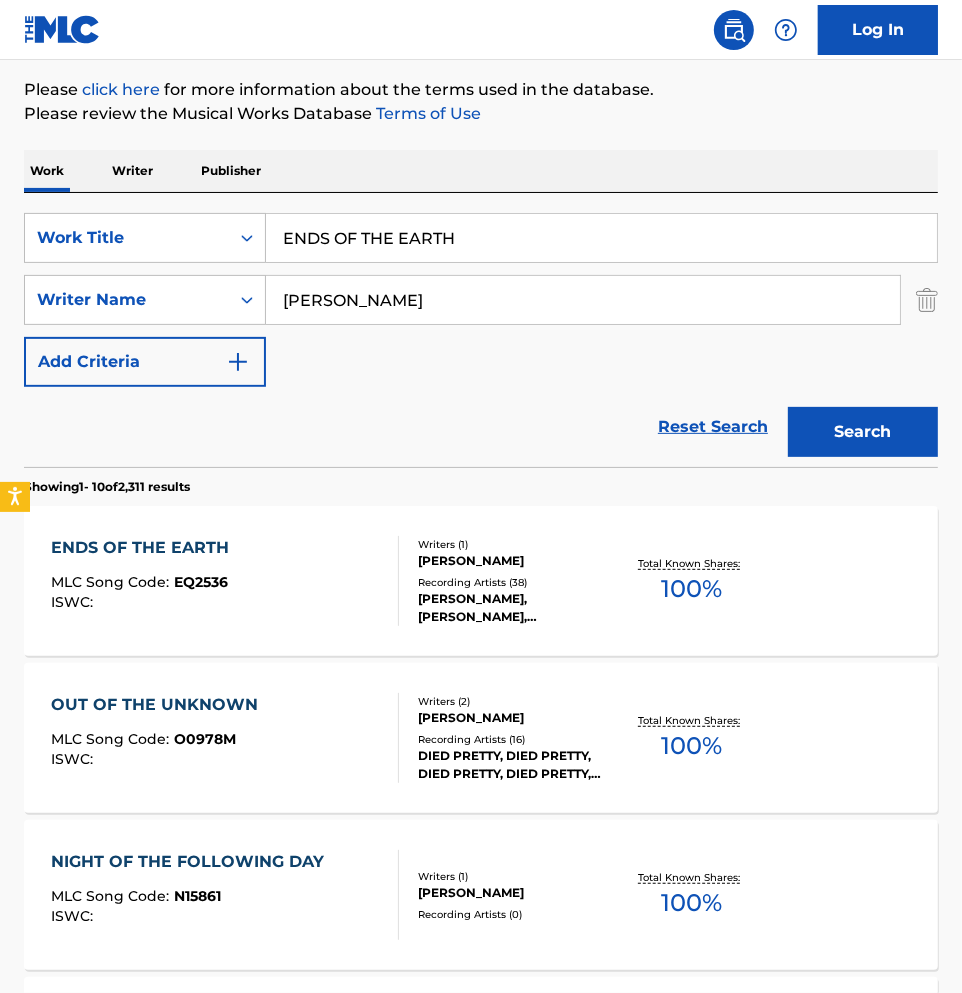 click on "ENDS OF THE EARTH MLC Song Code : EQ2536 ISWC :" at bounding box center (224, 581) 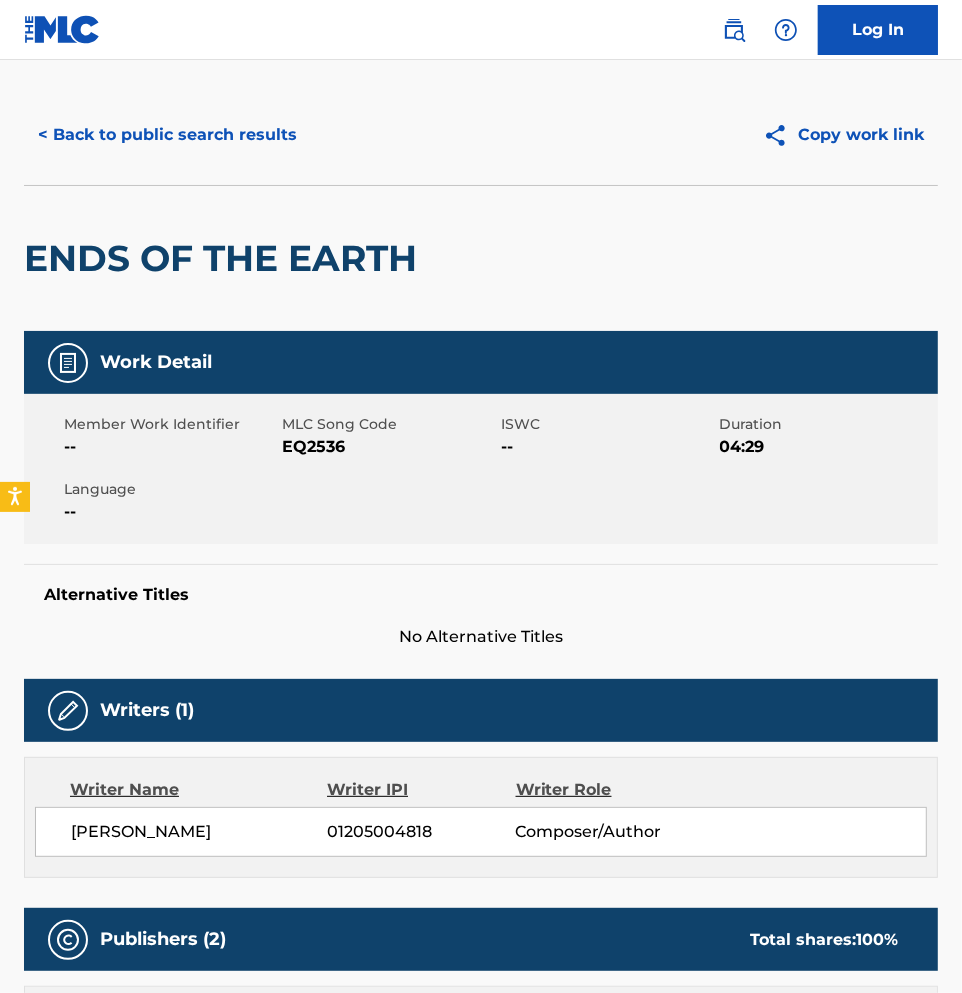 scroll, scrollTop: 0, scrollLeft: 0, axis: both 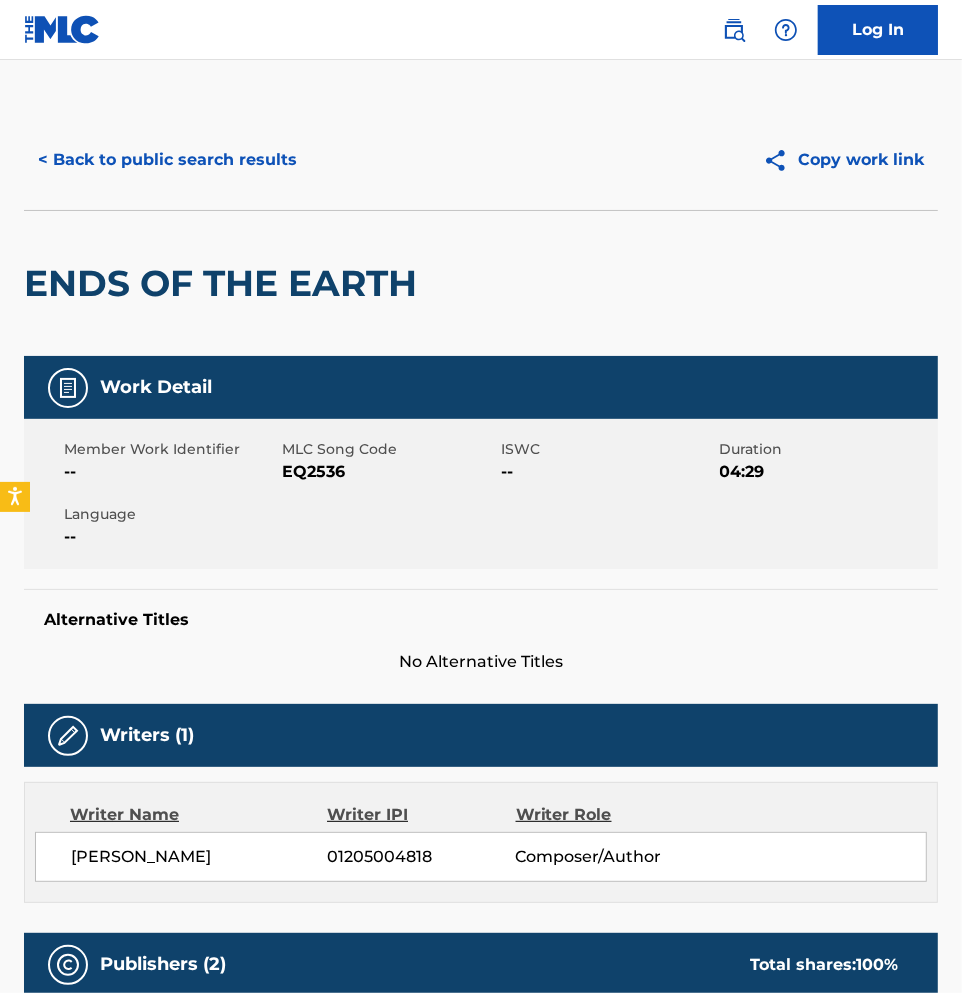 click on "< Back to public search results" at bounding box center (167, 160) 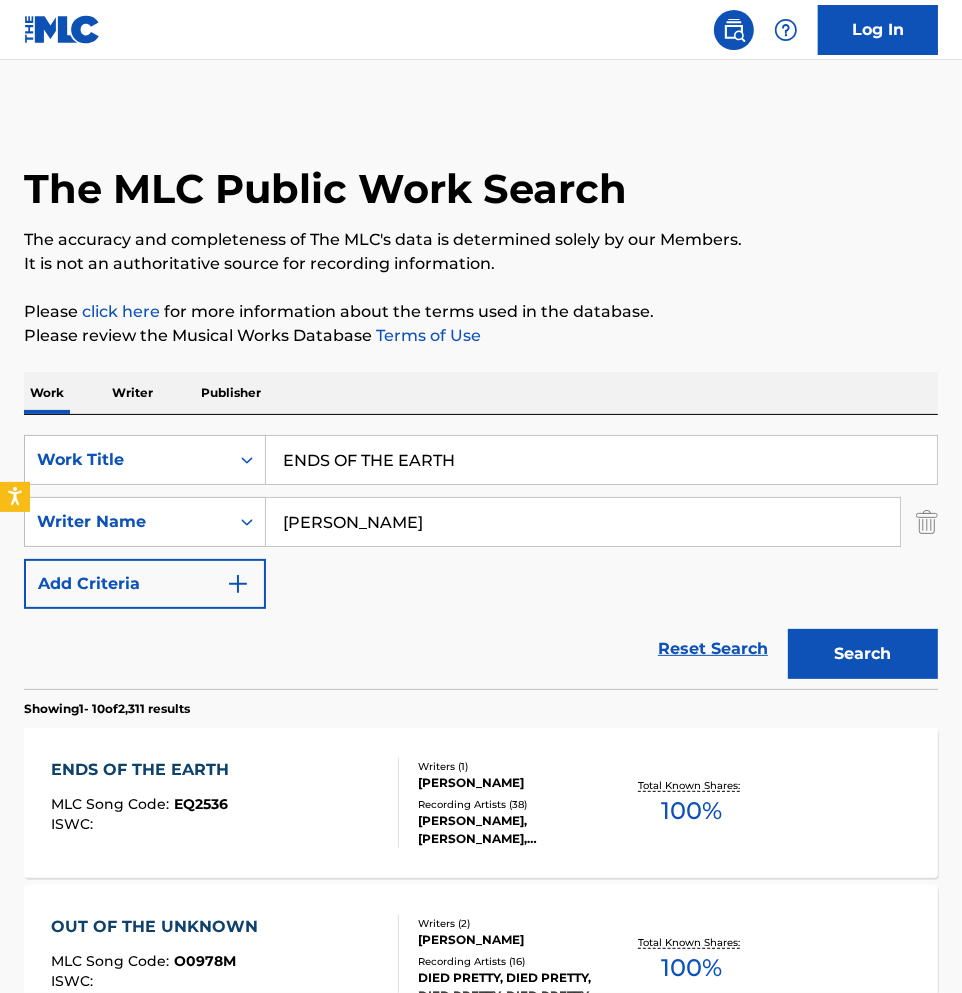 scroll, scrollTop: 222, scrollLeft: 0, axis: vertical 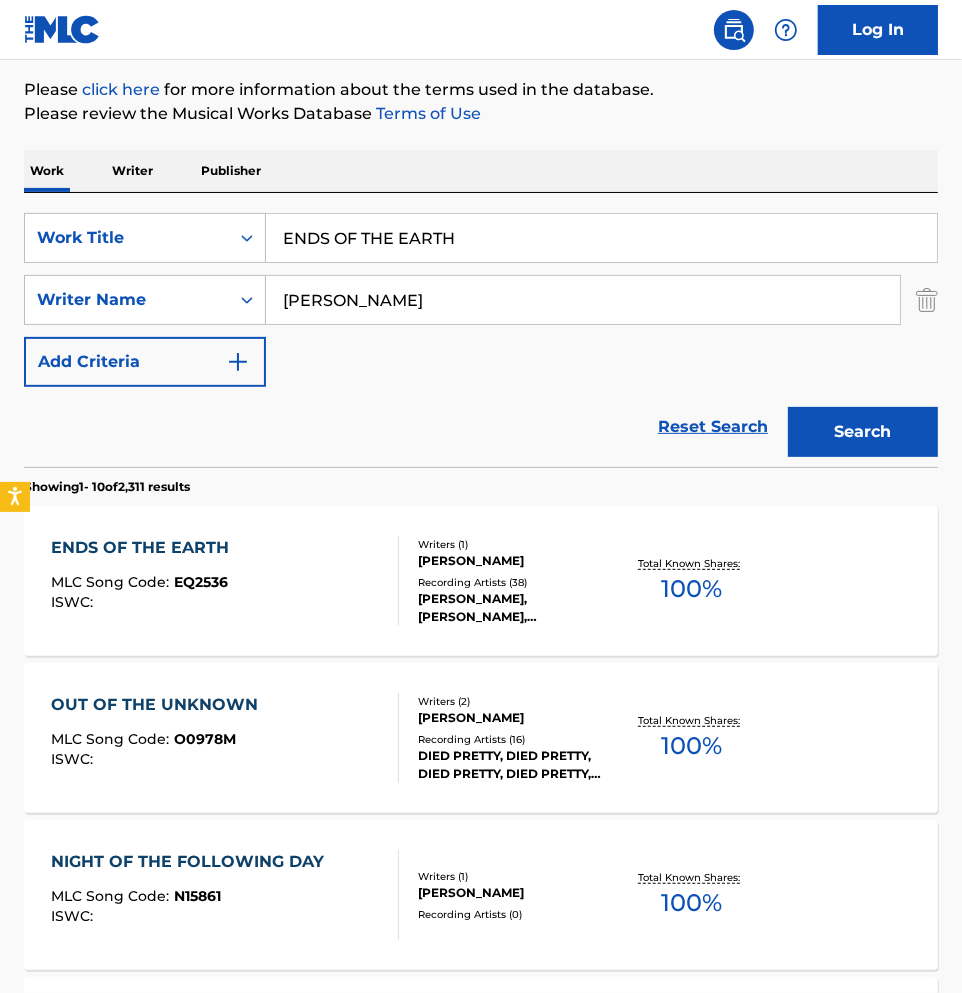 click on "ENDS OF THE EARTH" at bounding box center (601, 238) 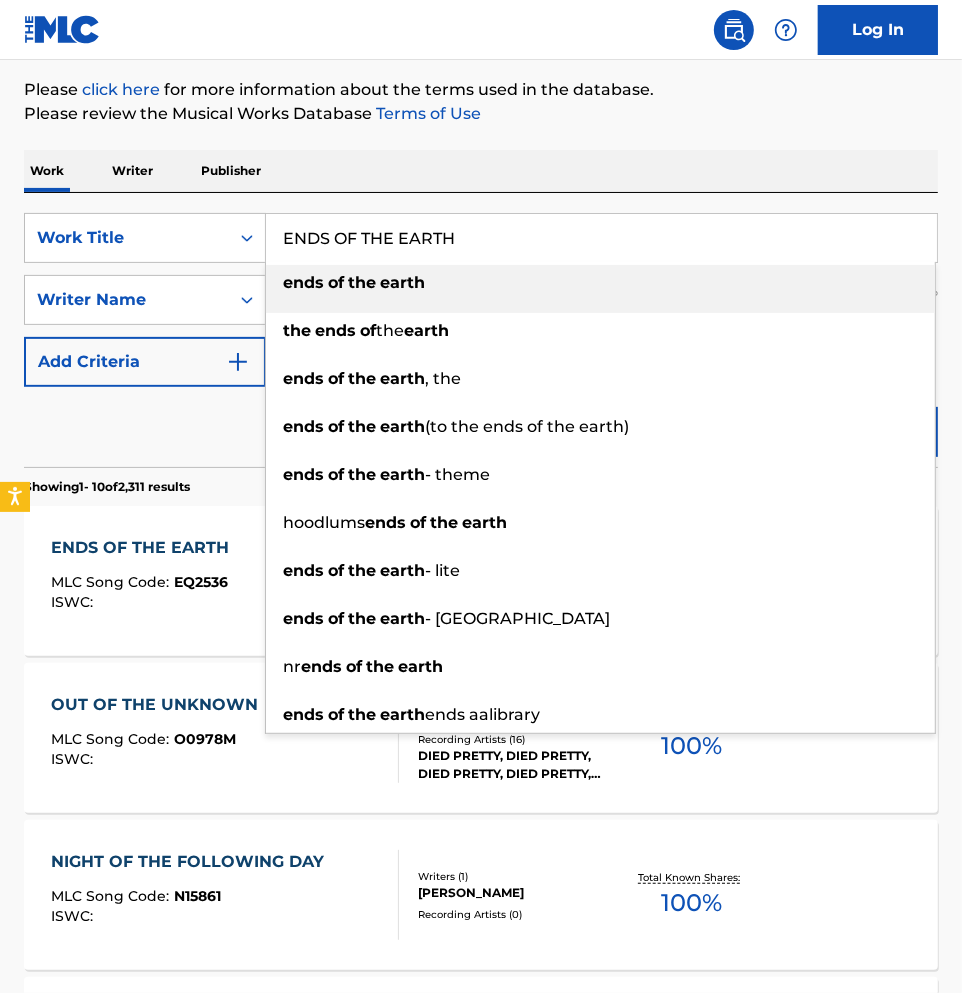 click on "ENDS OF THE EARTH" at bounding box center (601, 238) 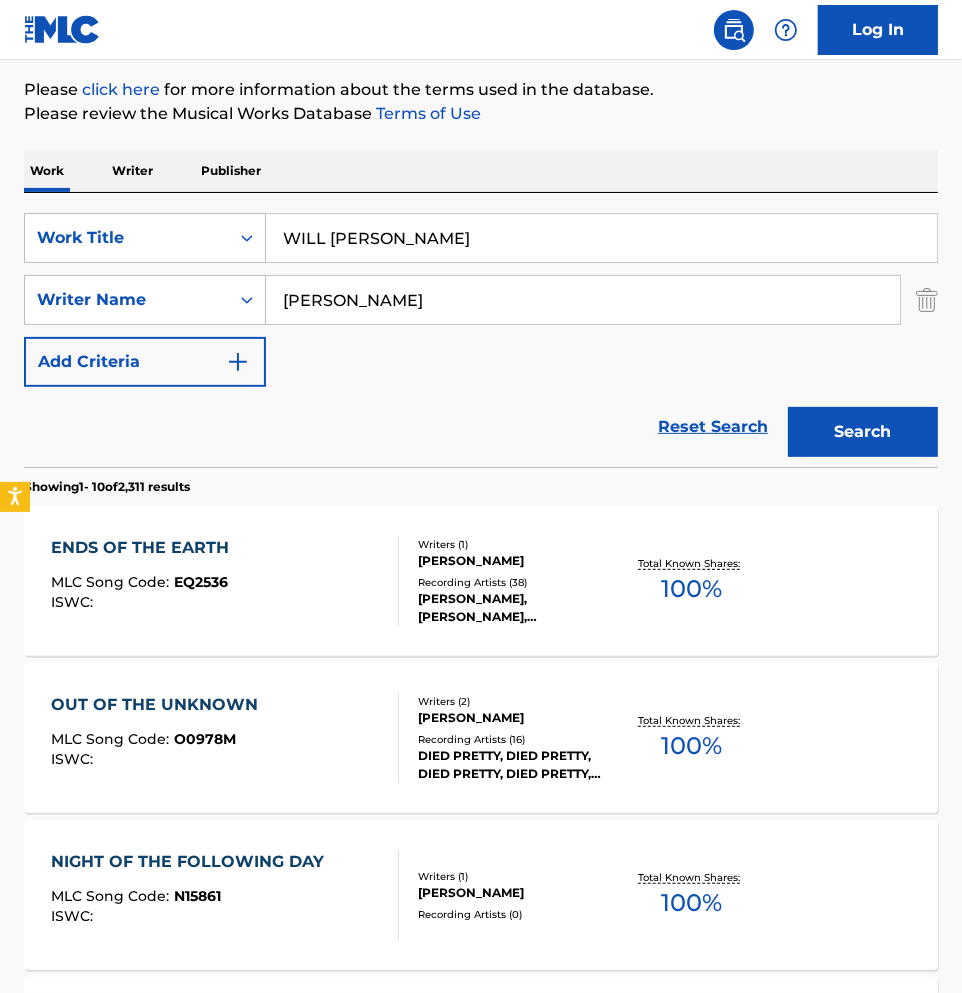 drag, startPoint x: 422, startPoint y: 231, endPoint x: -193, endPoint y: 458, distance: 655.5563 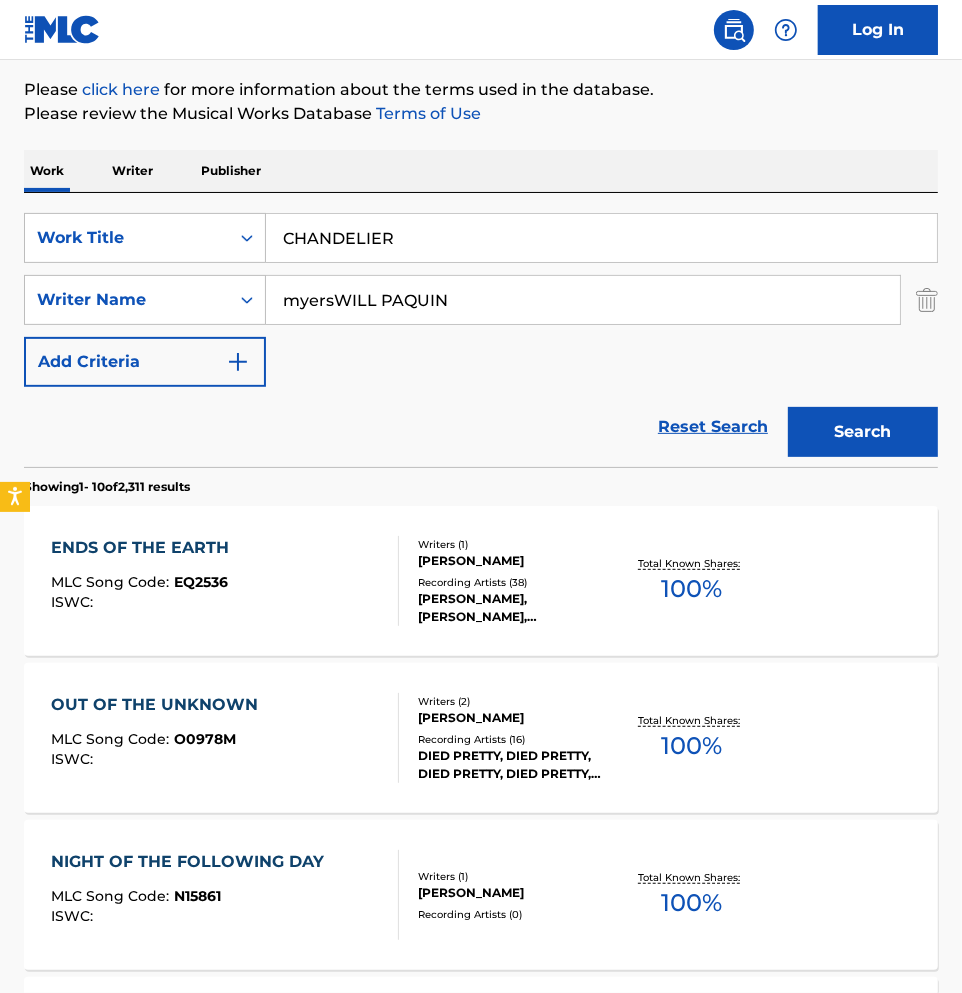 click on "myersWILL PAQUIN" at bounding box center (583, 300) 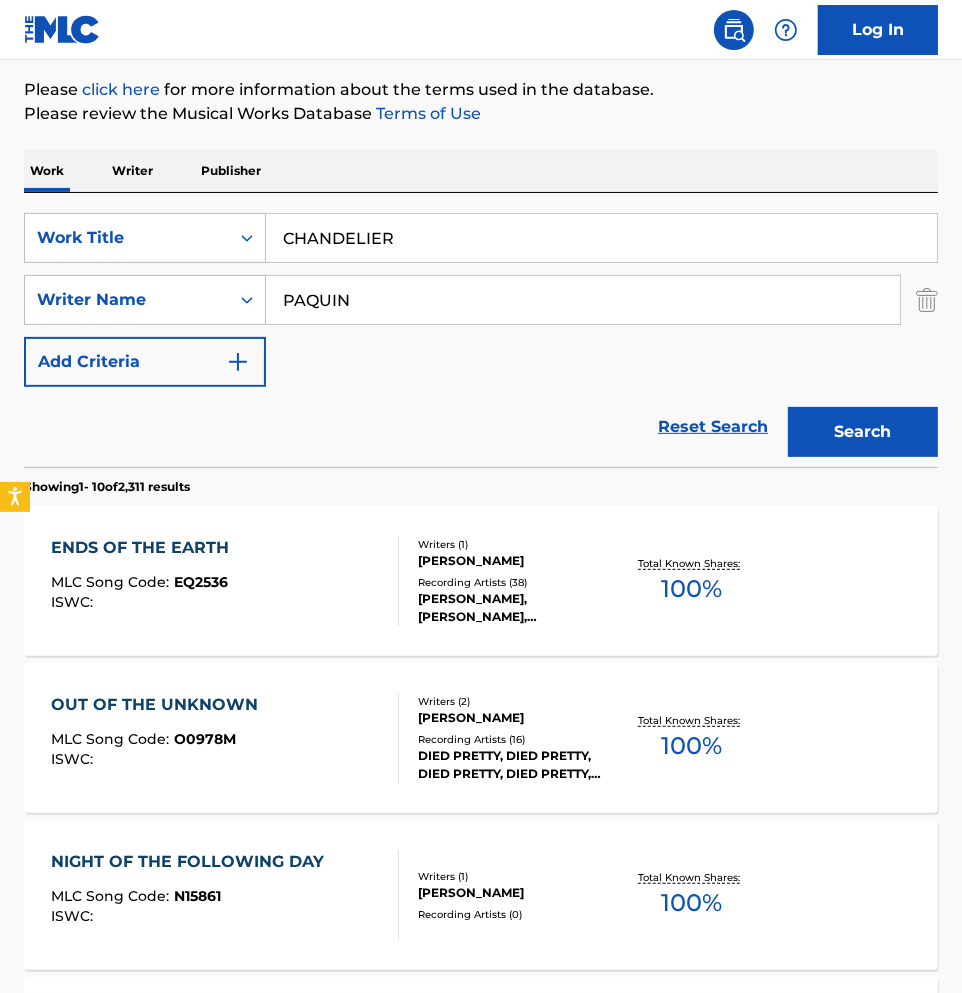 type on "PAQUIN" 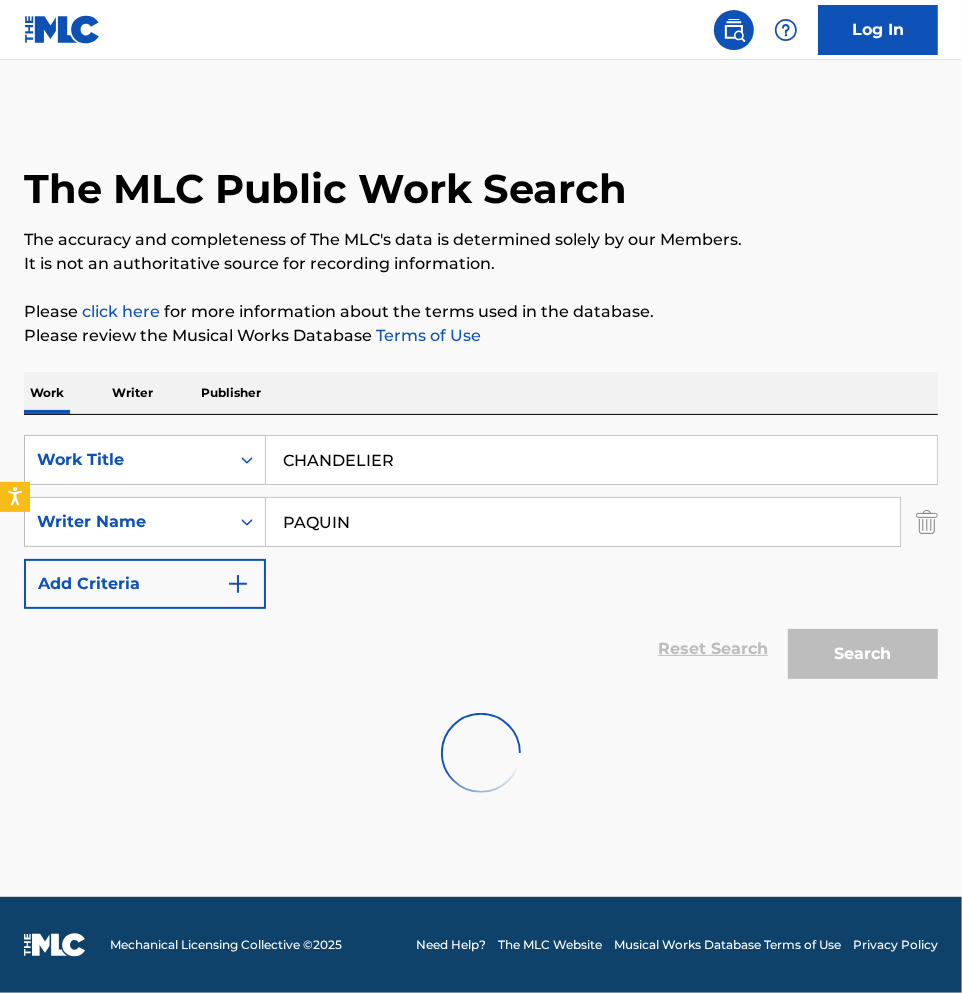 scroll, scrollTop: 0, scrollLeft: 0, axis: both 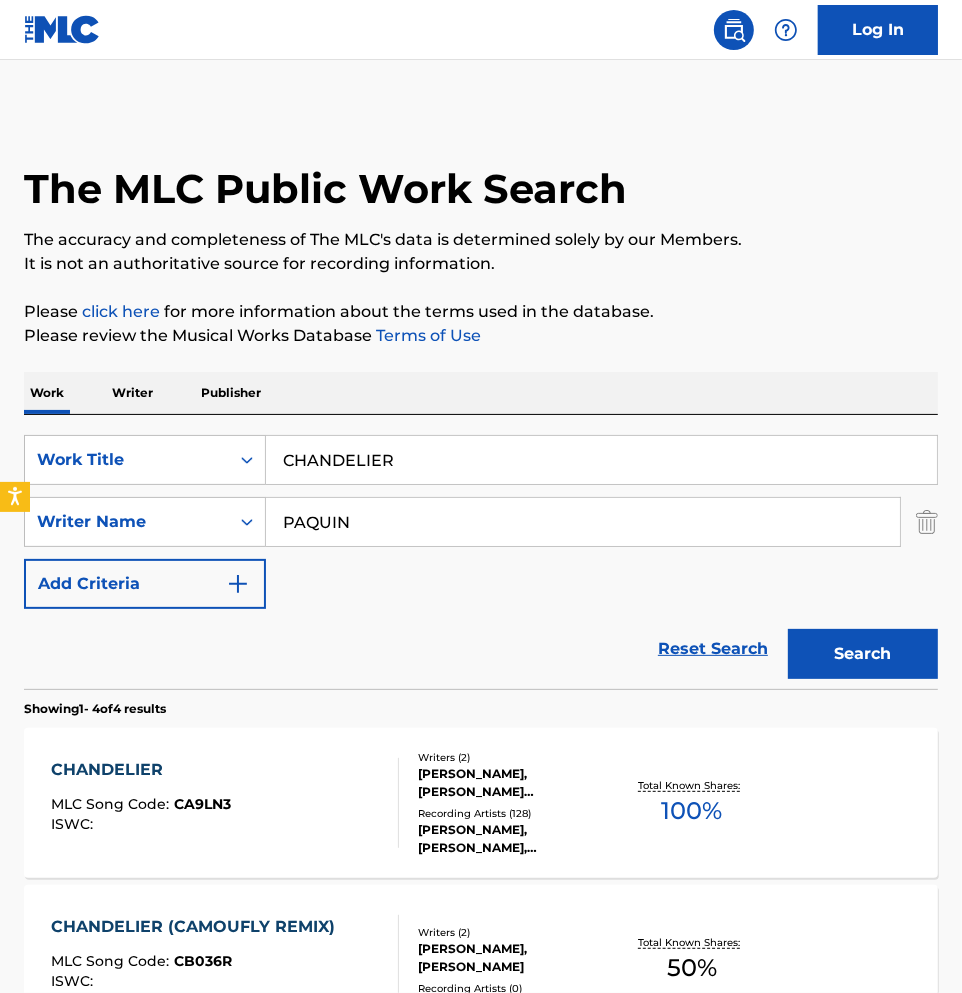 click on "CHANDELIER MLC Song Code : CA9LN3 ISWC :" at bounding box center (224, 803) 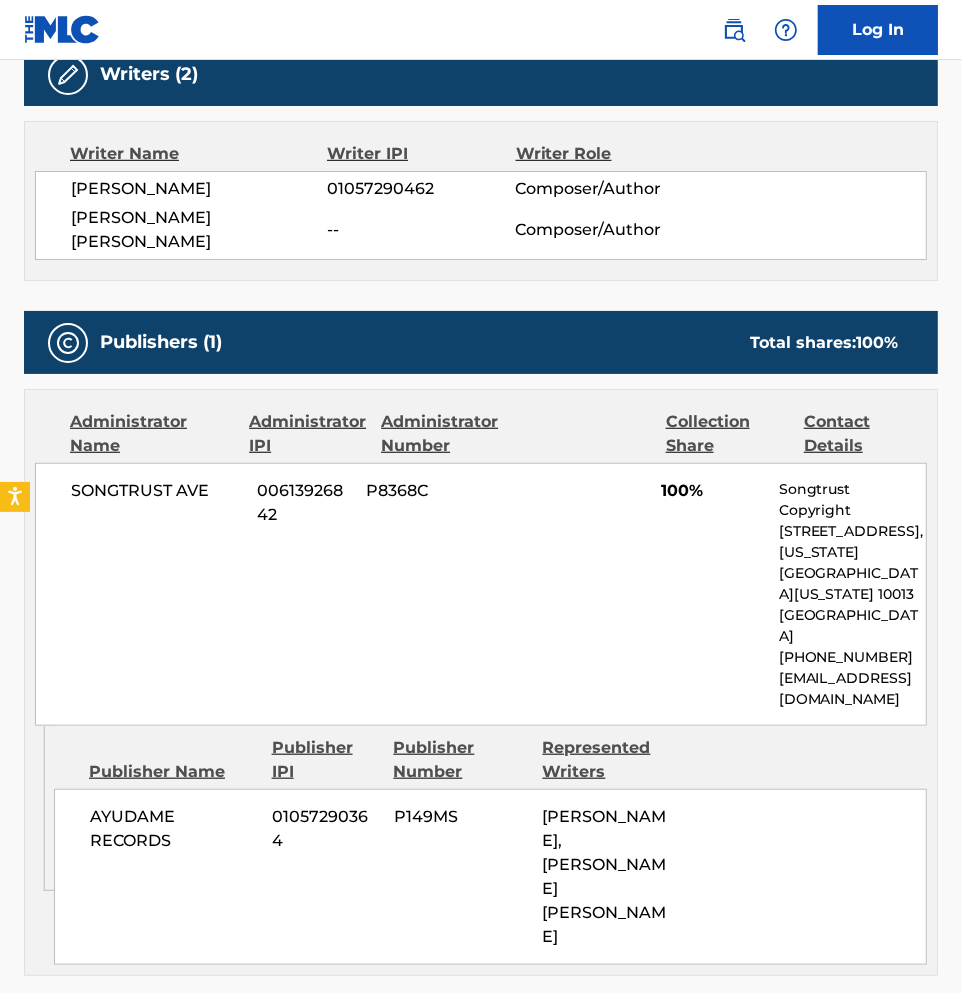 scroll, scrollTop: 777, scrollLeft: 0, axis: vertical 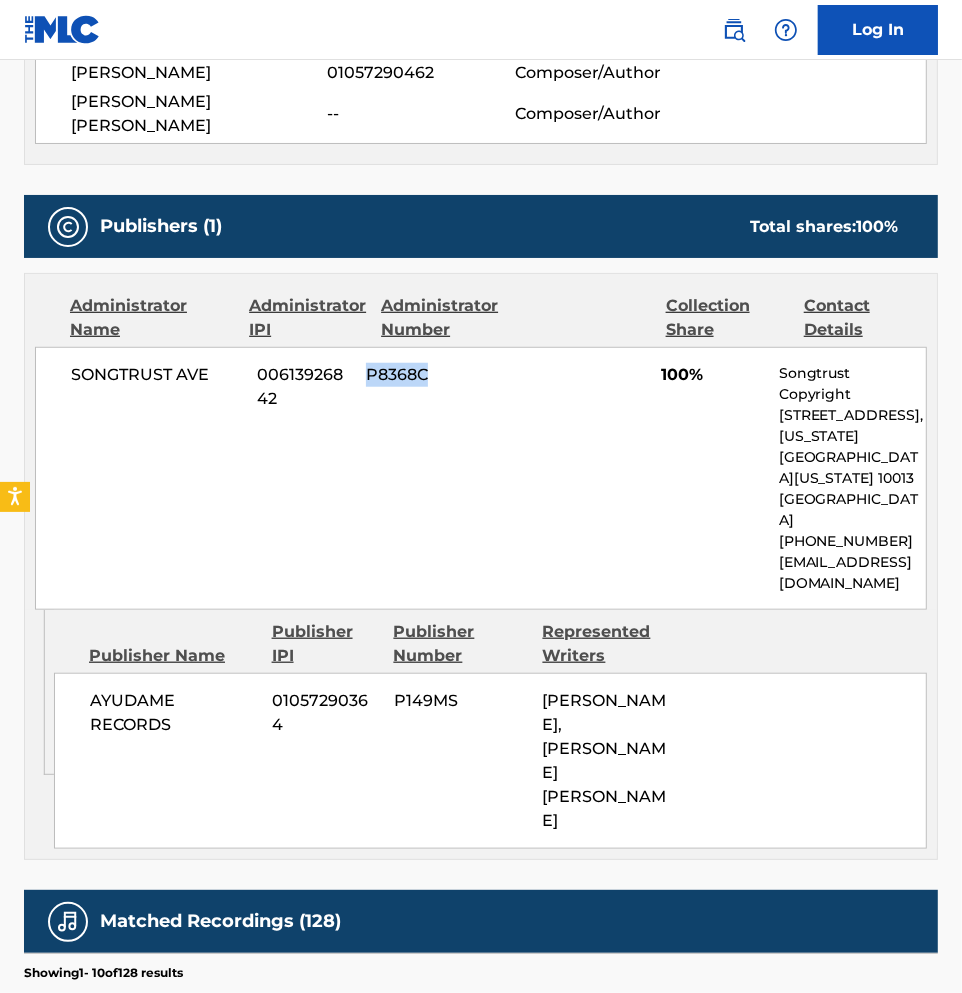 drag, startPoint x: 428, startPoint y: 507, endPoint x: 410, endPoint y: 463, distance: 47.539455 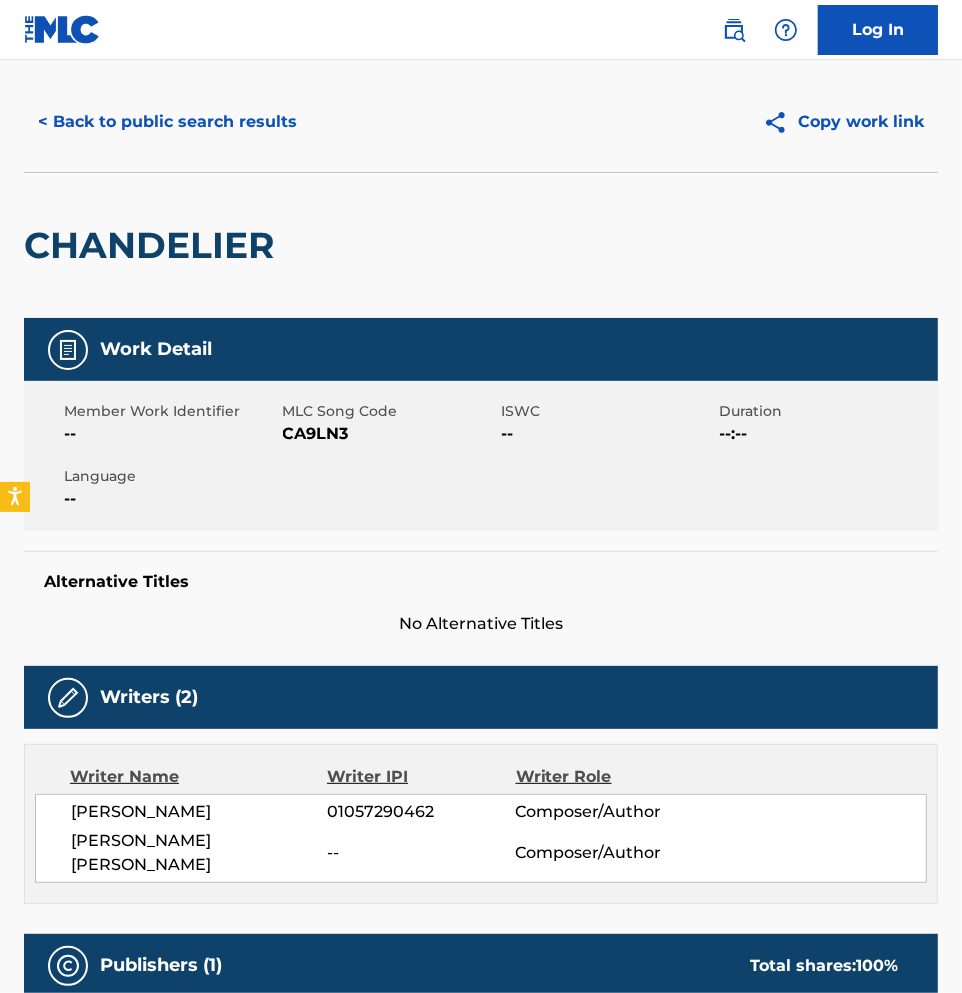 scroll, scrollTop: 0, scrollLeft: 0, axis: both 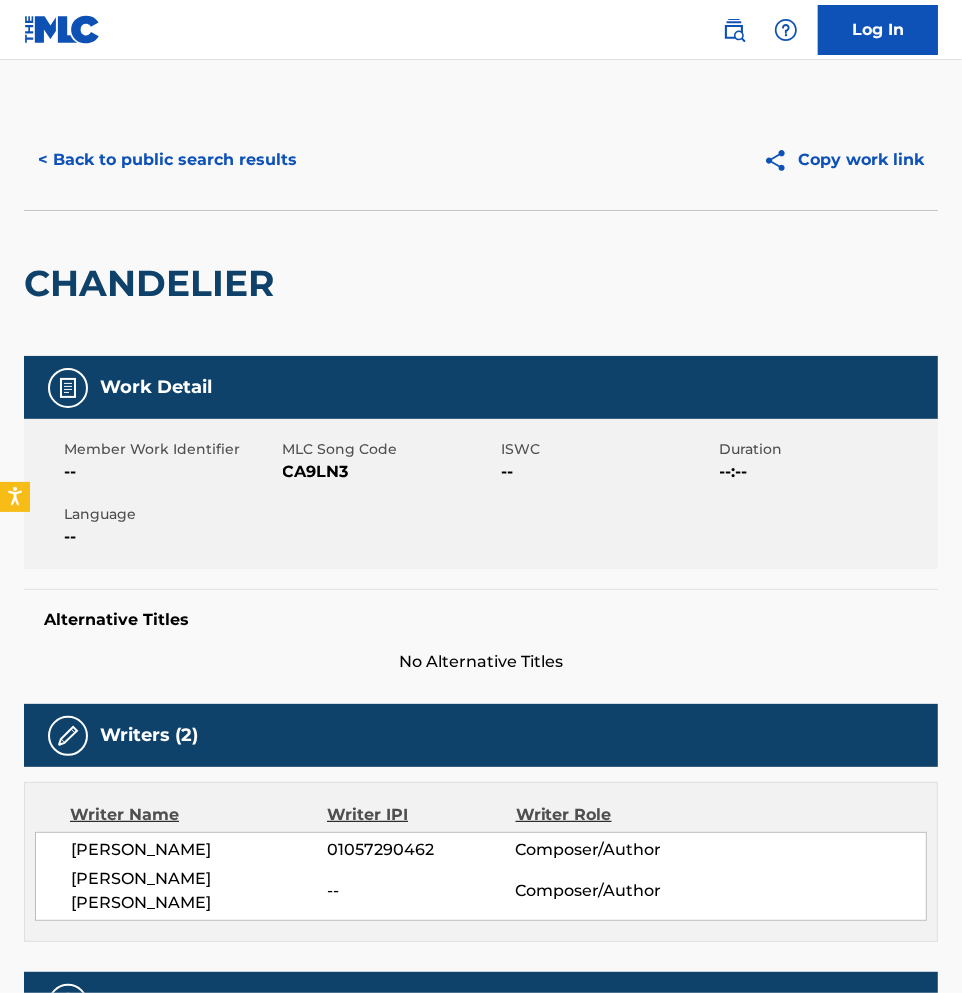 click on "< Back to public search results" at bounding box center [167, 160] 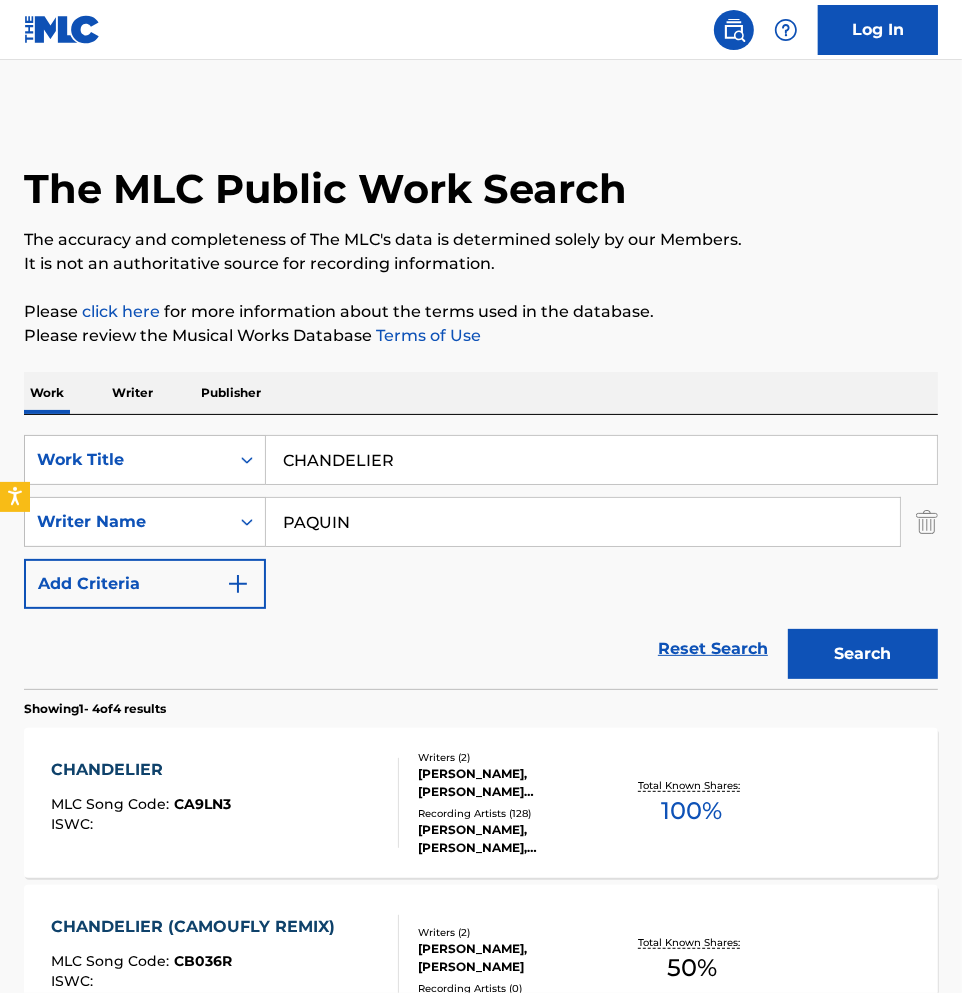 click on "CHANDELIER" at bounding box center (601, 460) 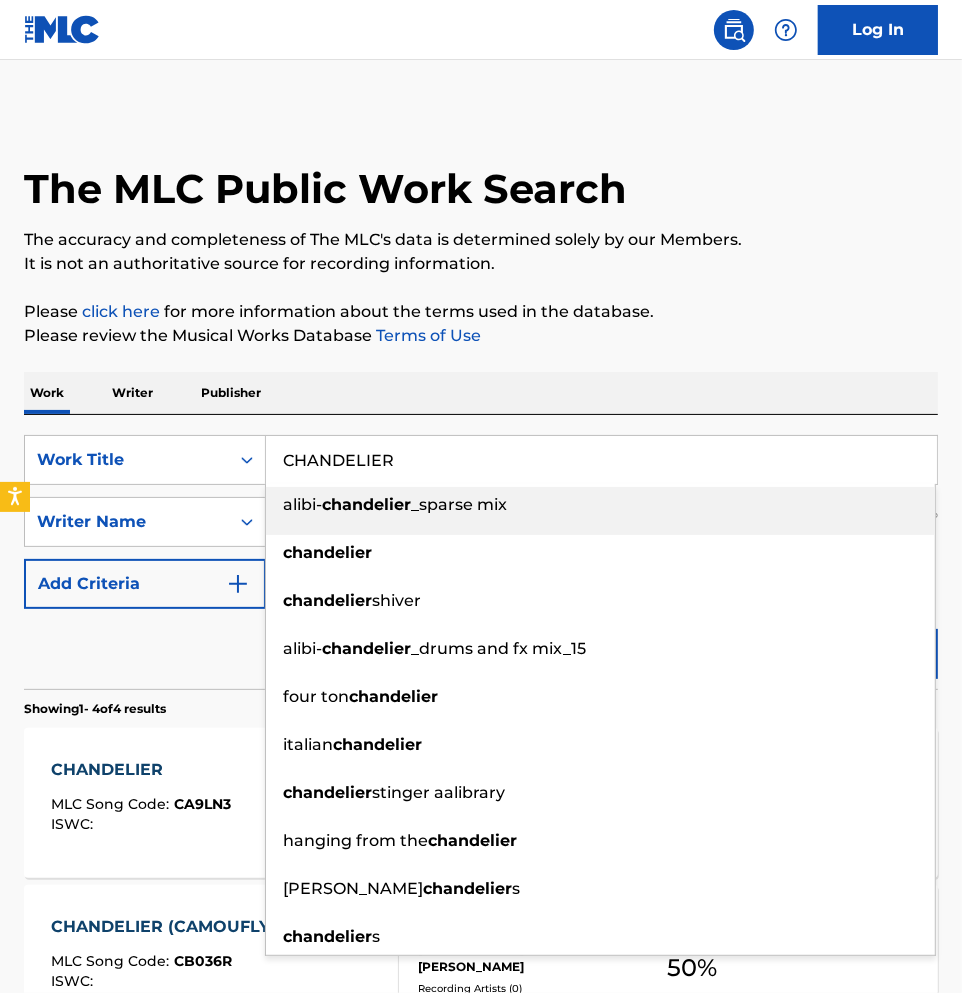 click on "CHANDELIER" at bounding box center (601, 460) 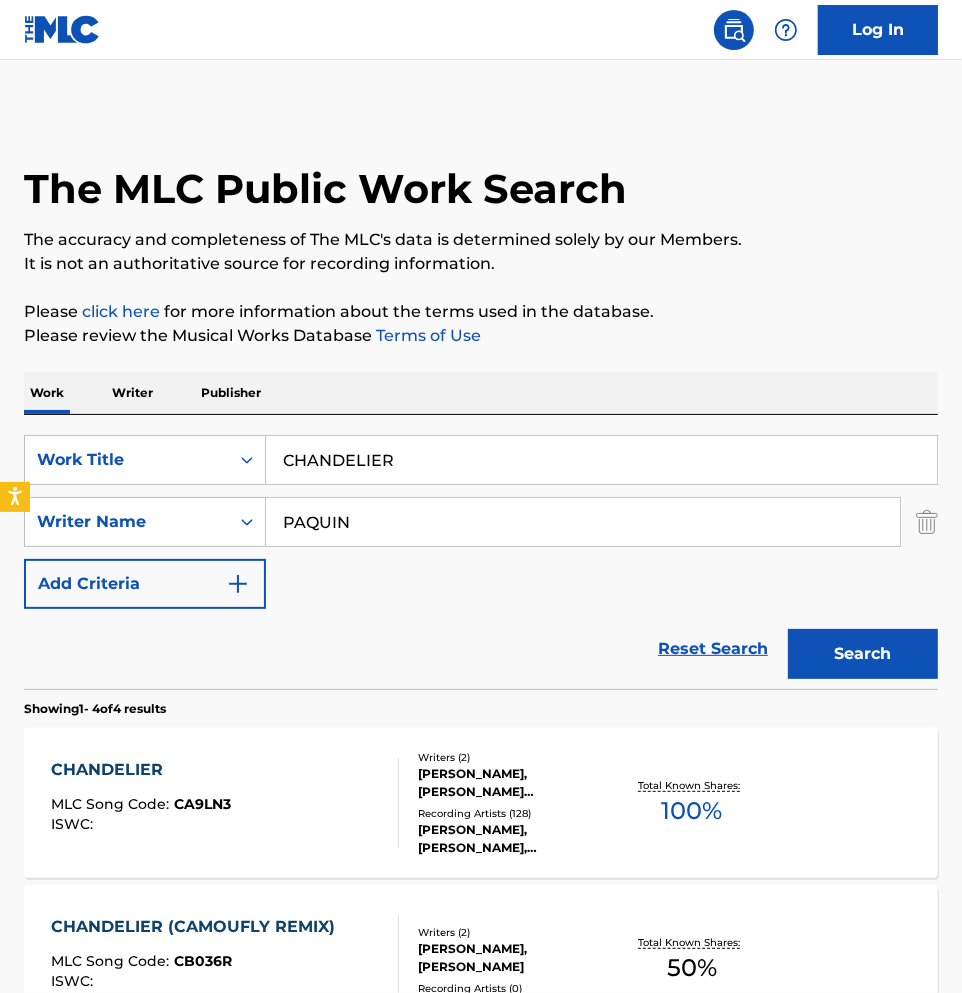 drag, startPoint x: 793, startPoint y: 288, endPoint x: 637, endPoint y: 377, distance: 179.60234 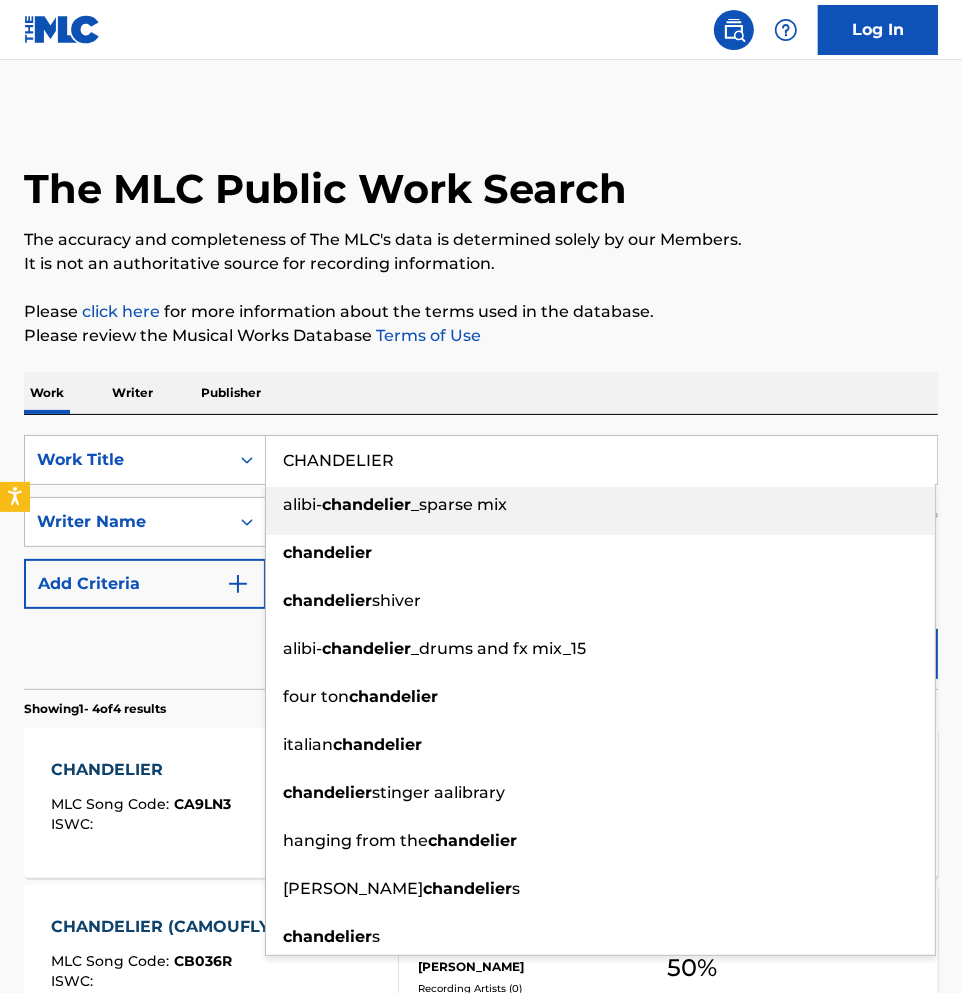 click on "CHANDELIER" at bounding box center [601, 460] 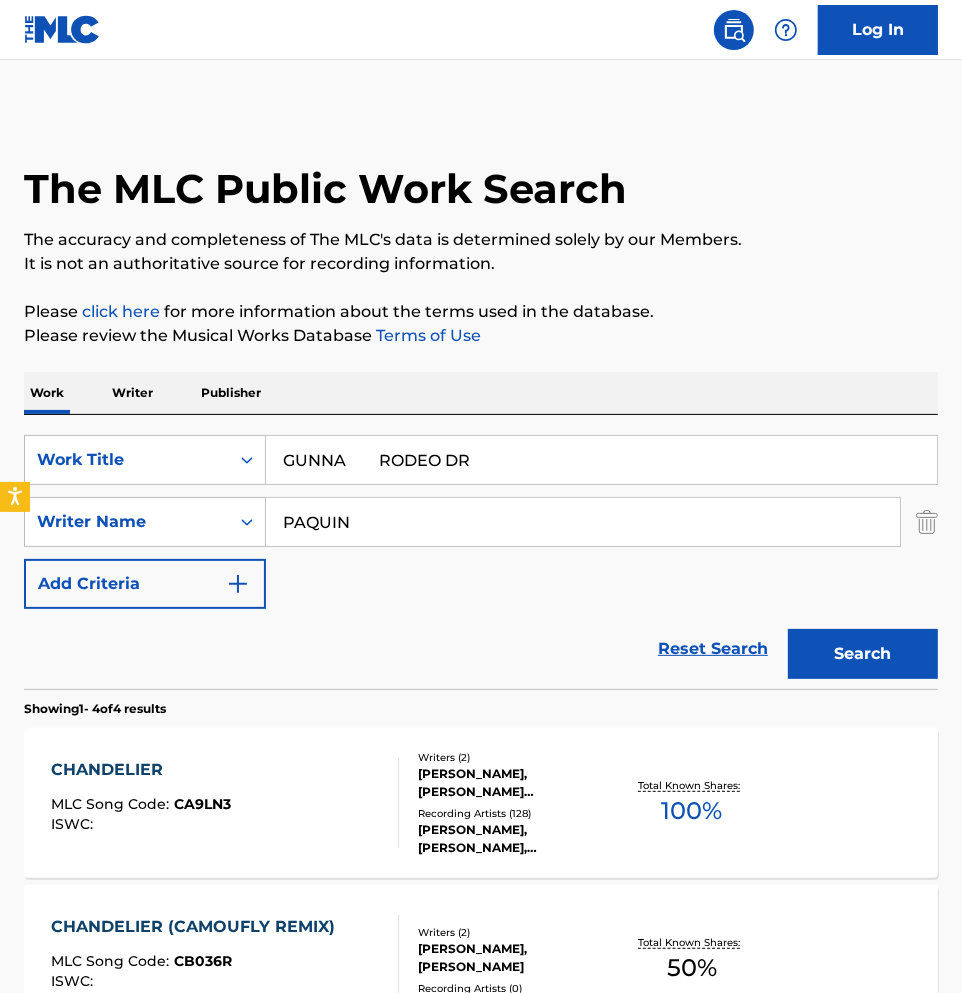 drag, startPoint x: 353, startPoint y: 465, endPoint x: -1153, endPoint y: 405, distance: 1507.1947 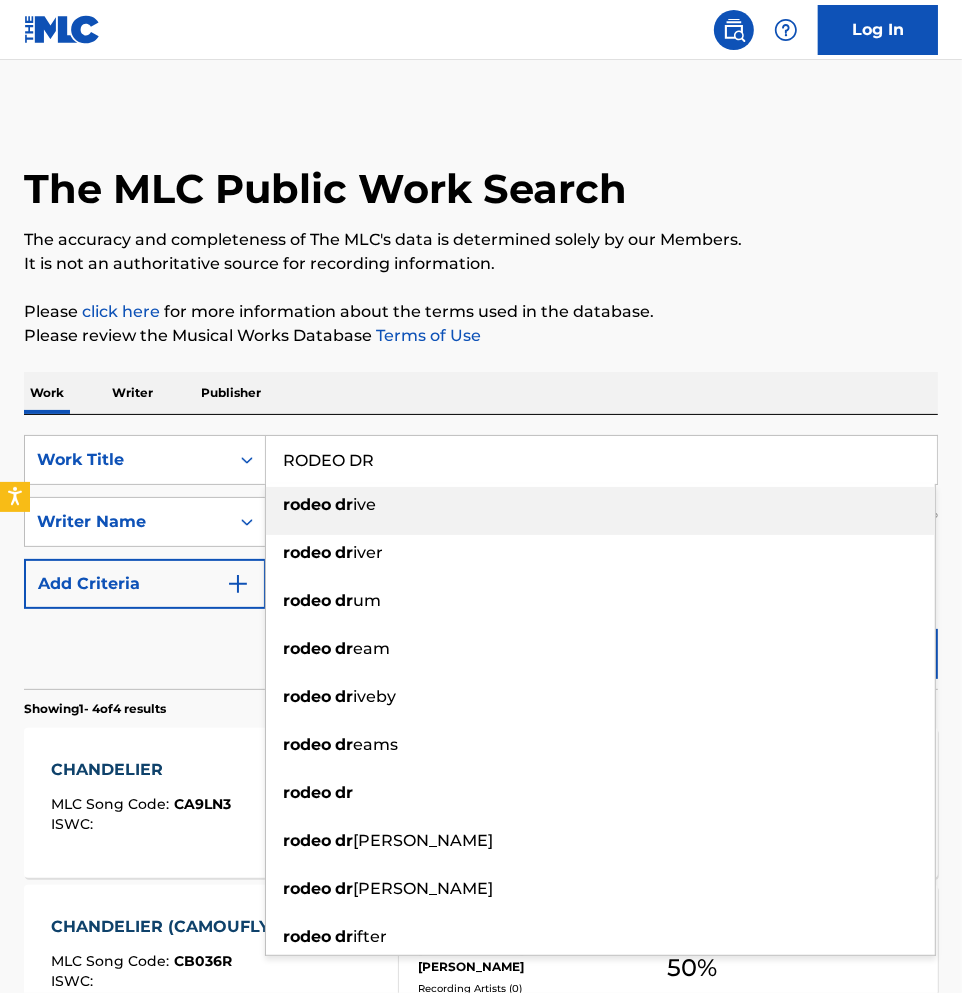 type on "RODEO DR" 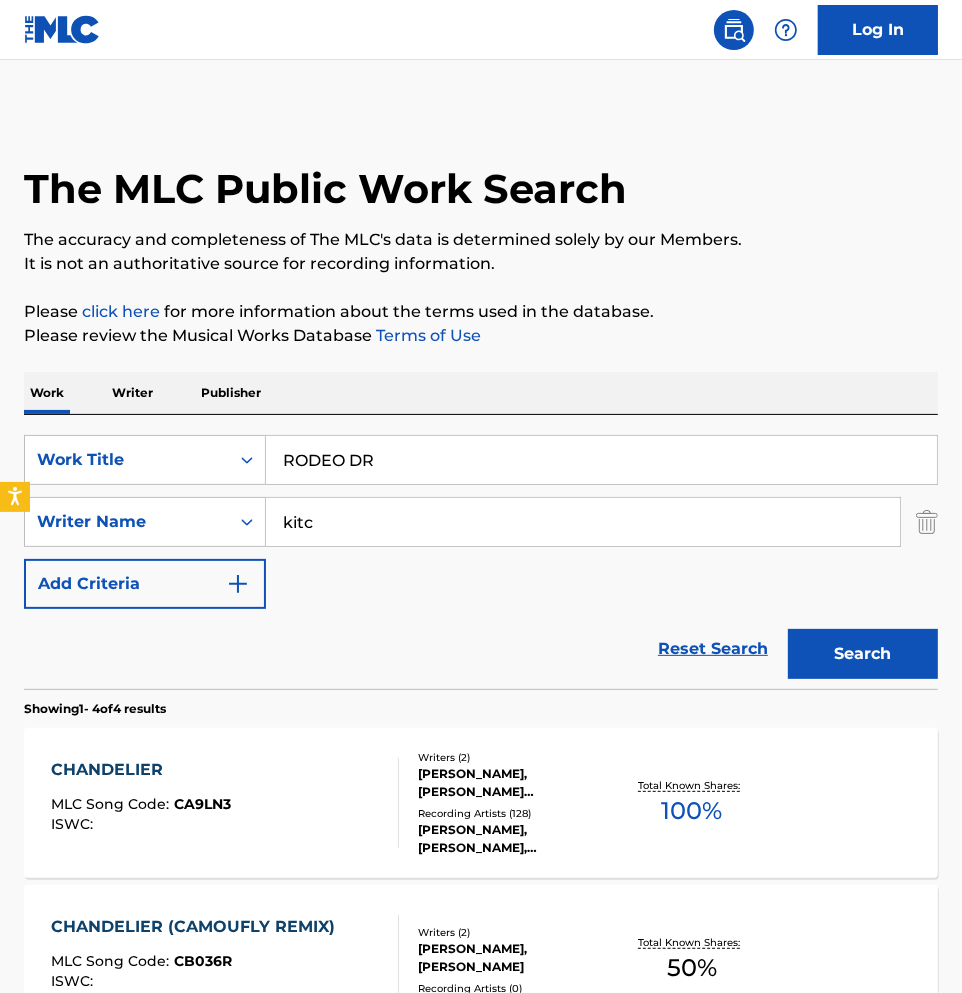 type on "kitchens" 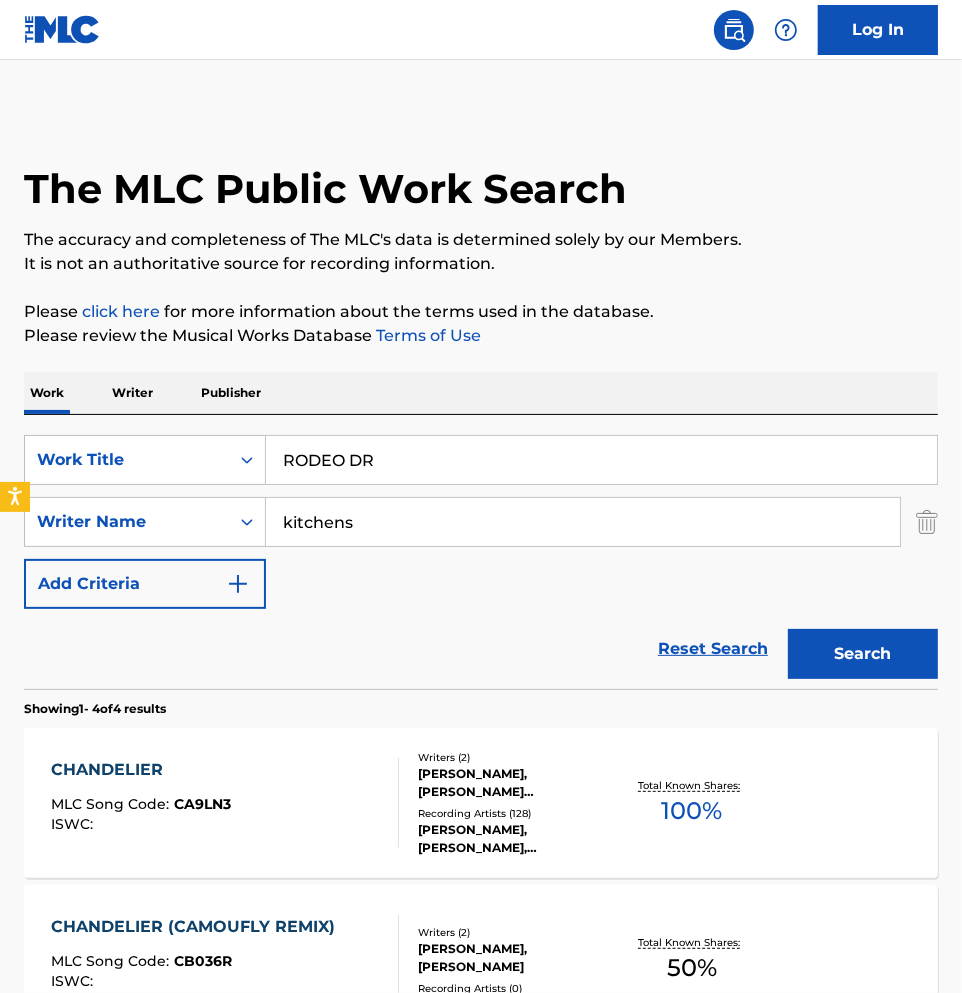 click on "Search" at bounding box center (863, 654) 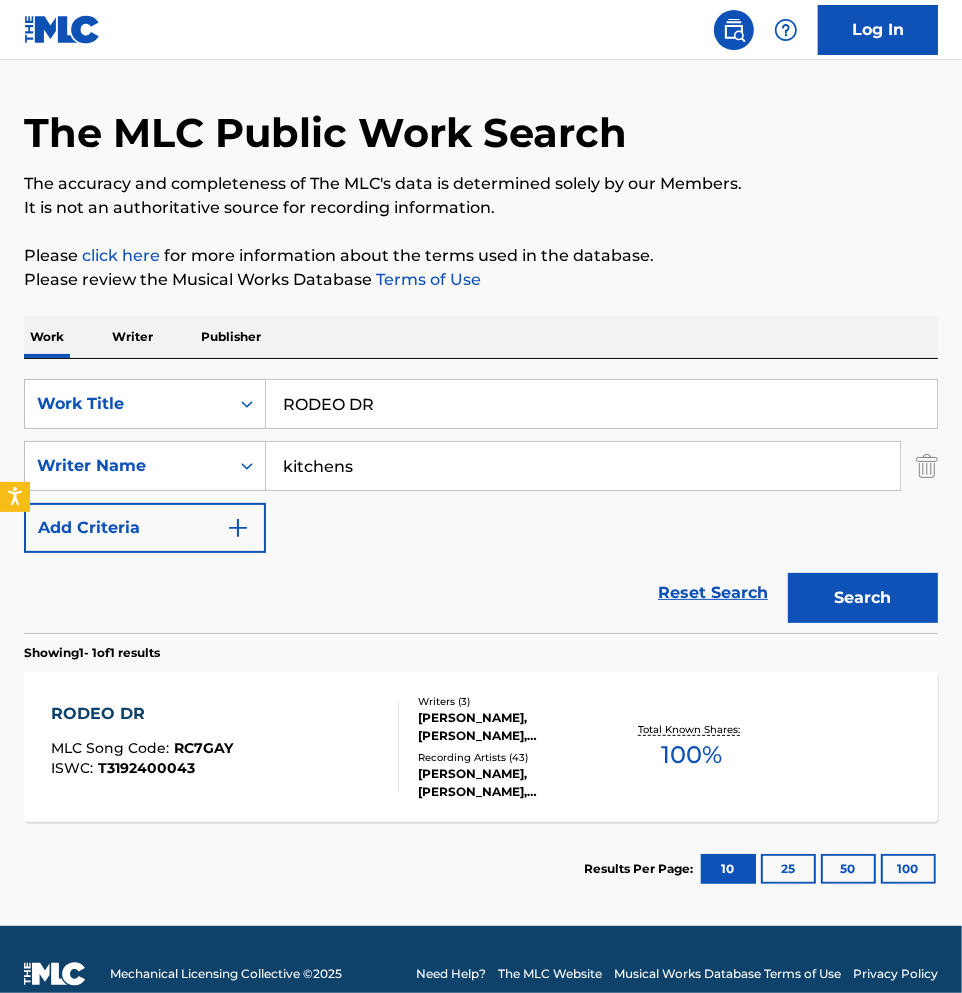scroll, scrollTop: 84, scrollLeft: 0, axis: vertical 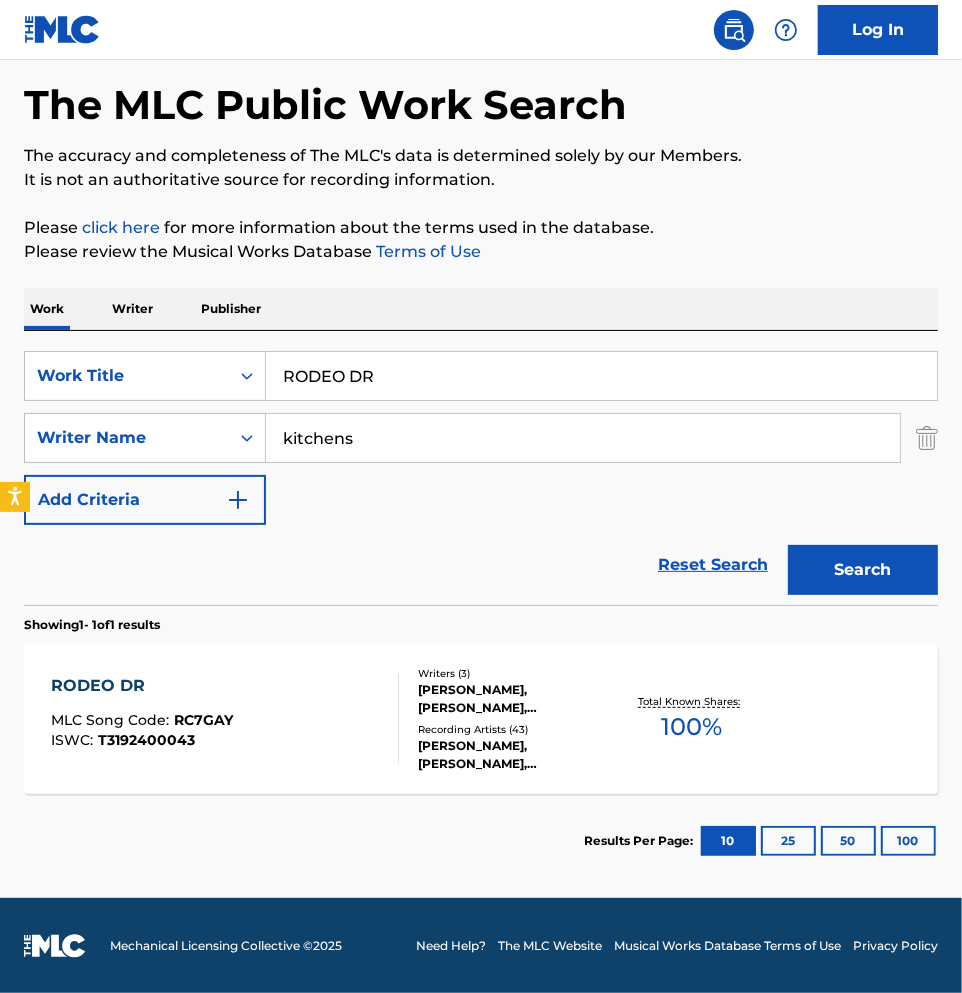 click on "RODEO DR MLC Song Code : RC7GAY ISWC : T3192400043" at bounding box center (224, 719) 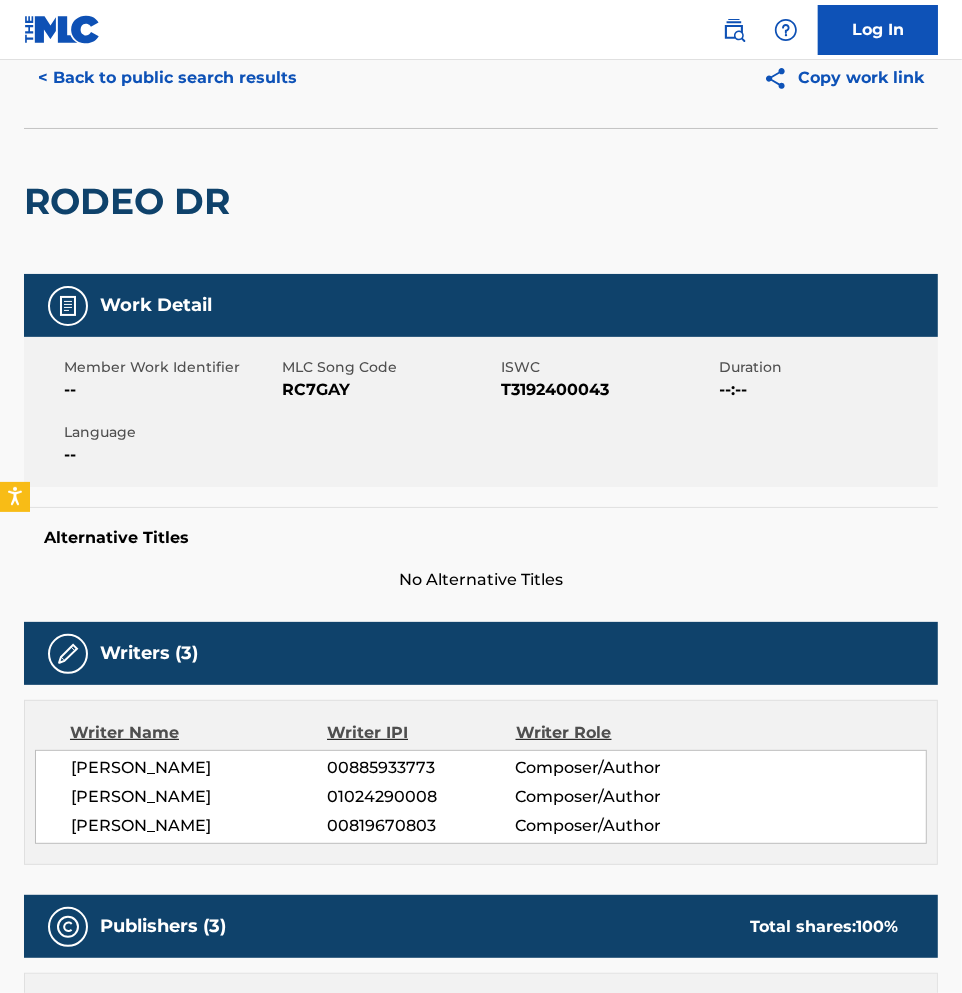 scroll, scrollTop: 0, scrollLeft: 0, axis: both 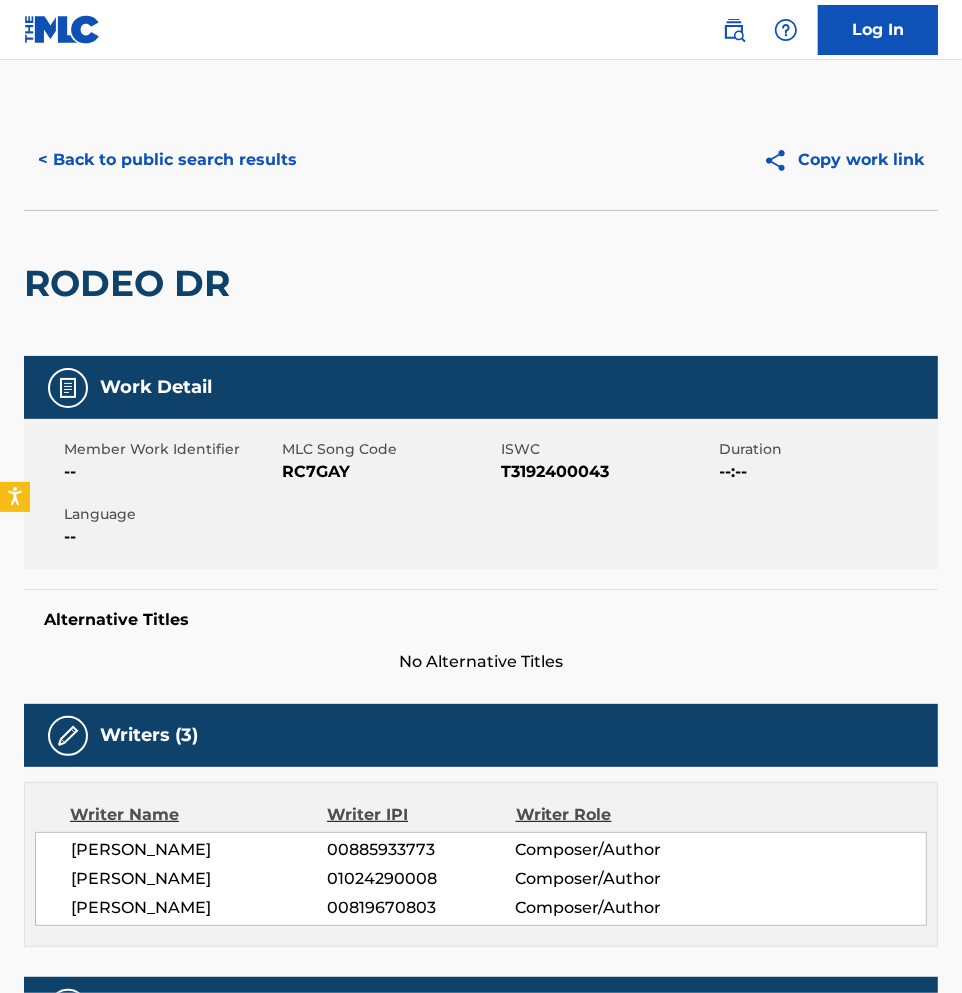 click on "< Back to public search results" at bounding box center (167, 160) 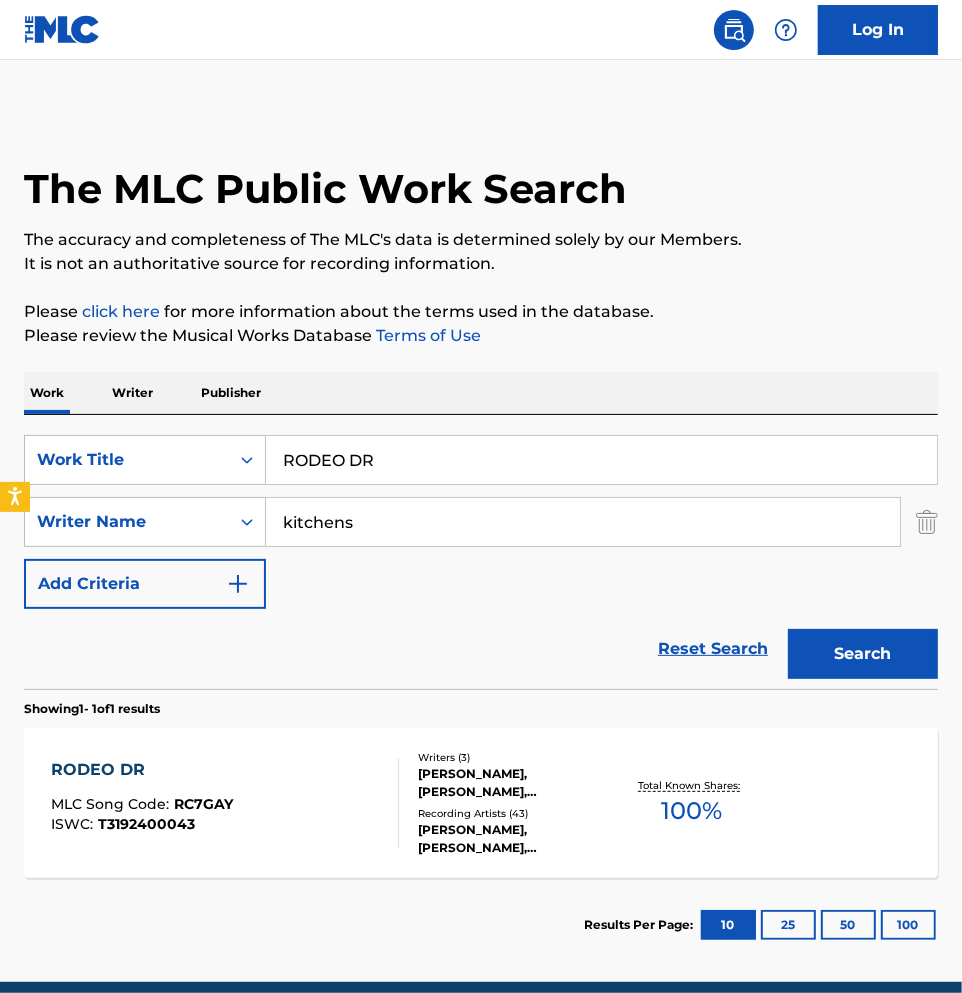 click on "RODEO DR" at bounding box center (601, 460) 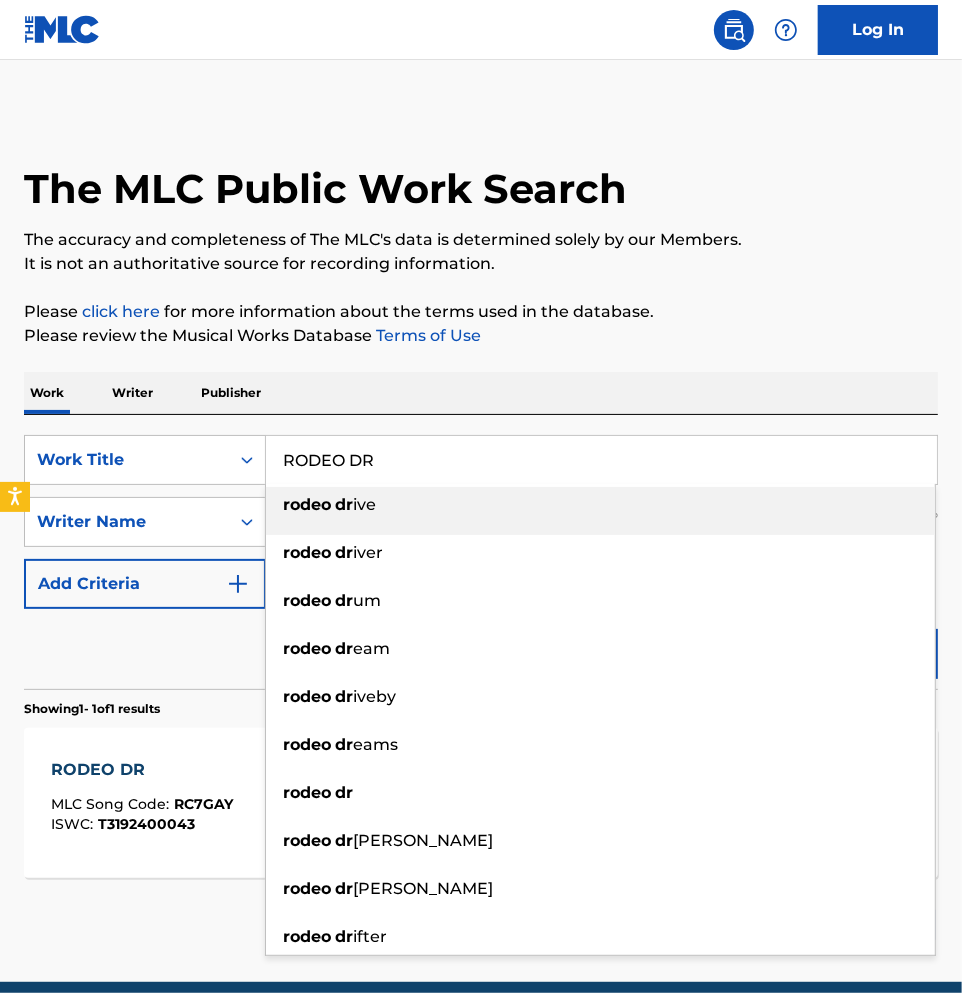 click on "RODEO DR" at bounding box center (601, 460) 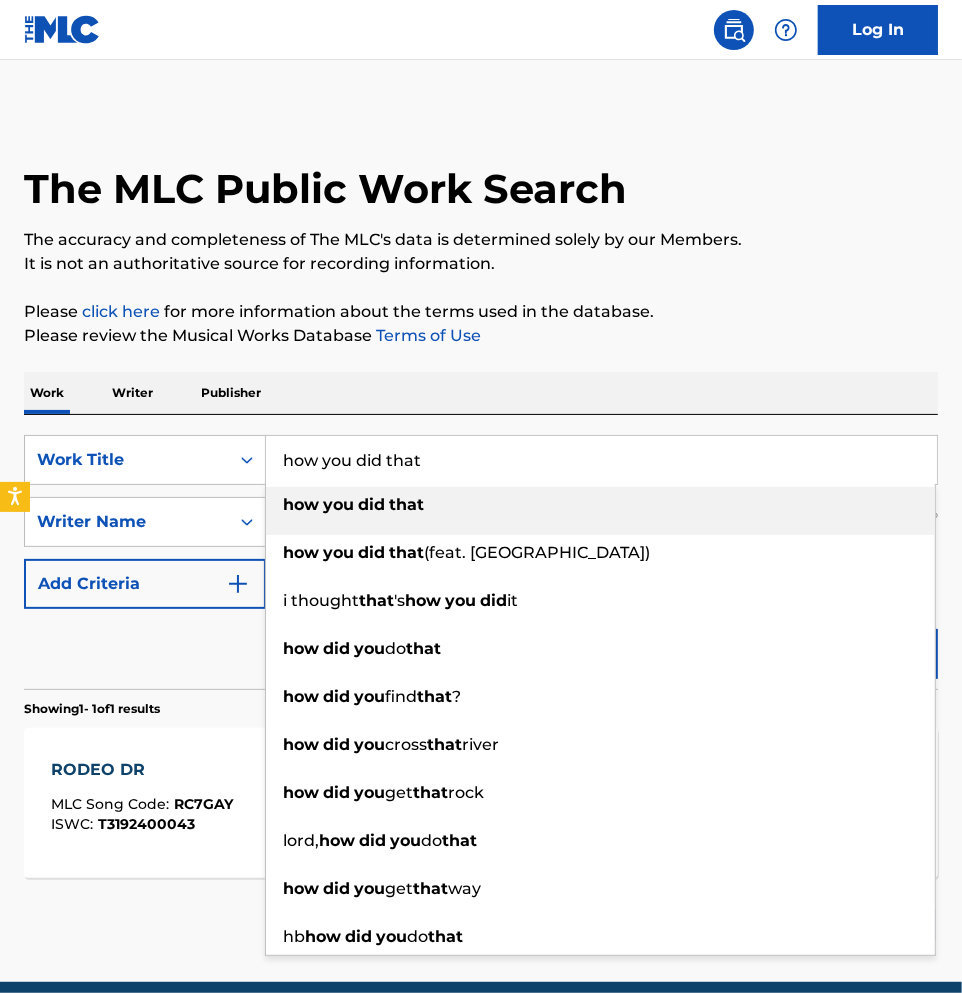 type on "how you did that" 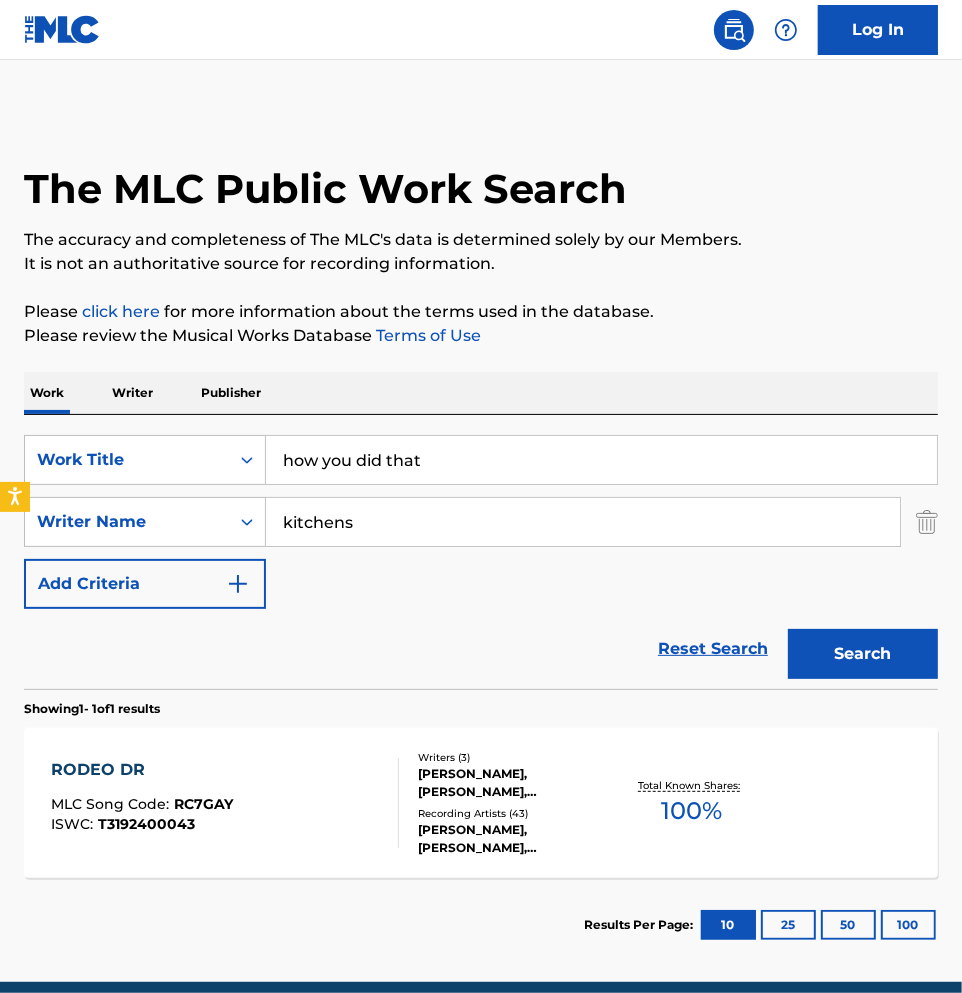 click on "The MLC Public Work Search" at bounding box center (481, 178) 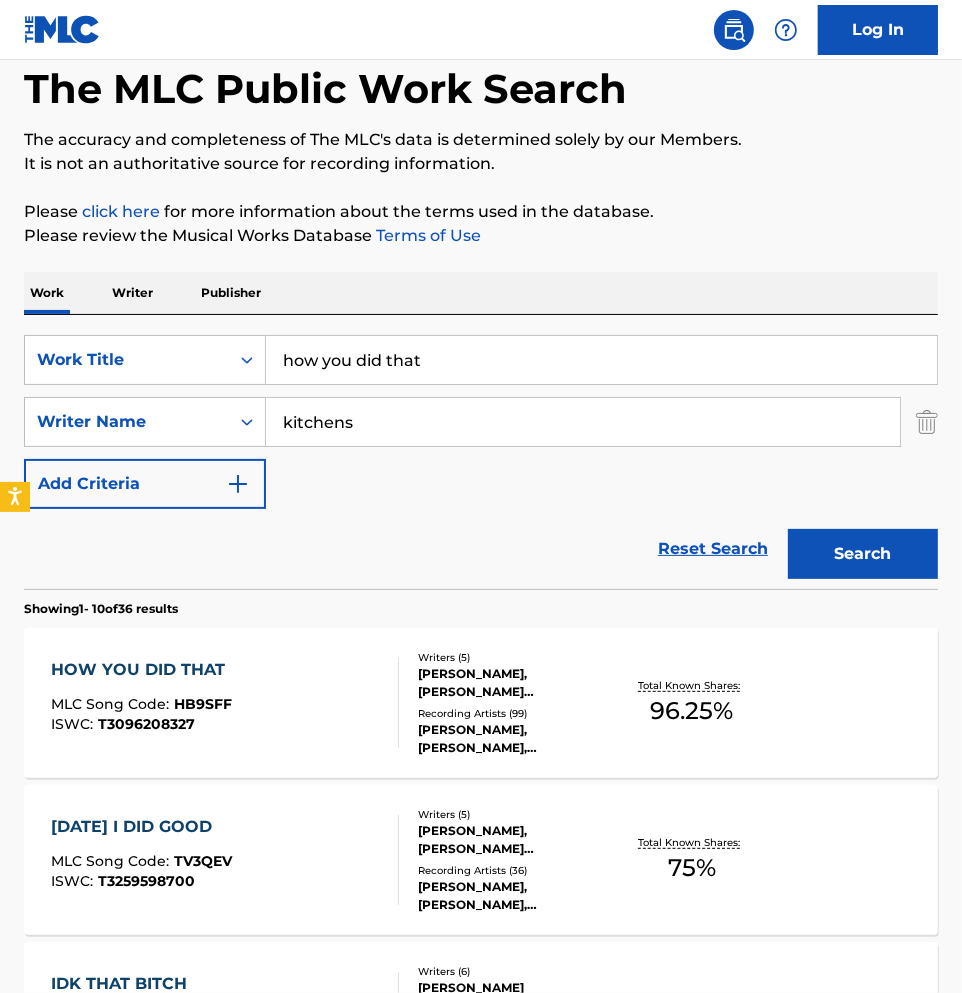 scroll, scrollTop: 222, scrollLeft: 0, axis: vertical 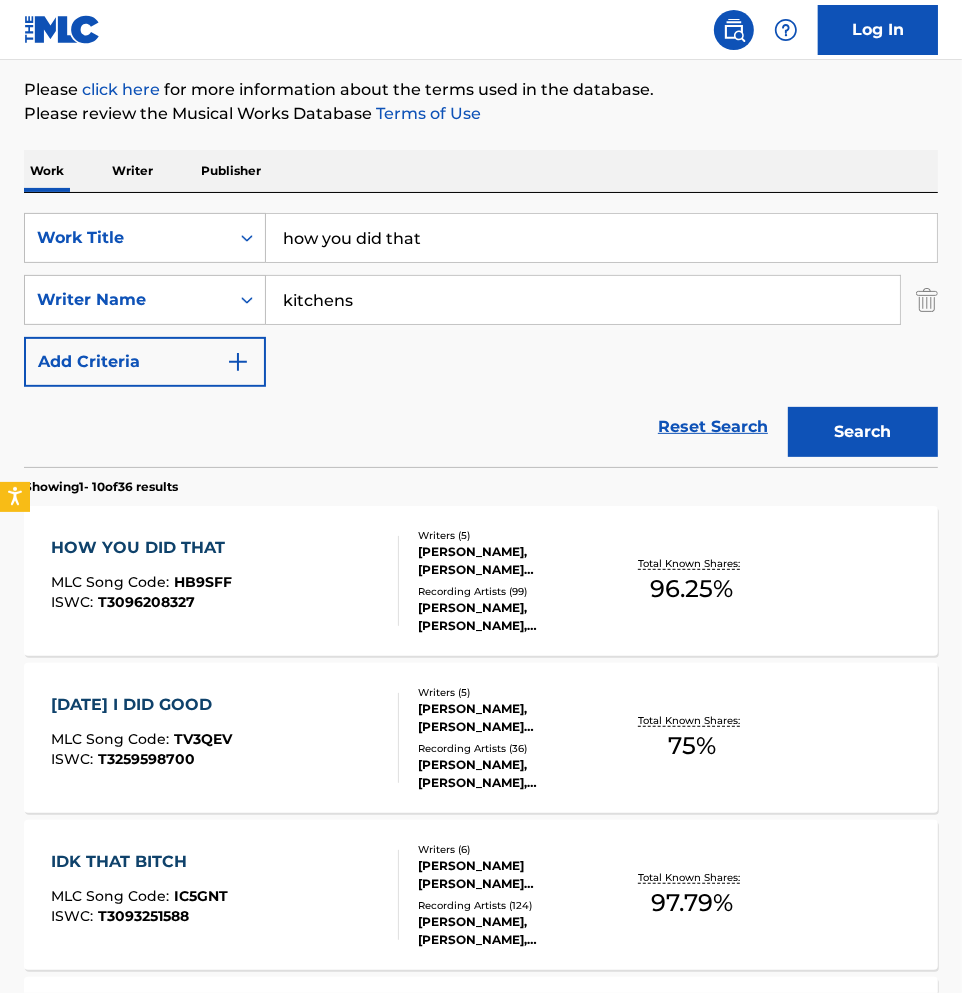 click on "HOW YOU DID THAT MLC Song Code : HB9SFF ISWC : T3096208327" at bounding box center [224, 581] 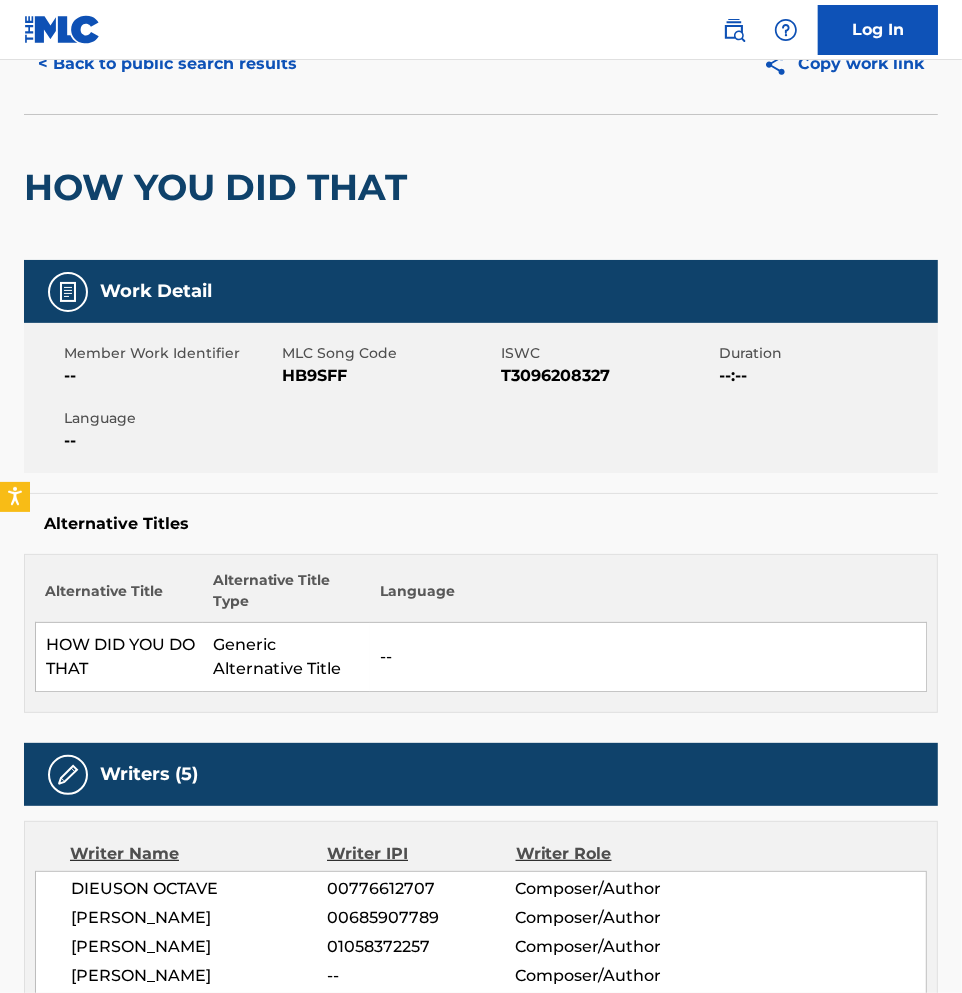 scroll, scrollTop: 0, scrollLeft: 0, axis: both 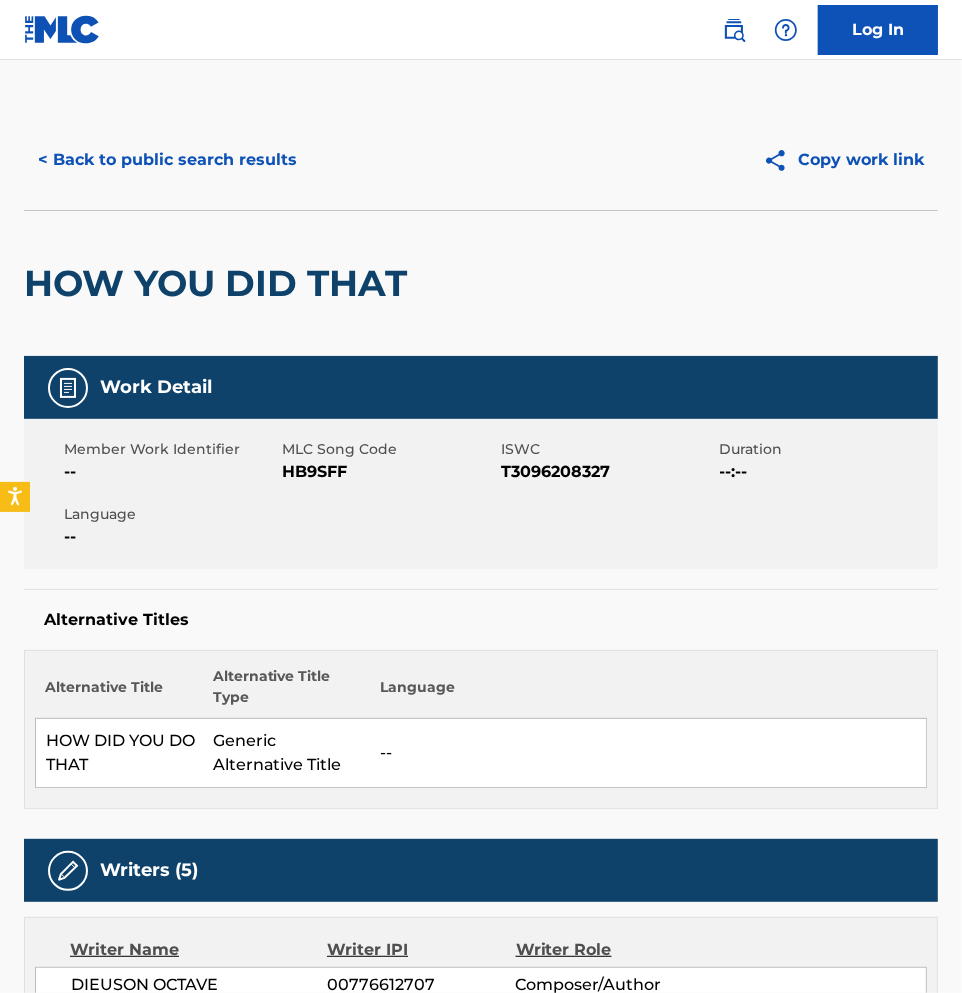 click on "< Back to public search results" at bounding box center (167, 160) 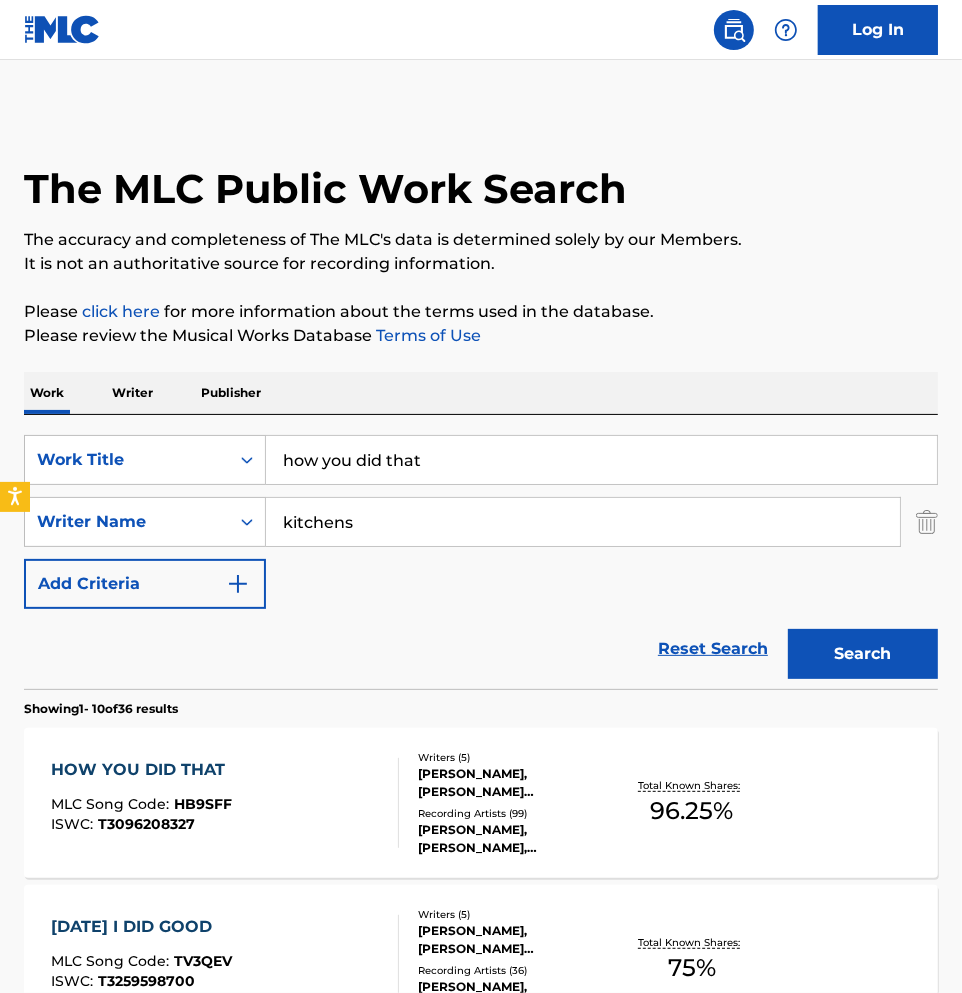 scroll, scrollTop: 222, scrollLeft: 0, axis: vertical 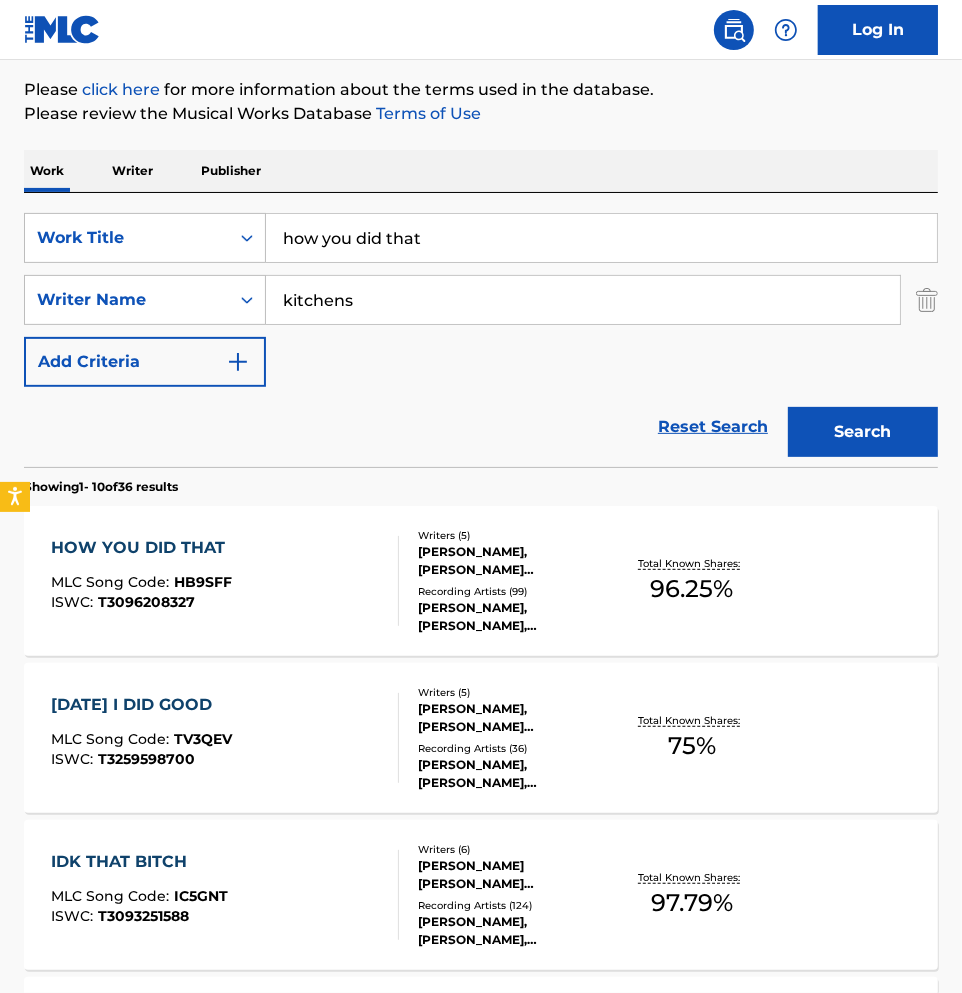 click on "how you did that" at bounding box center [601, 238] 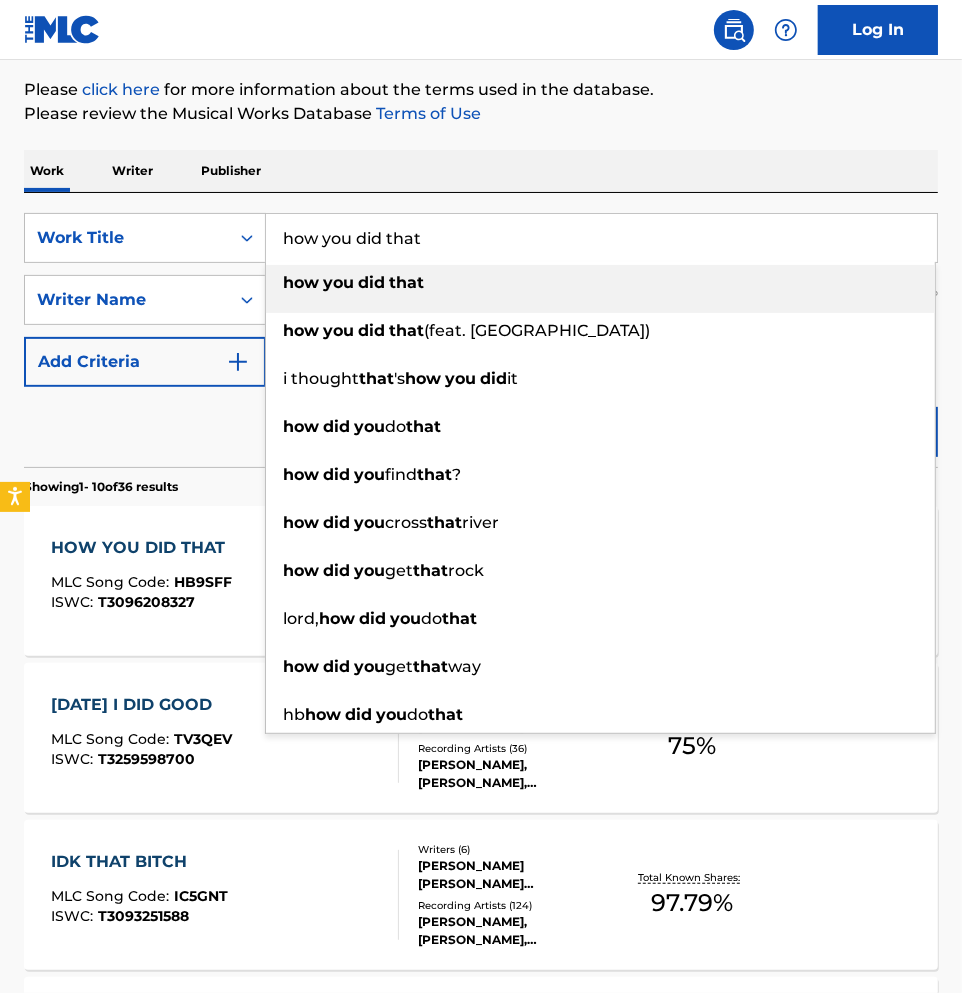click on "how you did that" at bounding box center (601, 238) 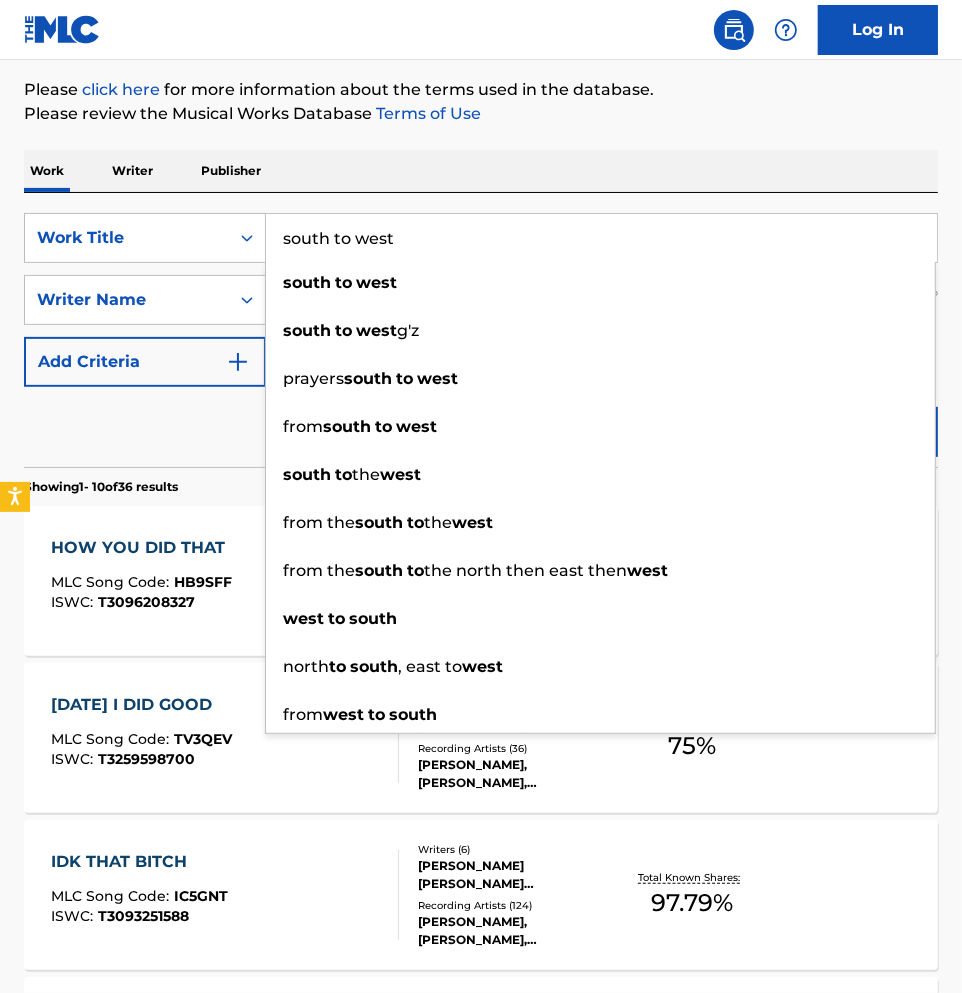 type on "south to west" 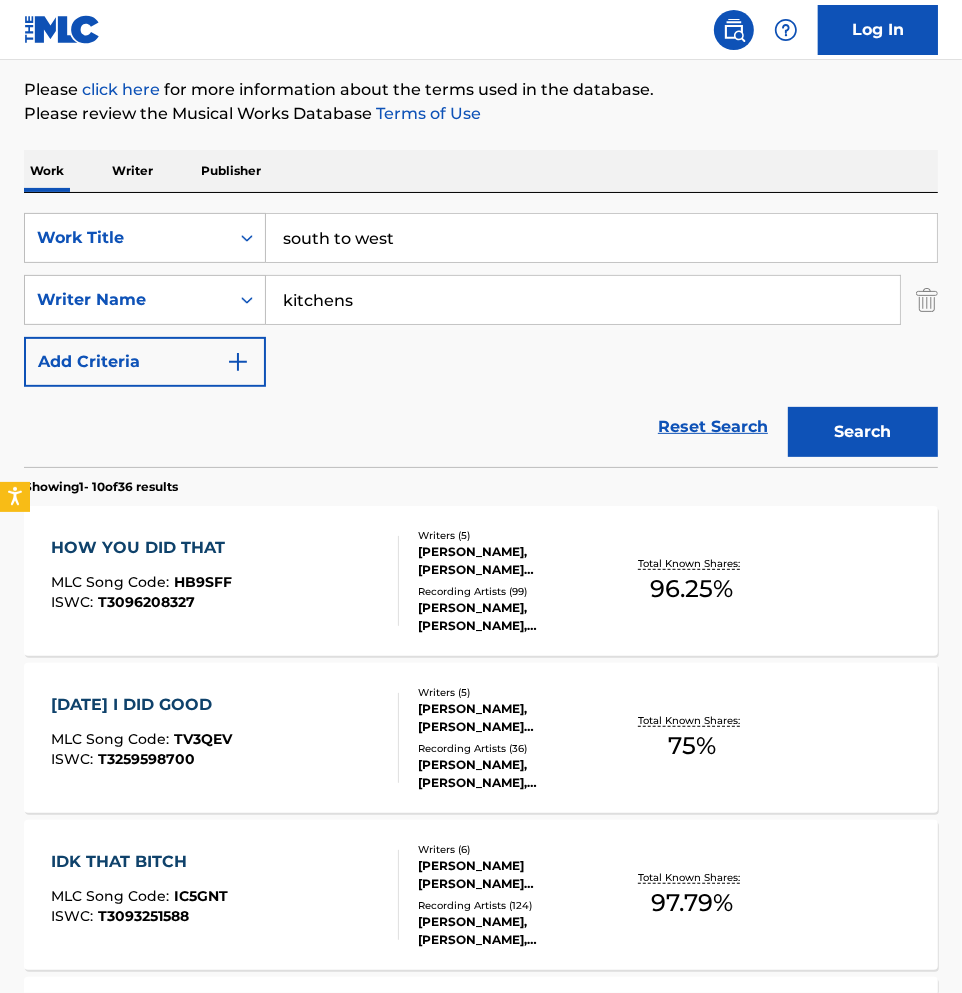 click on "south to west" at bounding box center (601, 238) 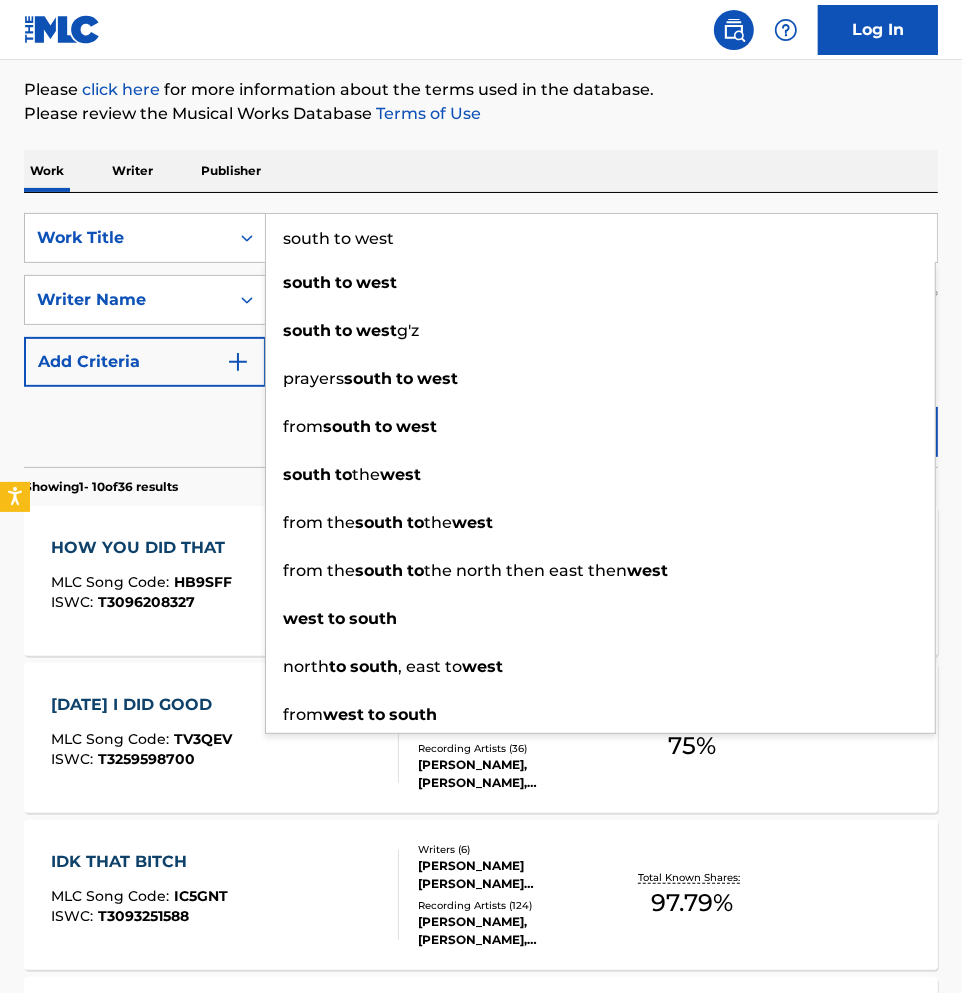 click on "south to west" at bounding box center [601, 238] 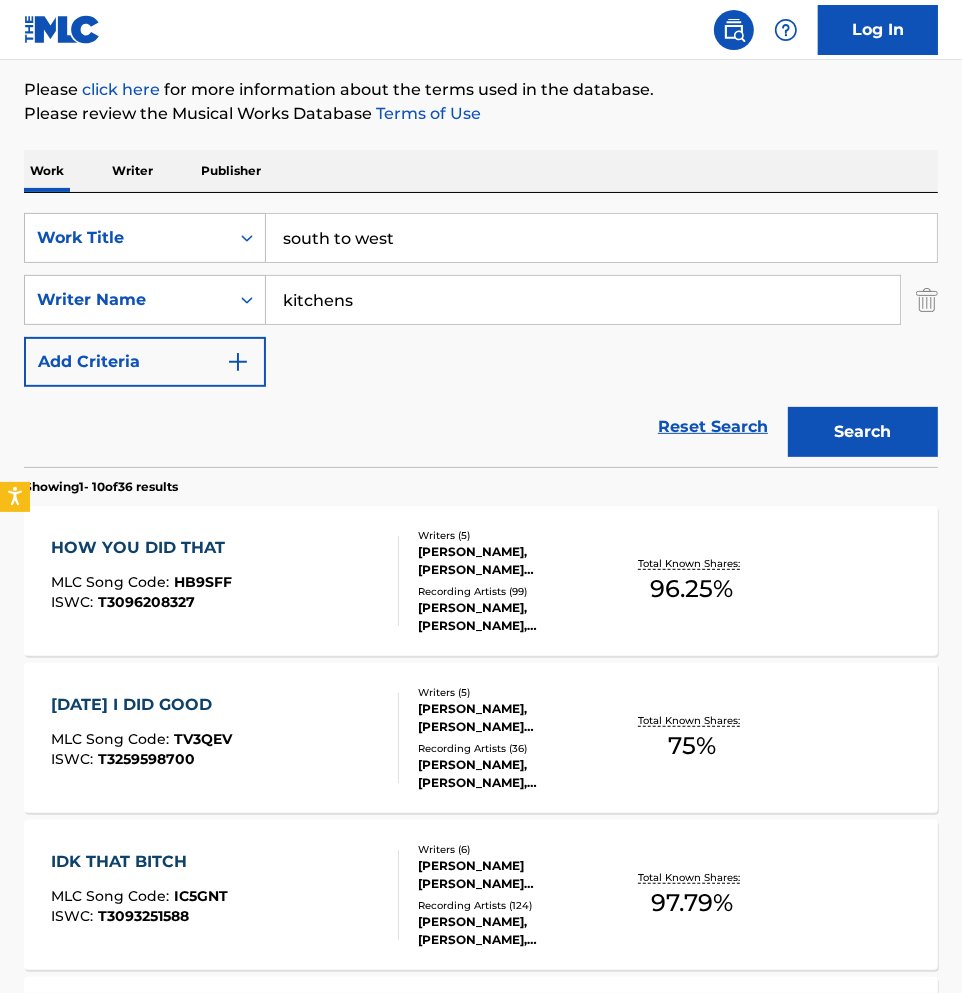 click on "The MLC Public Work Search The accuracy and completeness of The MLC's data is determined solely by our Members. It is not an authoritative source for recording information. Please   click here   for more information about the terms used in the database. Please review the Musical Works Database   Terms of Use Work Writer Publisher SearchWithCriteriac4c6c935-2ea5-4cb9-9f68-efed211596db Work Title south to west SearchWithCriteria8079198e-1bdd-41b1-8f45-1b5f917e2603 Writer Name kitchens Add Criteria Reset Search Search Showing  1  -   10  of  36   results   HOW YOU DID THAT MLC Song Code : HB9SFF ISWC : T3096208327 Writers ( 5 ) DIEUSON OCTAVE, CHANDLER DURHAM, SERGIO GIAVANNI KITCHENS, BASIL VON STIETENCRON, STEFANO MCNUTT Recording Artists ( 99 ) GUNNA, GUNNA, GUNNA,KODAK BLACK, GUNNA,KODAK BLACK, GUNNA Total Known Shares: 96.25 % TODAY I DID GOOD MLC Song Code : TV3QEV ISWC : T3259598700 Writers ( 5 ) FREDERIK ALEXANDER THRANE, WYATT PAYNE MORRISON, ANDERS LUNOEE, KENNETH JR REDFIELD, SERGIO KITCHENS 36 ) 75" at bounding box center [481, 1030] 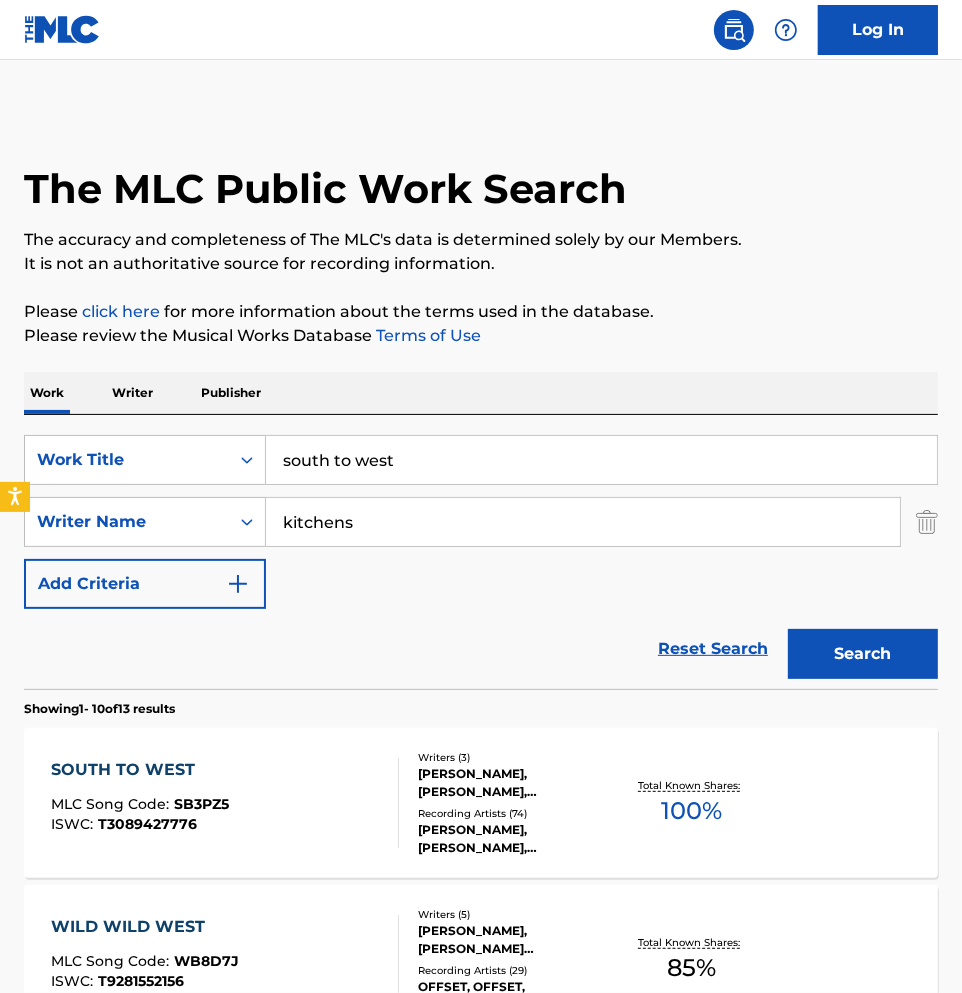 scroll, scrollTop: 222, scrollLeft: 0, axis: vertical 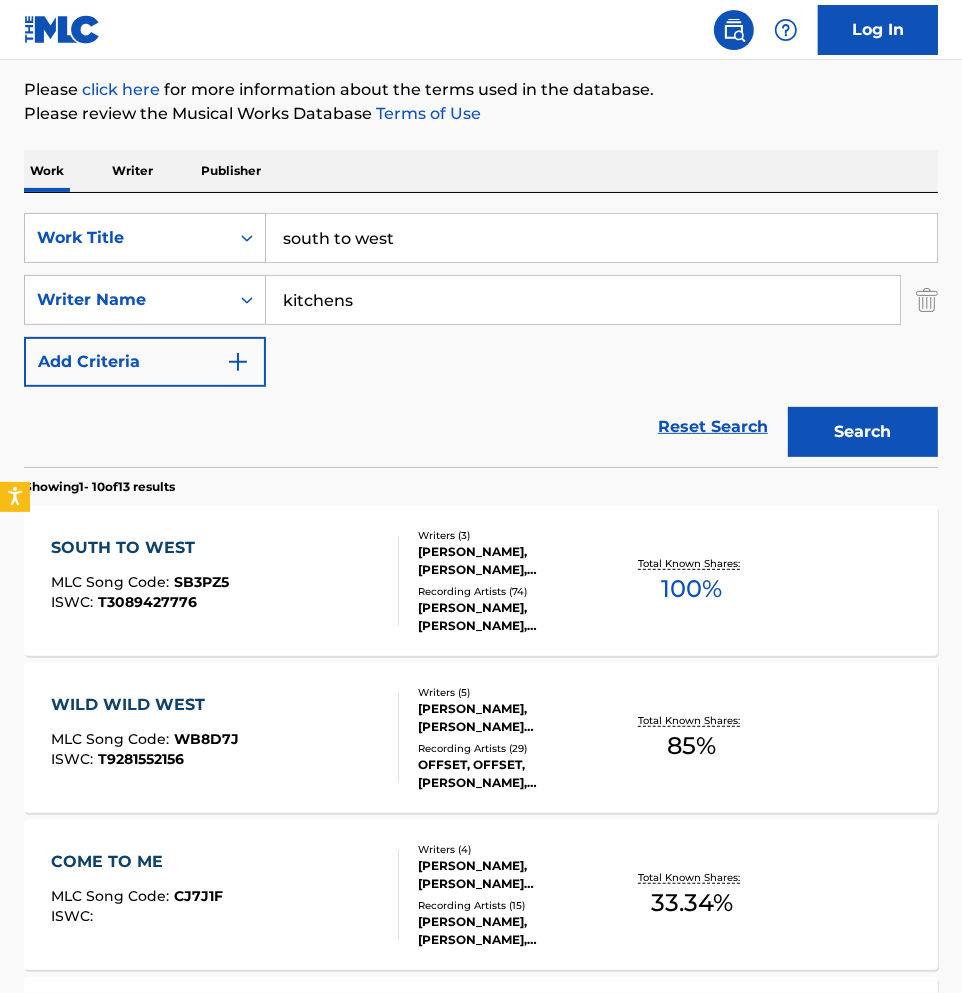 click on "SOUTH TO WEST MLC Song Code : SB3PZ5 ISWC : T3089427776" at bounding box center (224, 581) 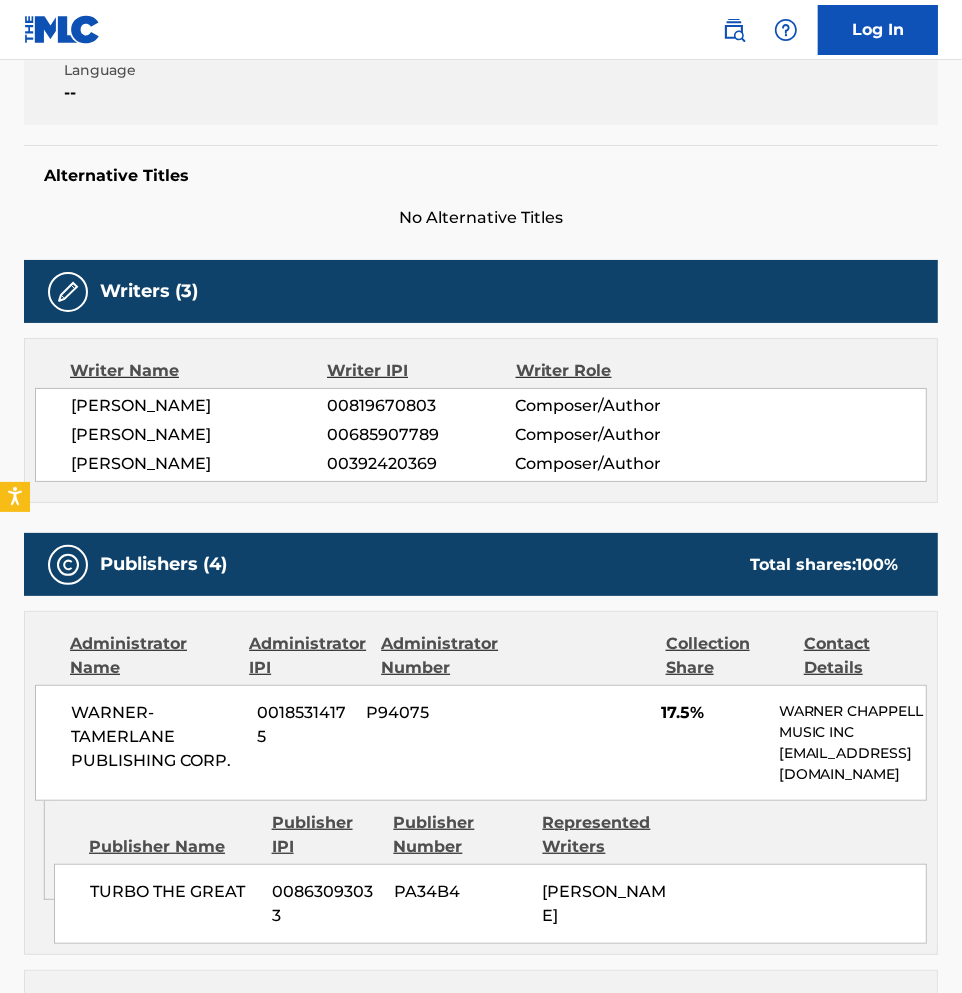 scroll, scrollTop: 0, scrollLeft: 0, axis: both 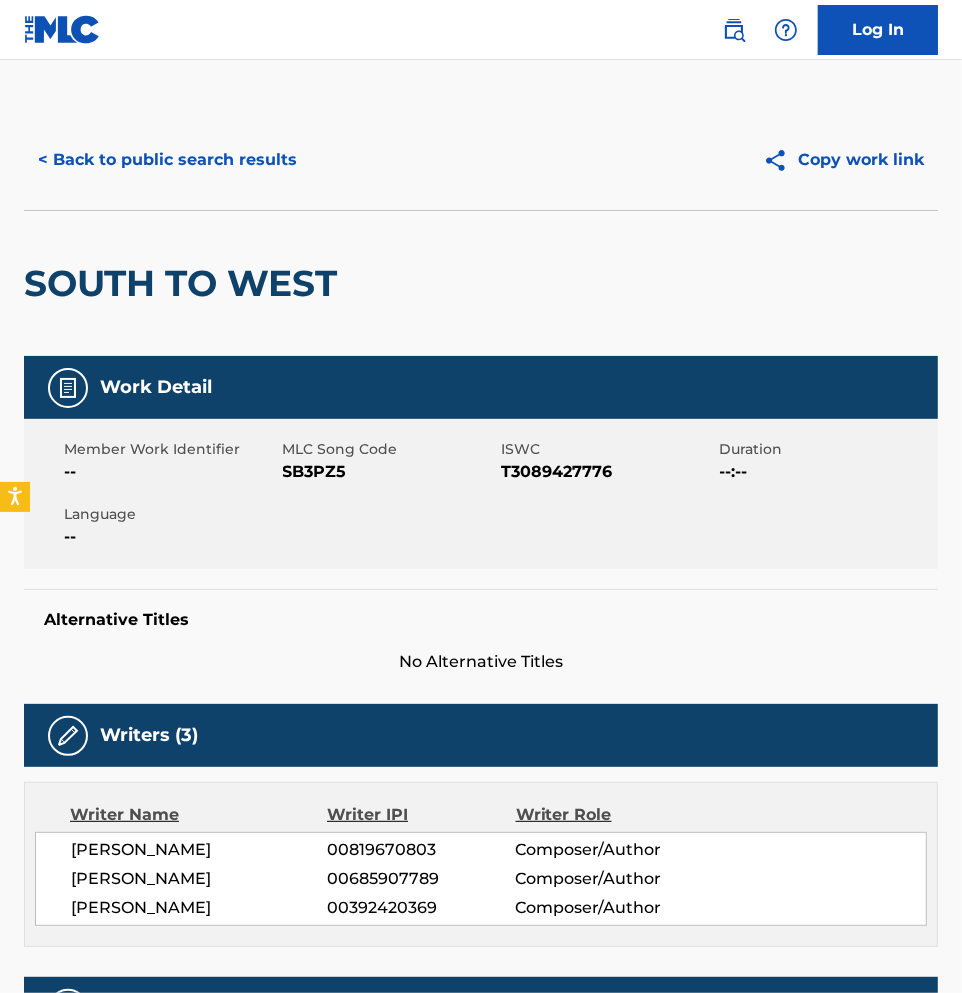 click on "< Back to public search results" at bounding box center (167, 160) 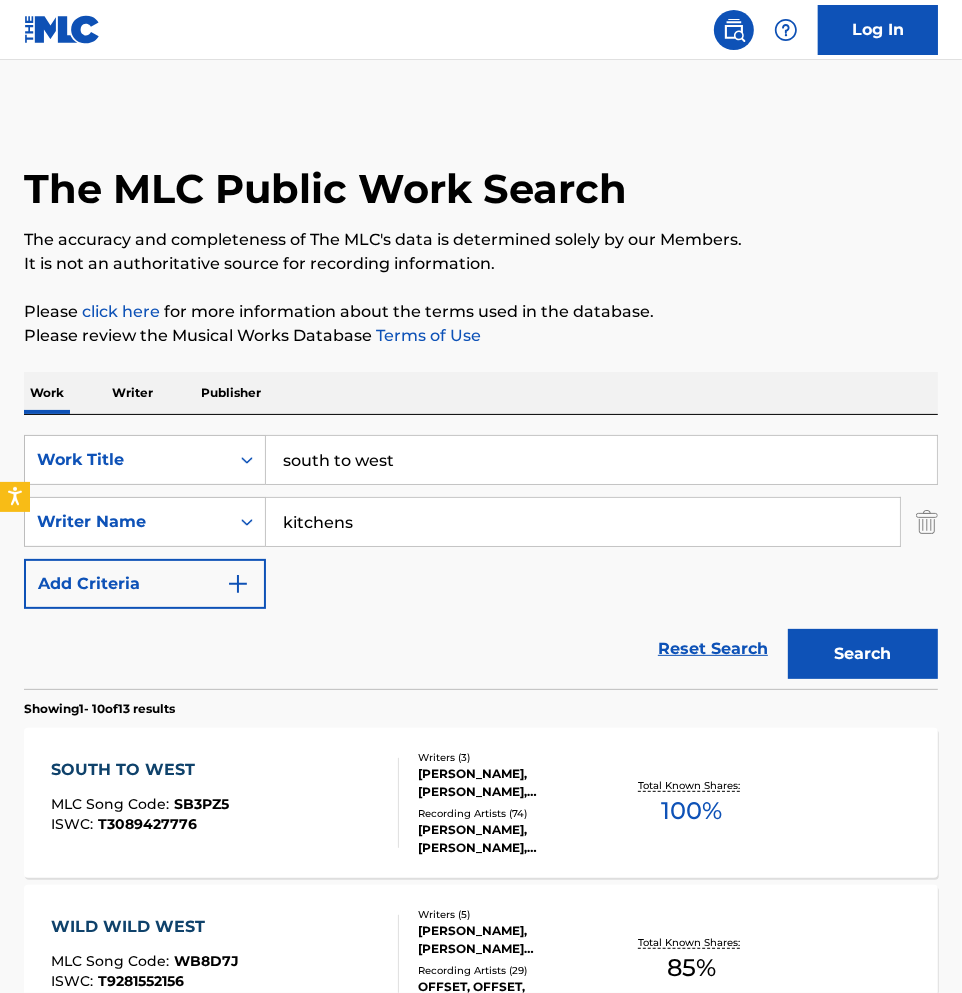 scroll, scrollTop: 222, scrollLeft: 0, axis: vertical 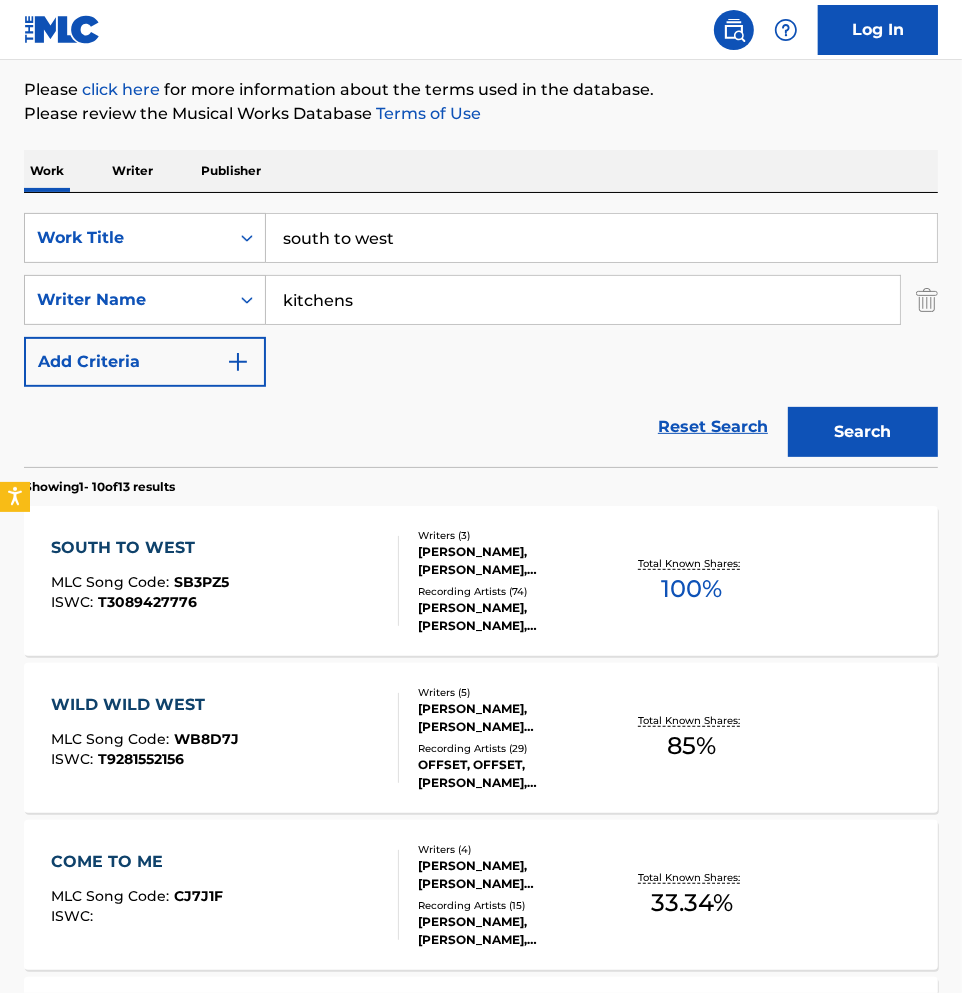 click on "south to west" at bounding box center [601, 238] 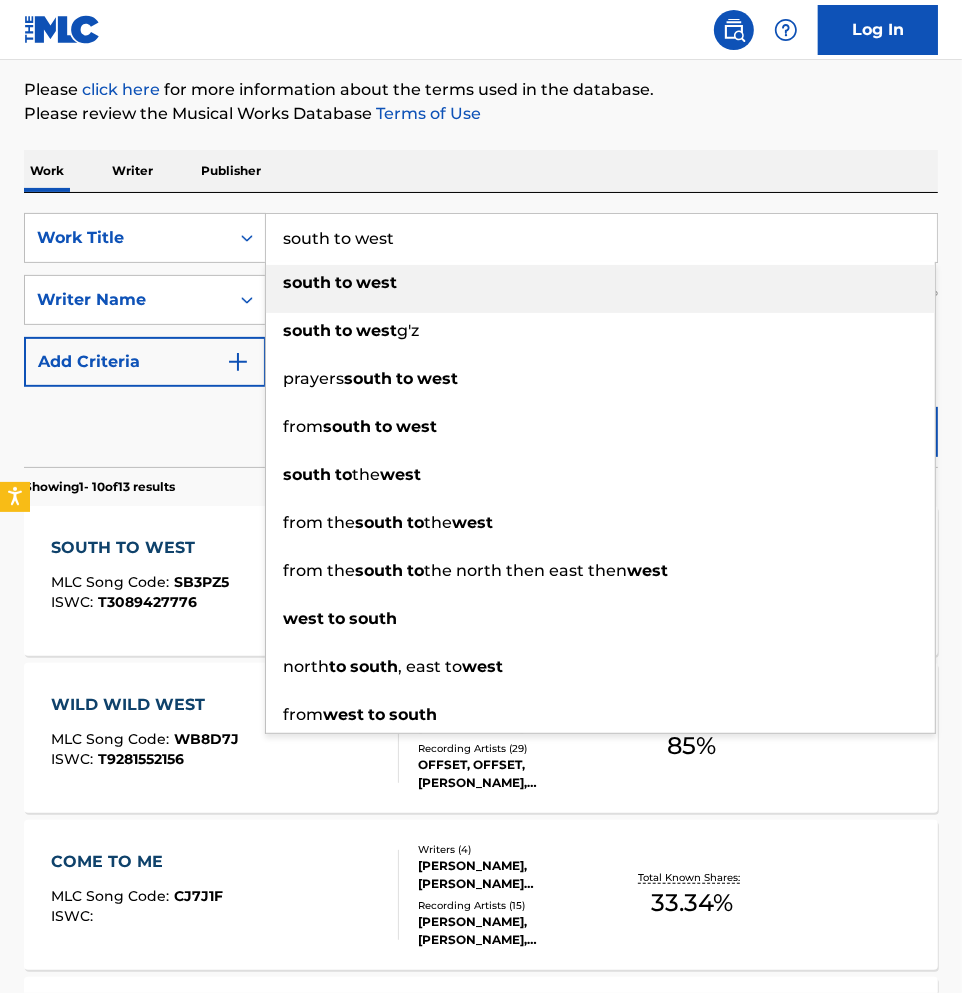 click on "south to west" at bounding box center (601, 238) 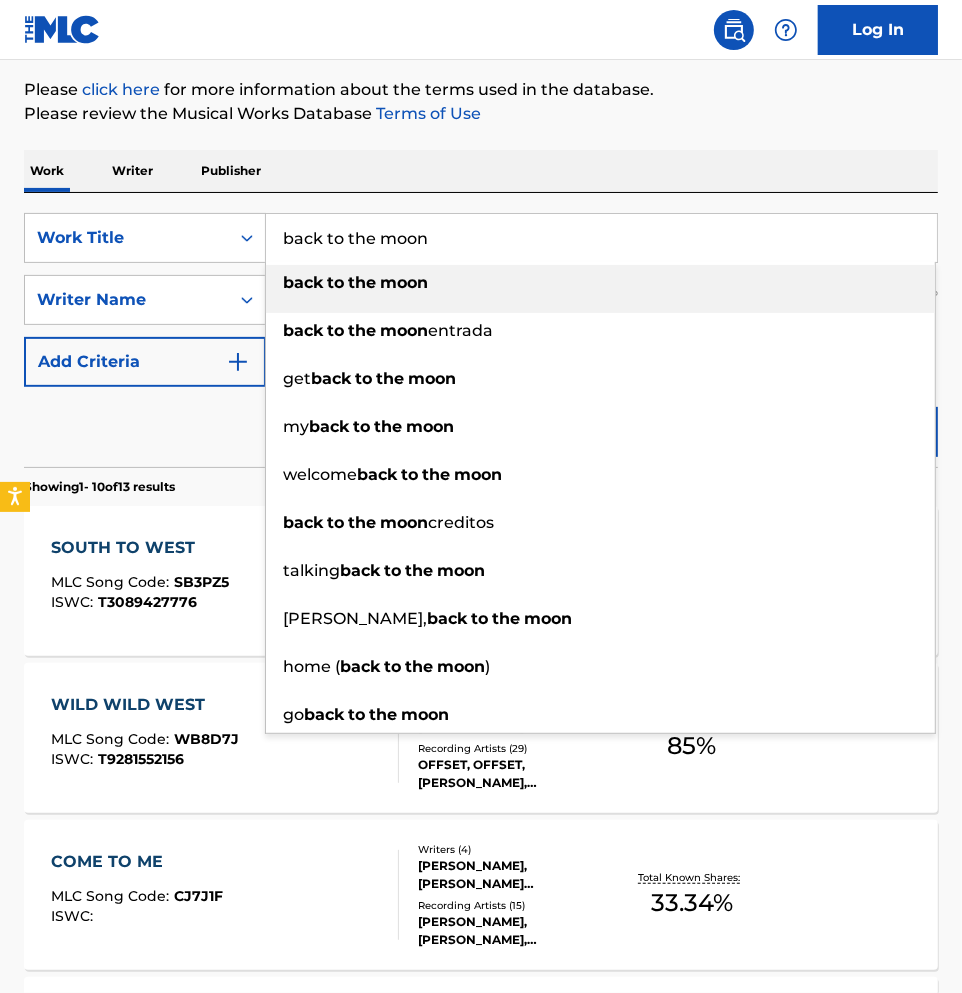 type on "back to the moon" 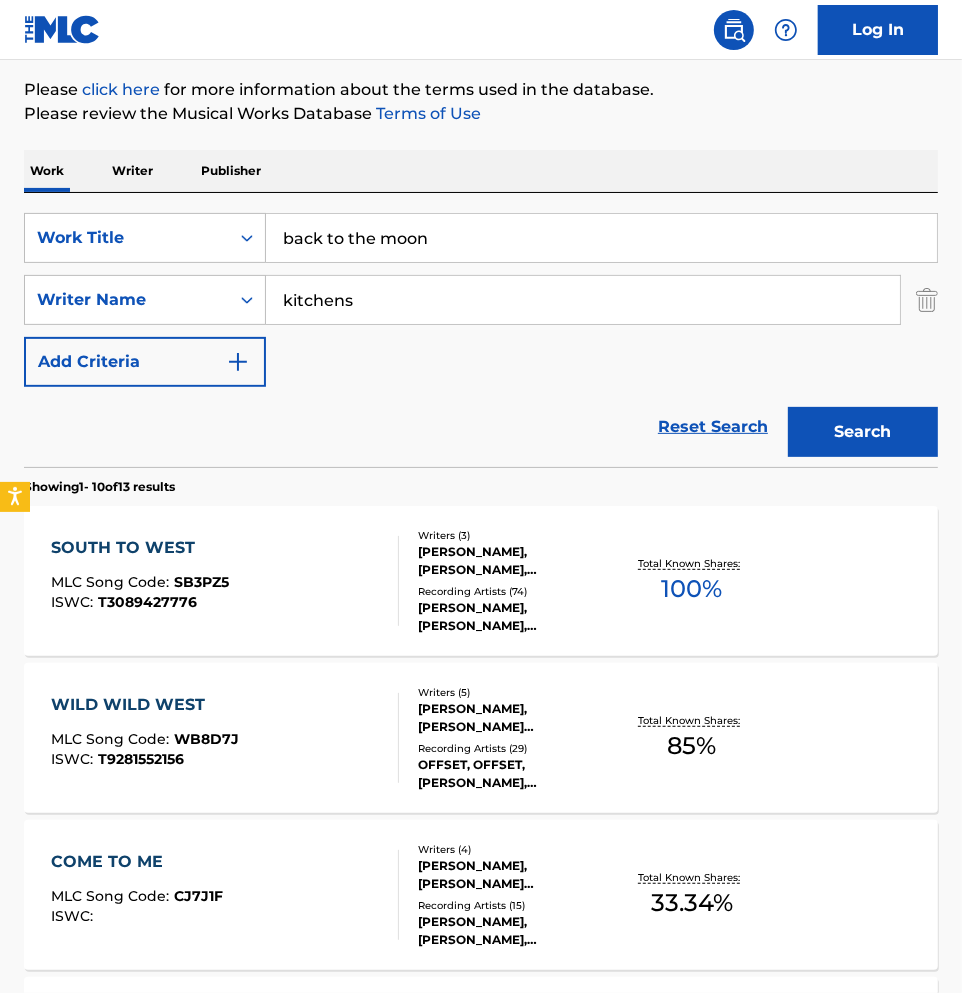 drag, startPoint x: 893, startPoint y: 422, endPoint x: 868, endPoint y: 398, distance: 34.655445 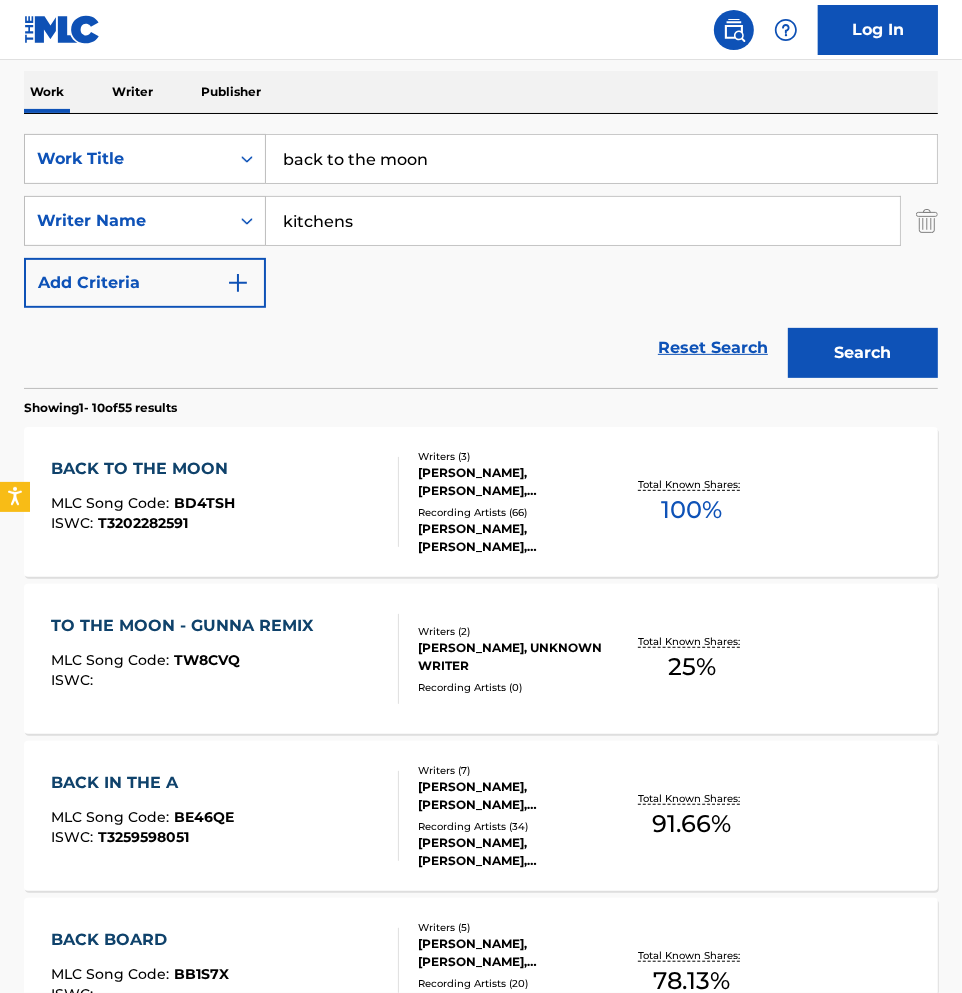 scroll, scrollTop: 333, scrollLeft: 0, axis: vertical 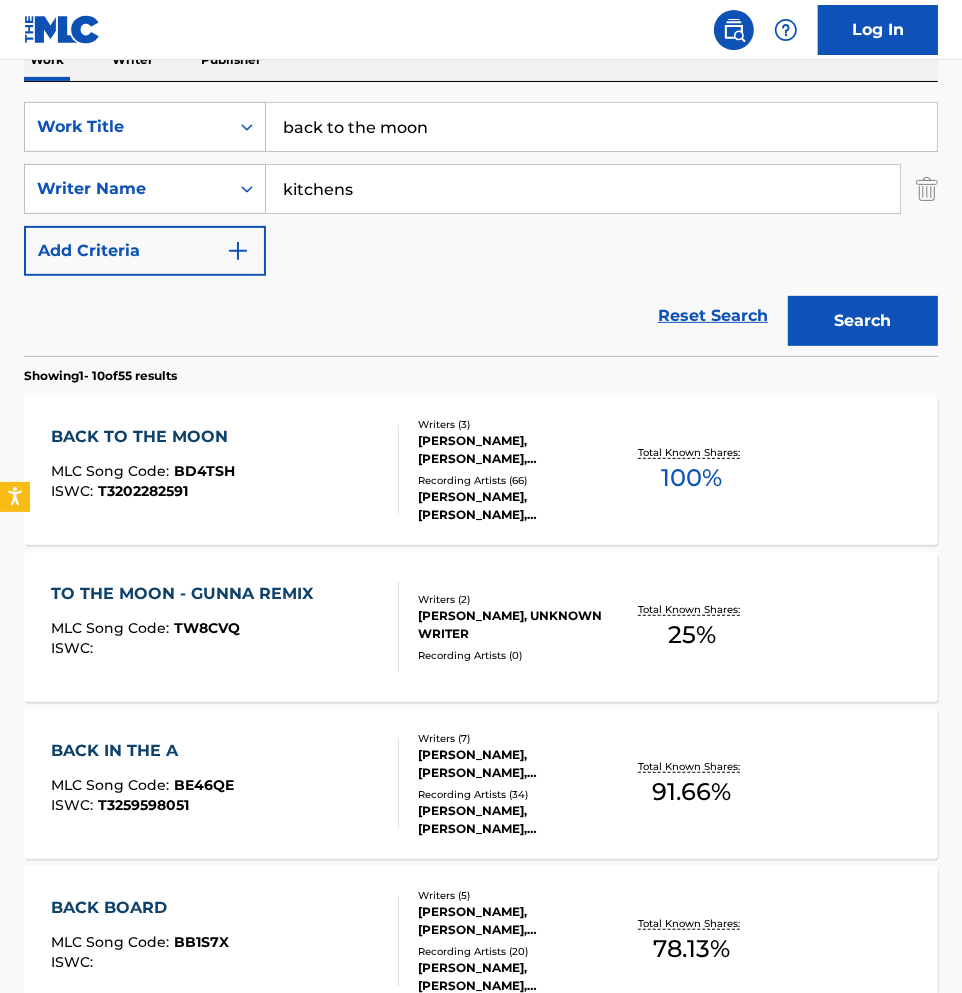 click on "BACK TO THE MOON MLC Song Code : BD4TSH ISWC : T3202282591" at bounding box center (224, 470) 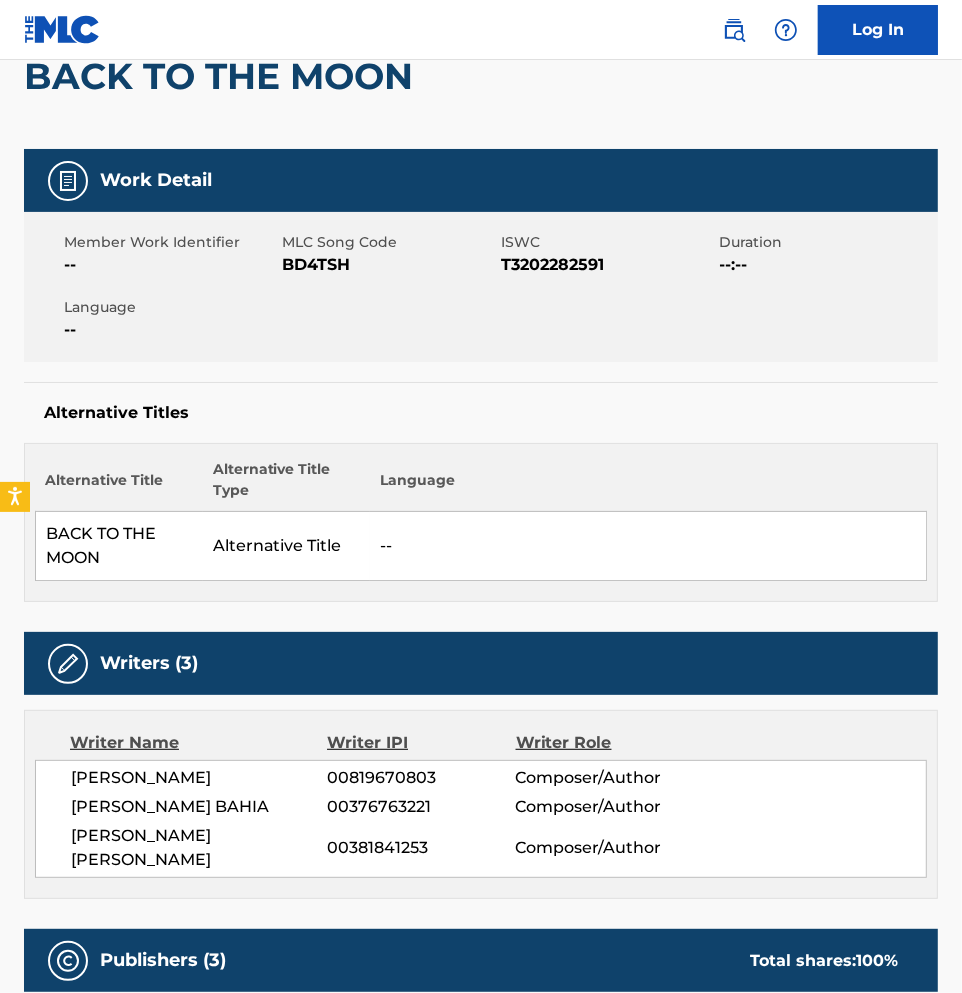 scroll, scrollTop: 0, scrollLeft: 0, axis: both 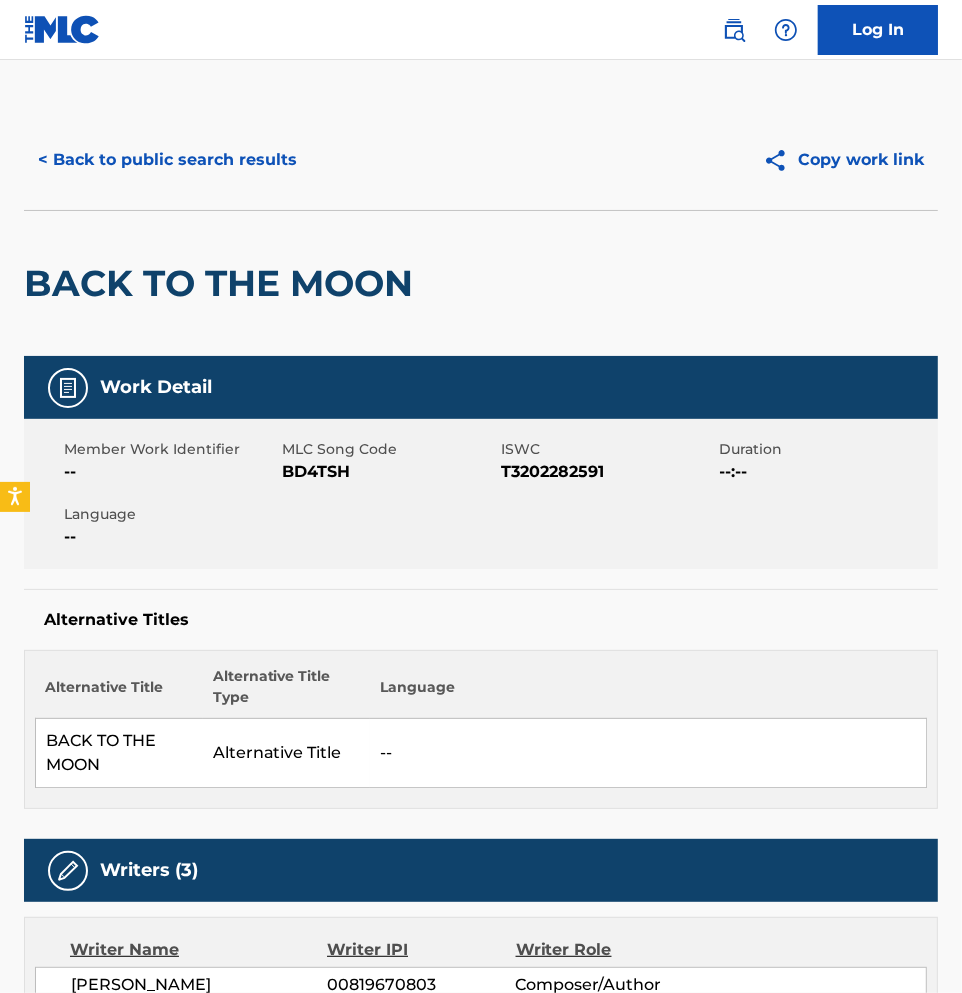 click on "< Back to public search results" at bounding box center [167, 160] 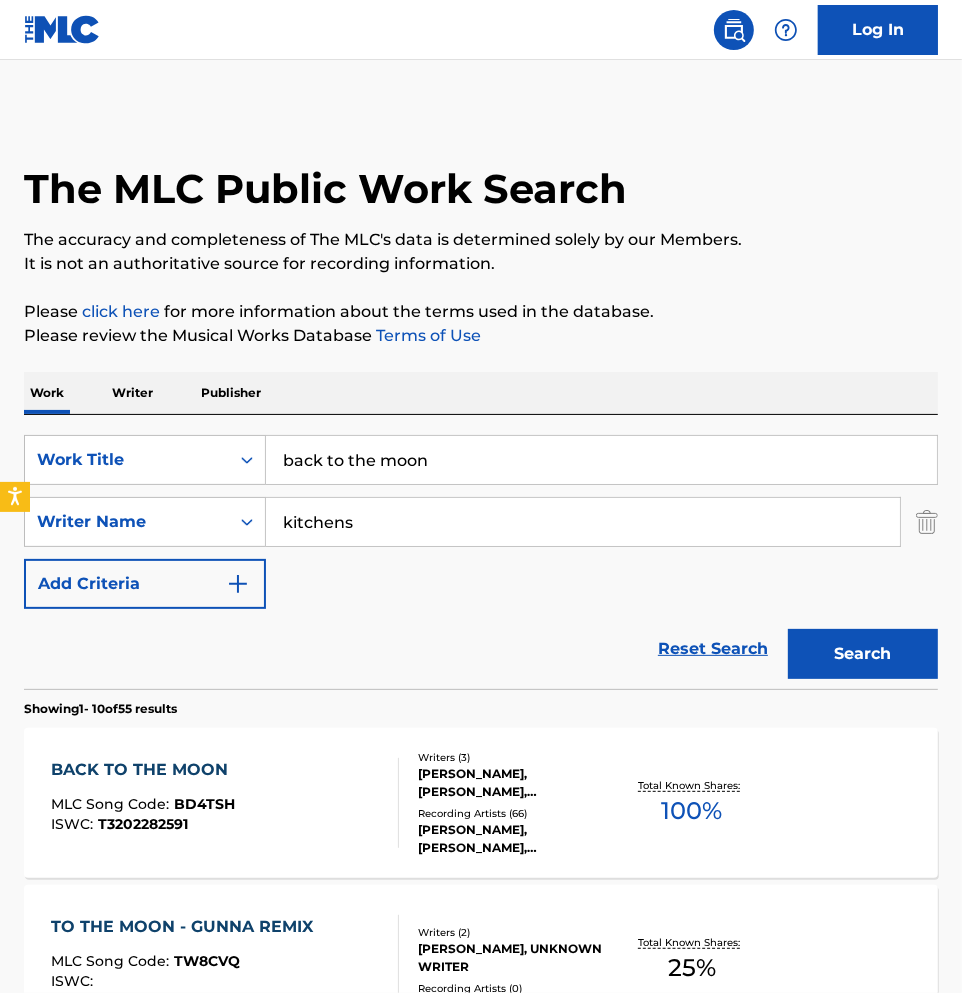 scroll, scrollTop: 333, scrollLeft: 0, axis: vertical 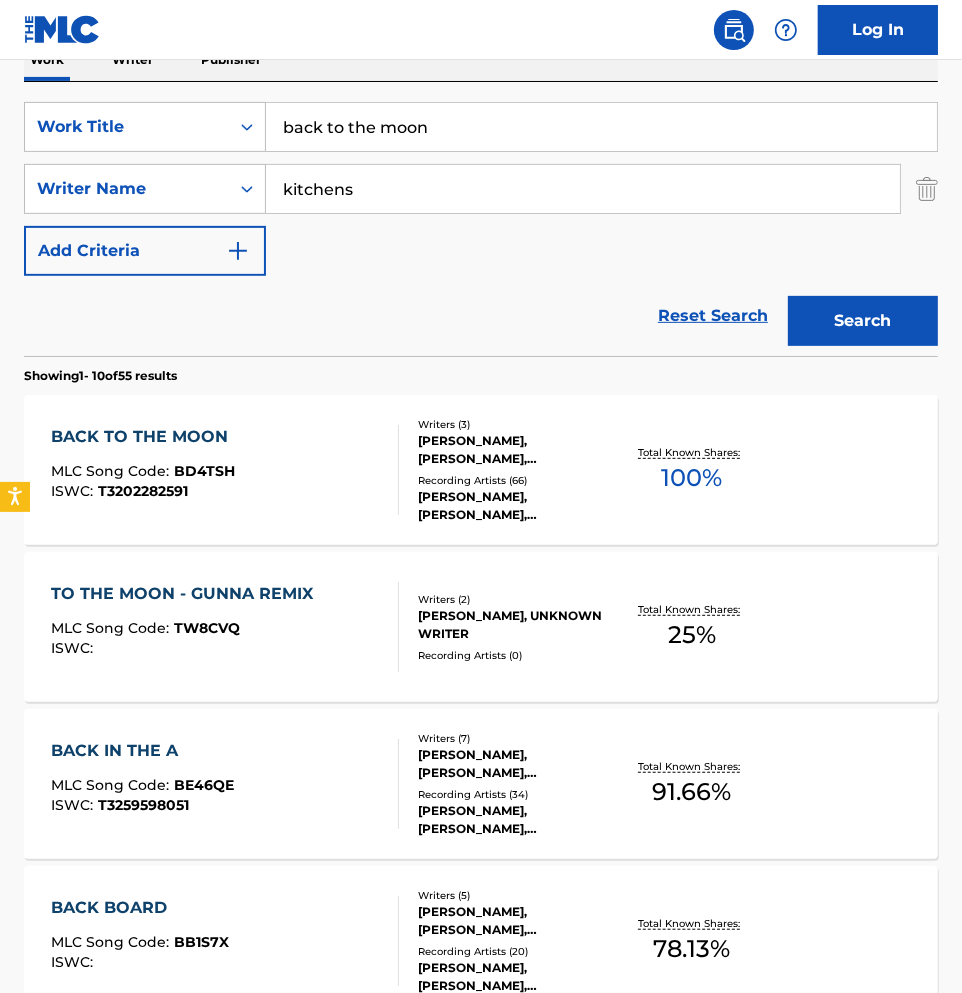 click on "back to the moon" at bounding box center (601, 127) 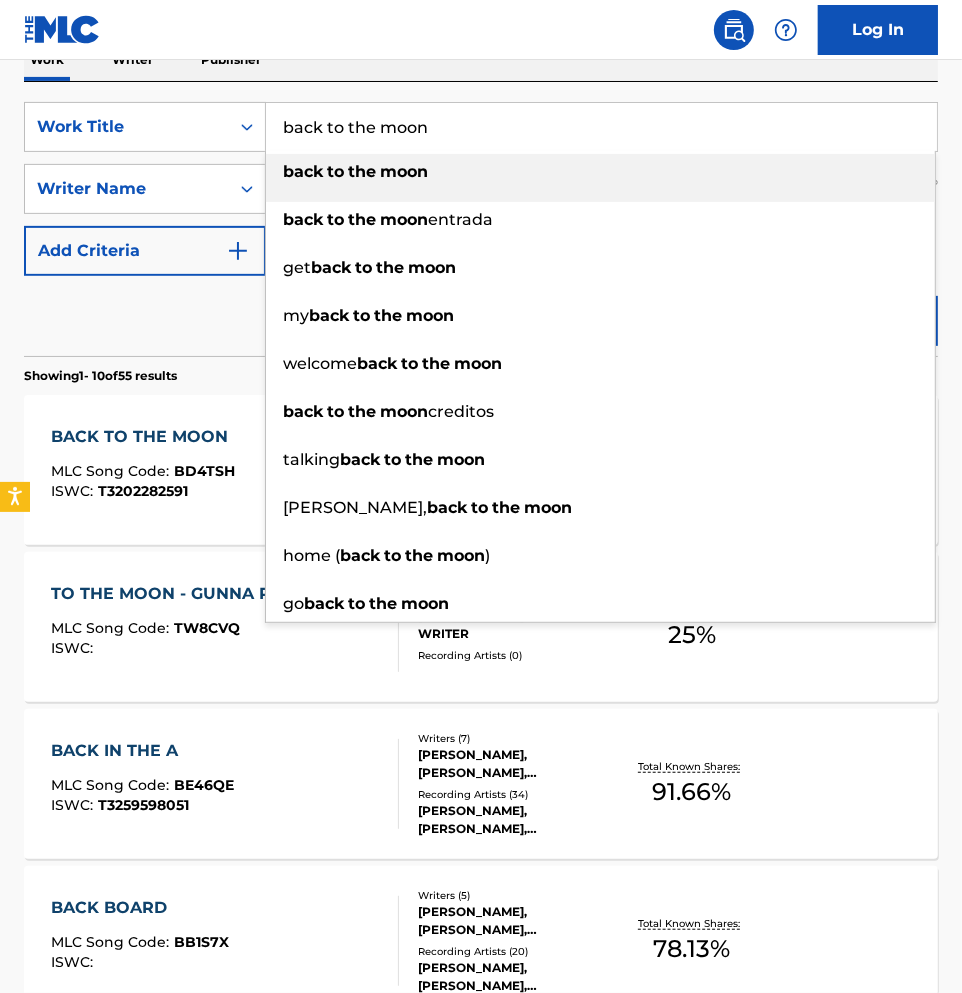 click on "back to the moon" at bounding box center (601, 127) 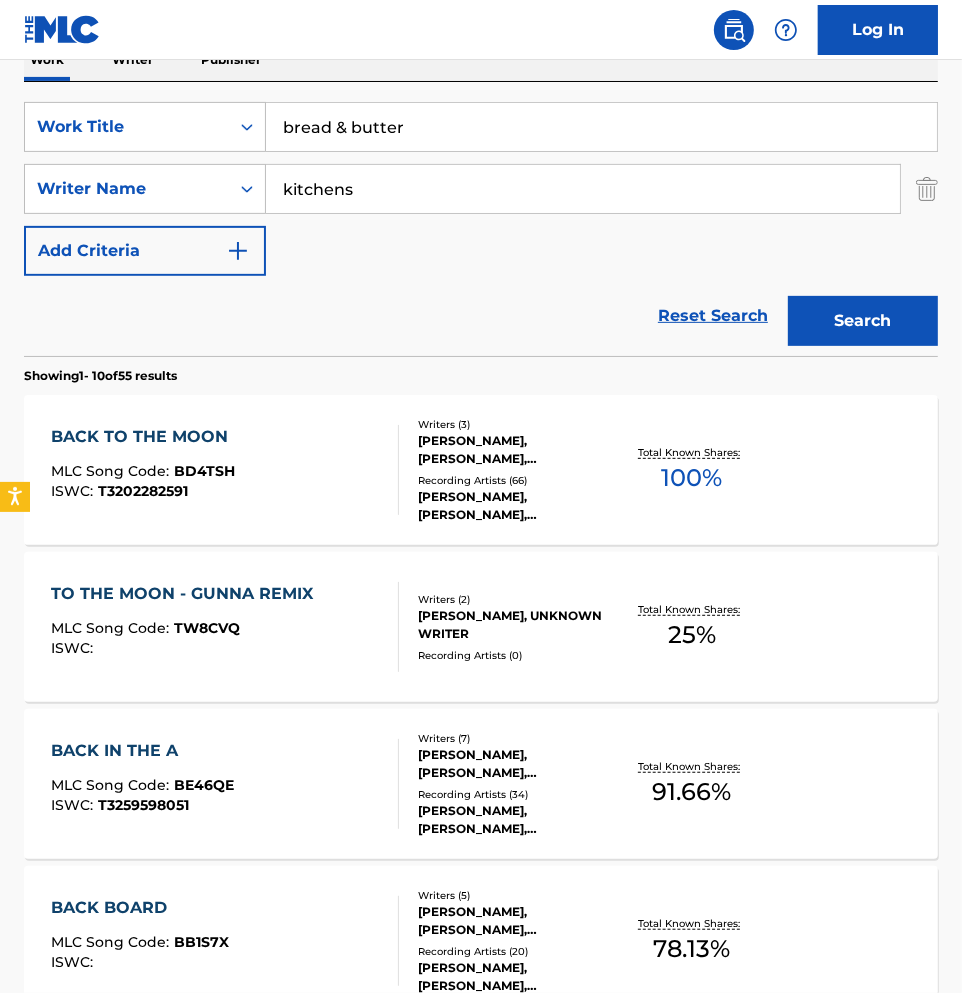 type on "bread & butter" 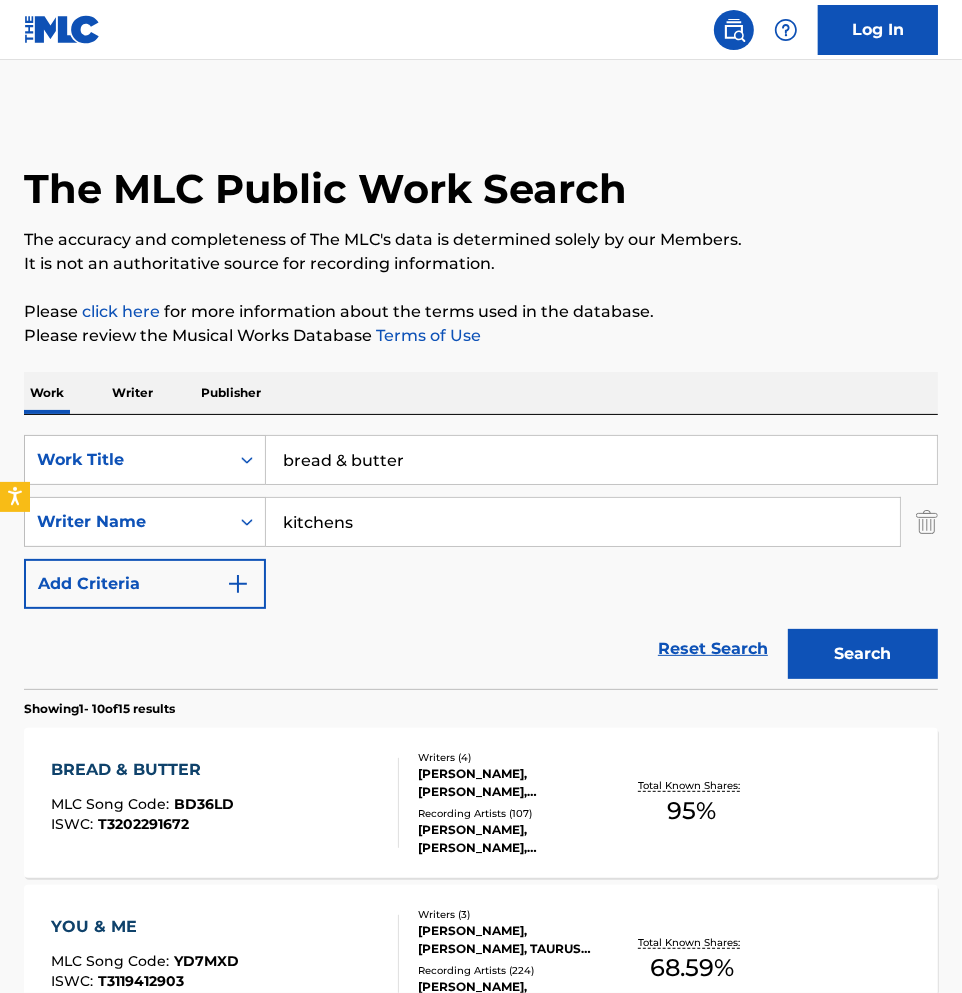 drag, startPoint x: 275, startPoint y: 803, endPoint x: 301, endPoint y: 52, distance: 751.44995 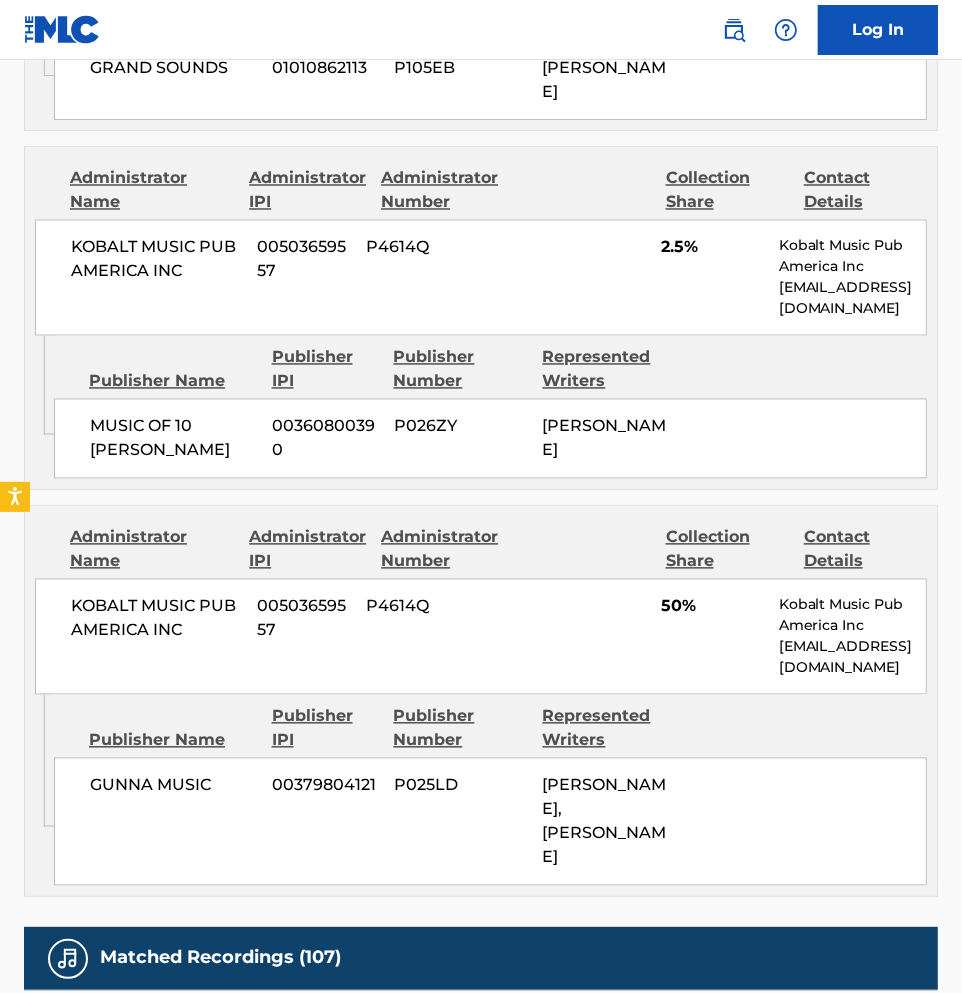 scroll, scrollTop: 2111, scrollLeft: 0, axis: vertical 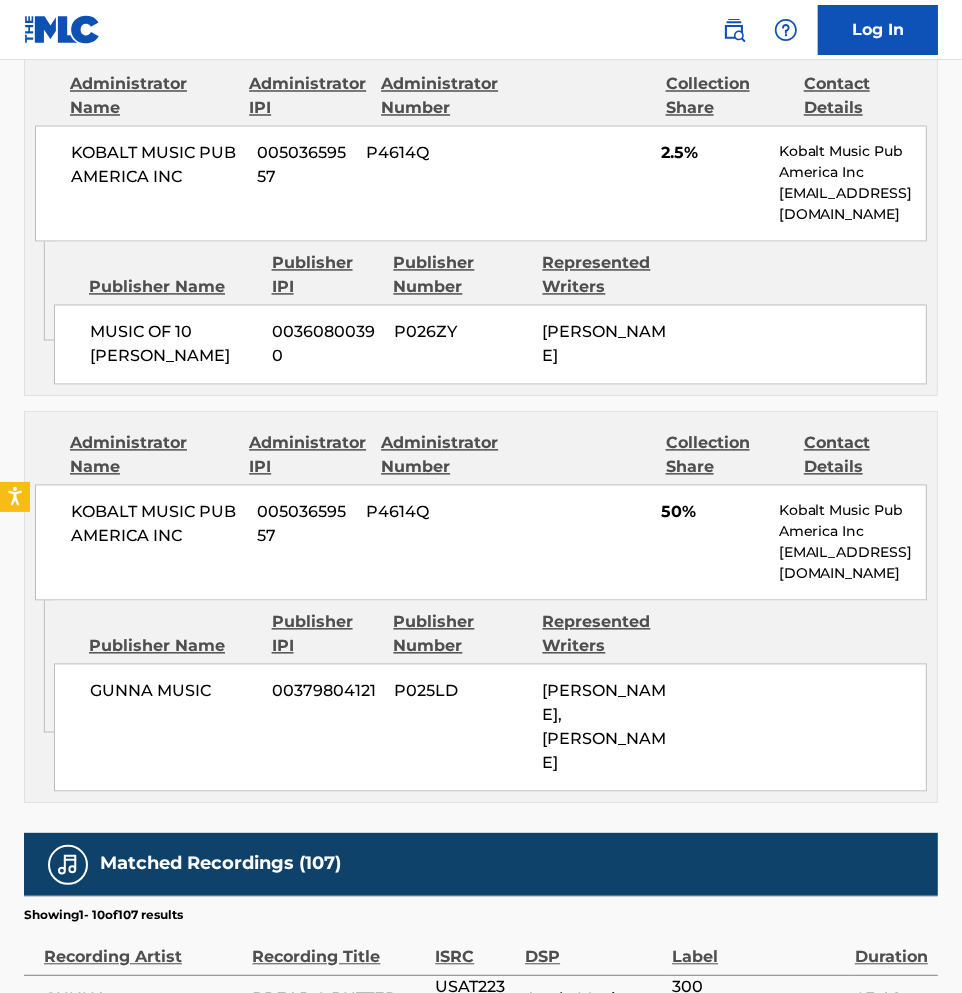 click on "Publisher Name Publisher IPI Publisher Number Represented Writers" at bounding box center (490, 635) 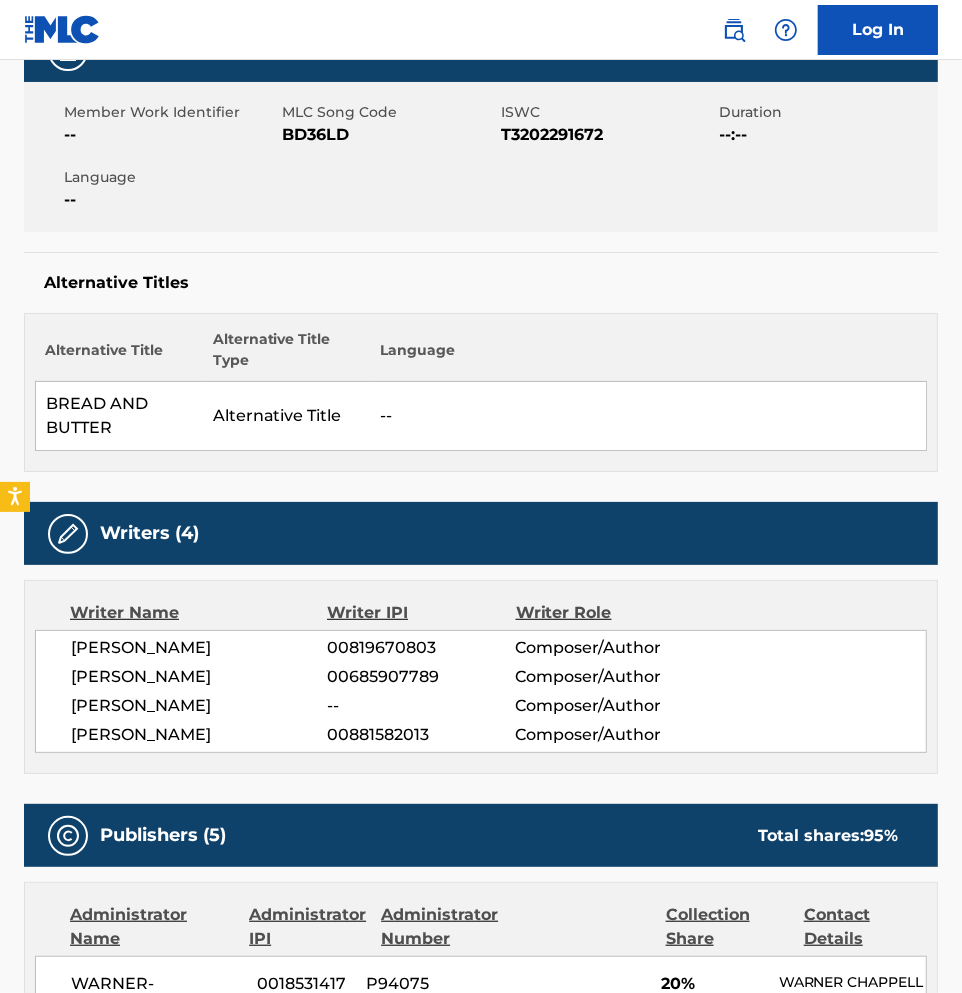 scroll, scrollTop: 0, scrollLeft: 0, axis: both 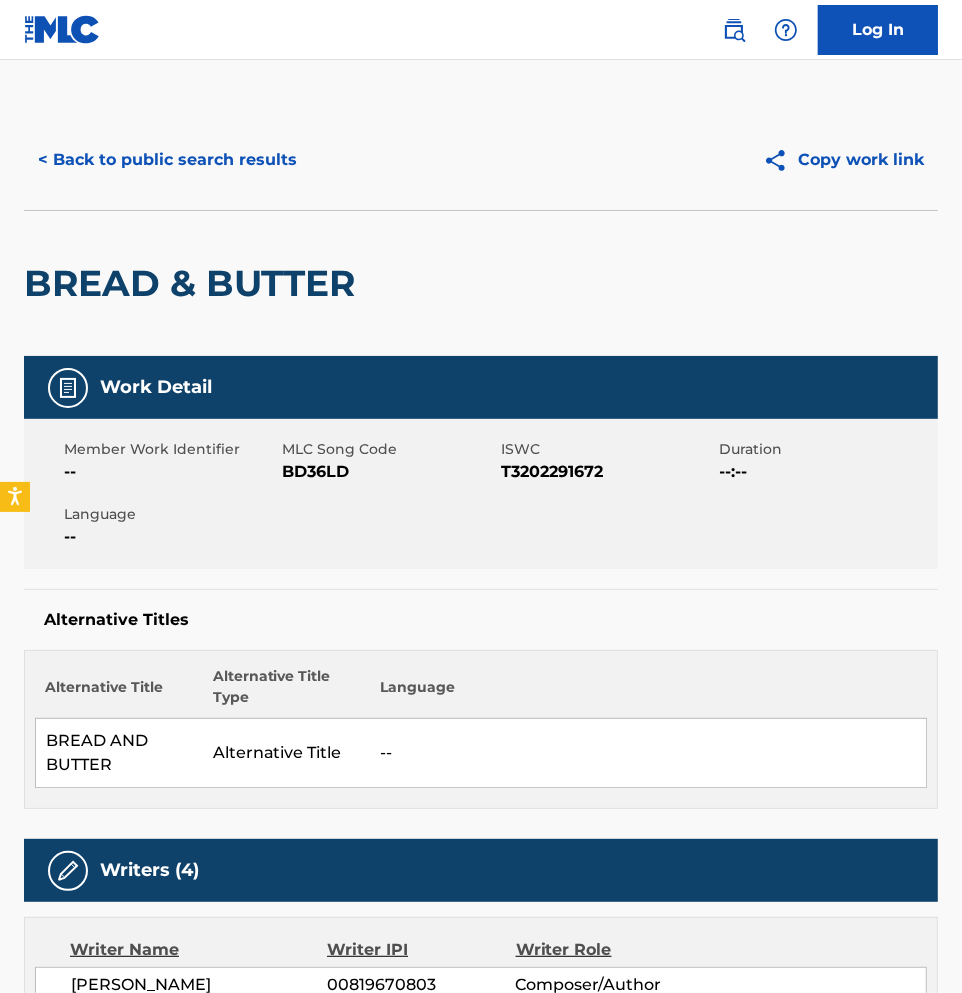click on "< Back to public search results" at bounding box center (167, 160) 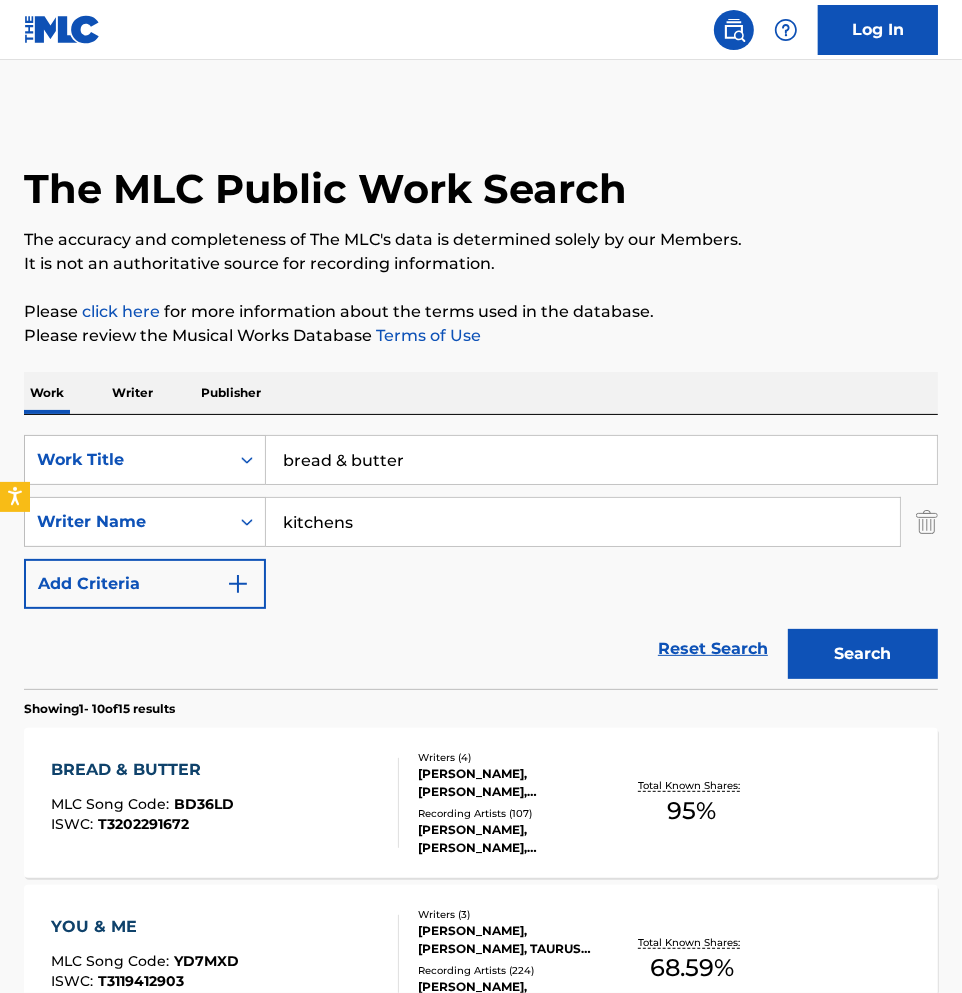click on "bread & butter" at bounding box center (601, 460) 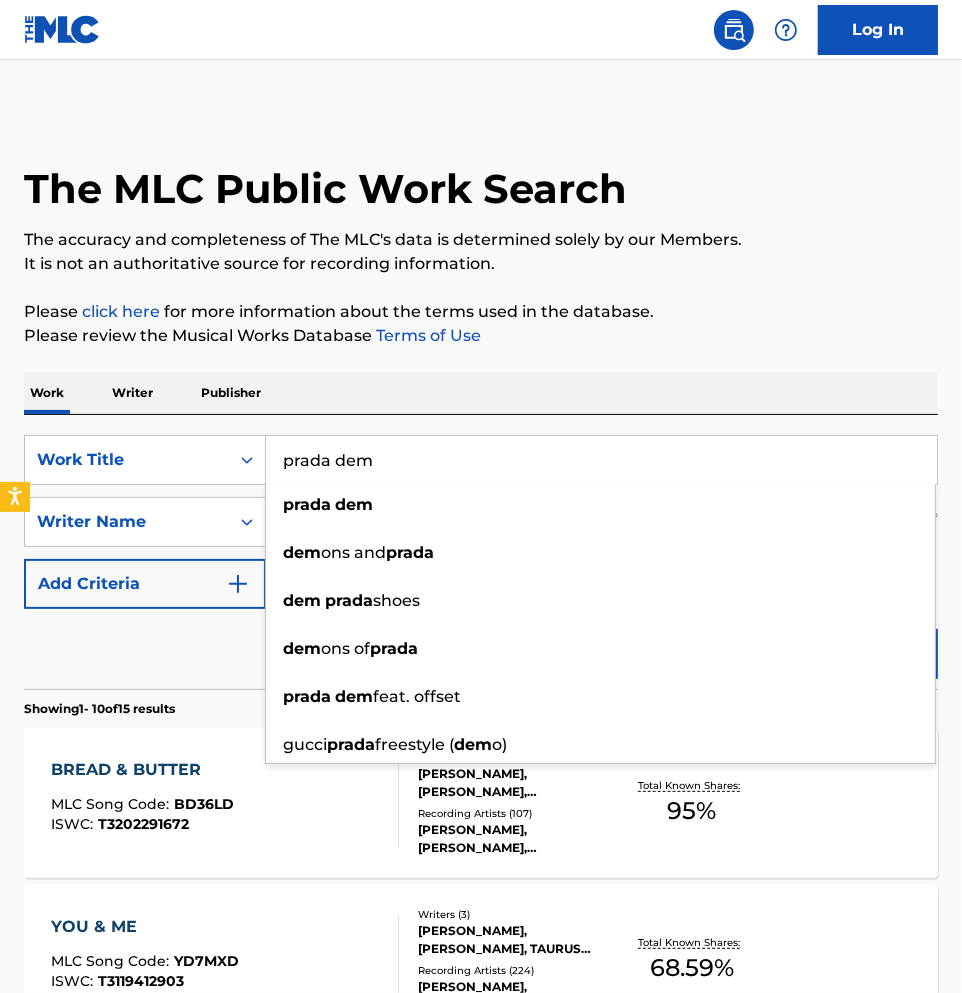 type on "prada dem" 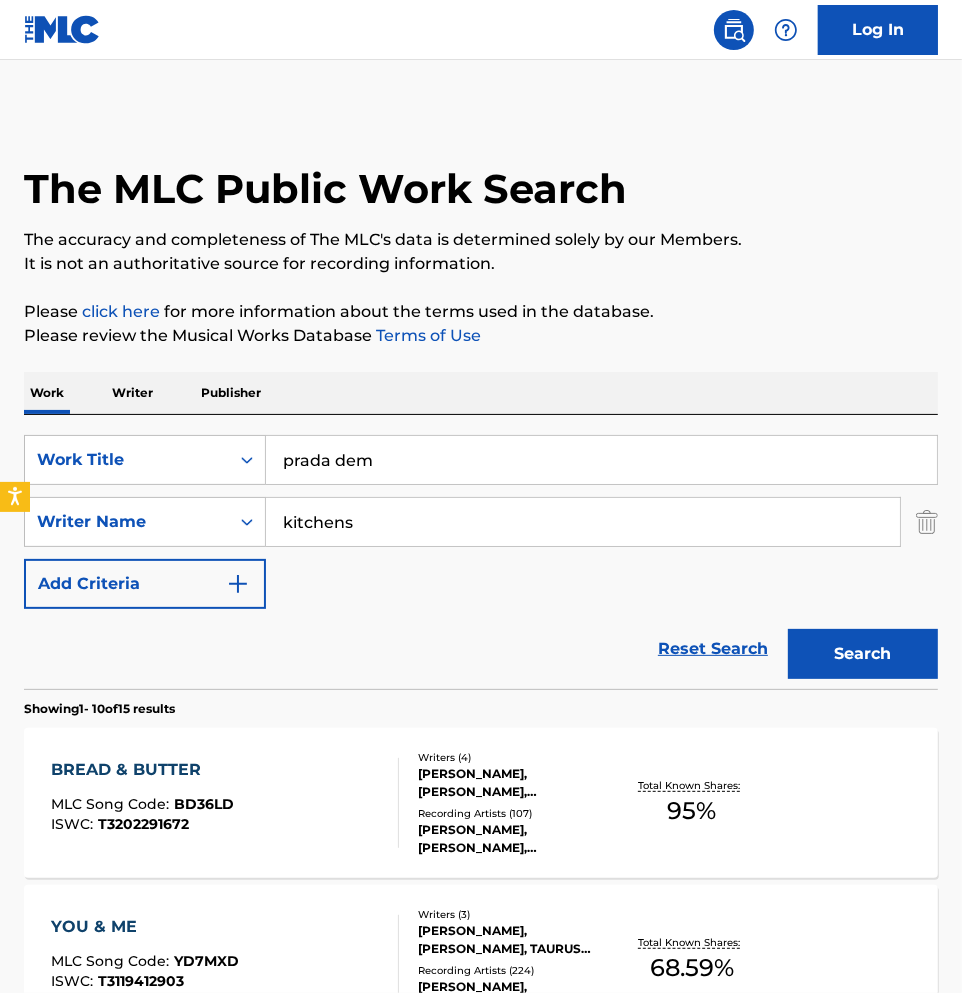 click on "Search" at bounding box center (863, 654) 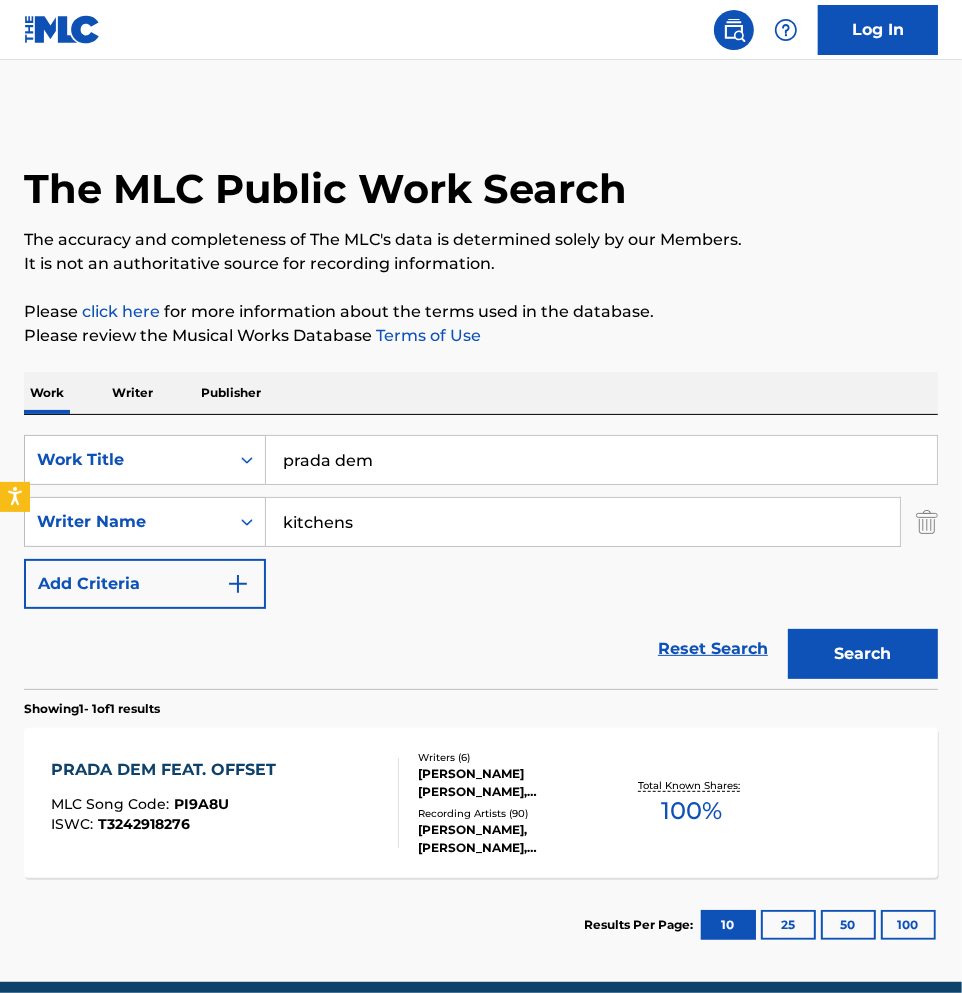 click on "PRADA DEM FEAT. OFFSET MLC Song Code : PI9A8U ISWC : T3242918276" at bounding box center [224, 803] 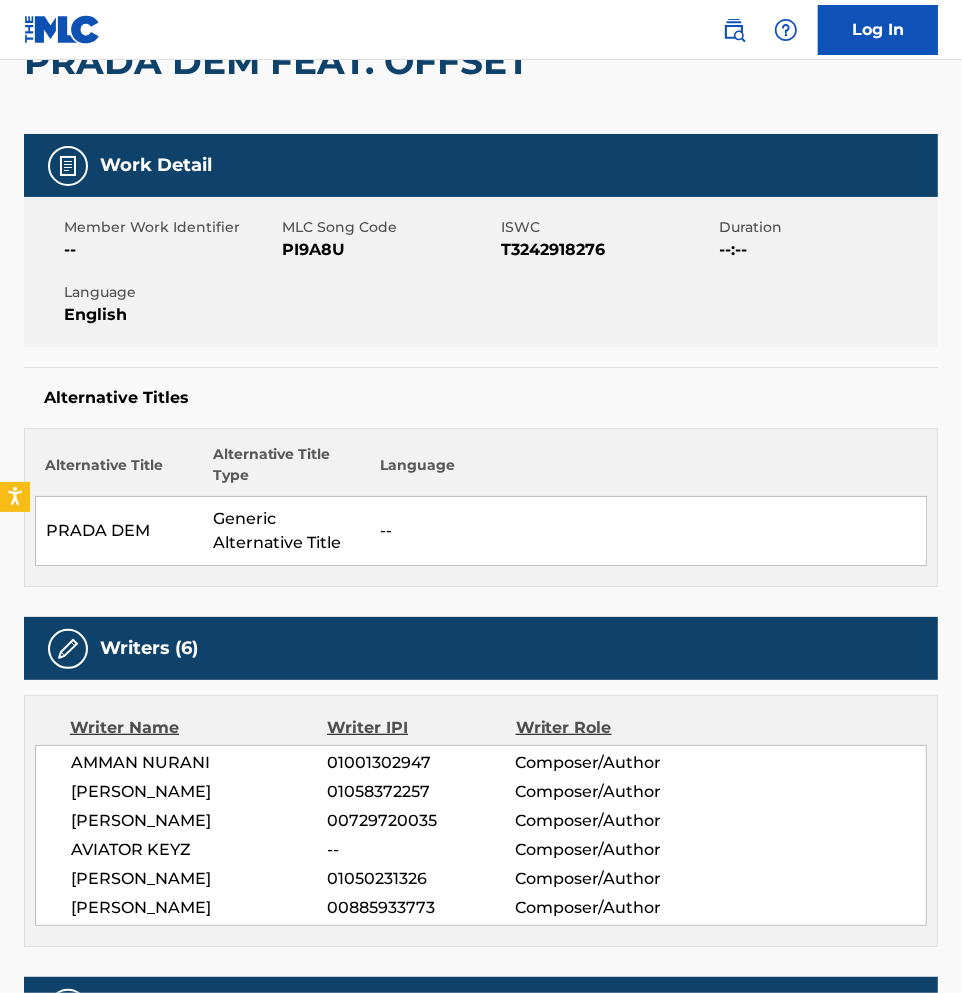 scroll, scrollTop: 0, scrollLeft: 0, axis: both 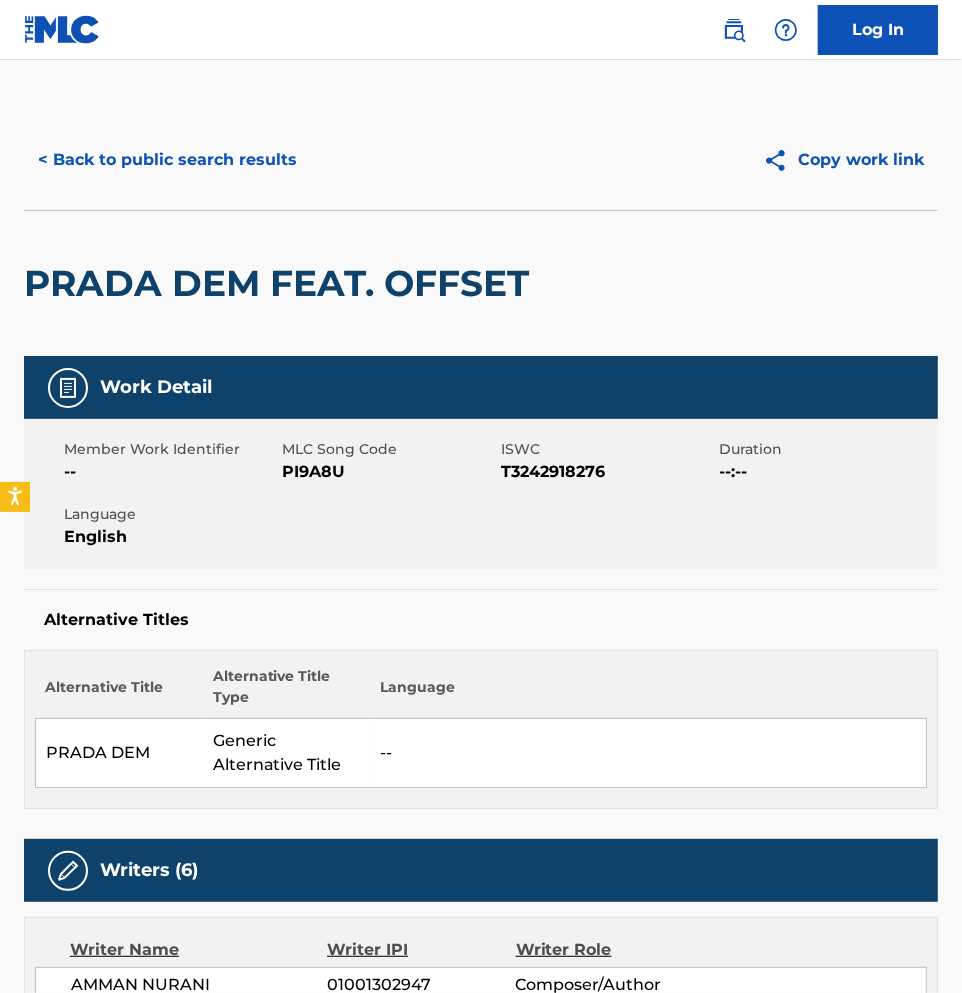 click on "< Back to public search results" at bounding box center (167, 160) 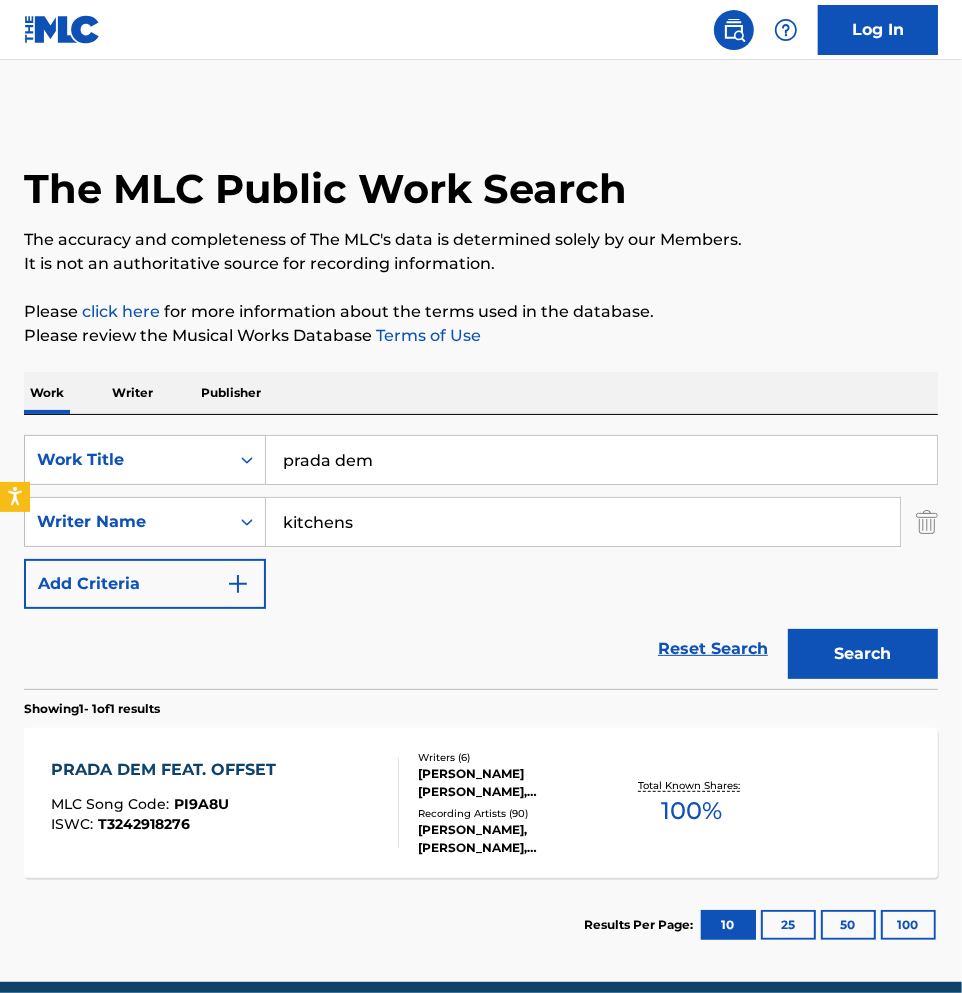 click on "prada dem" at bounding box center (601, 460) 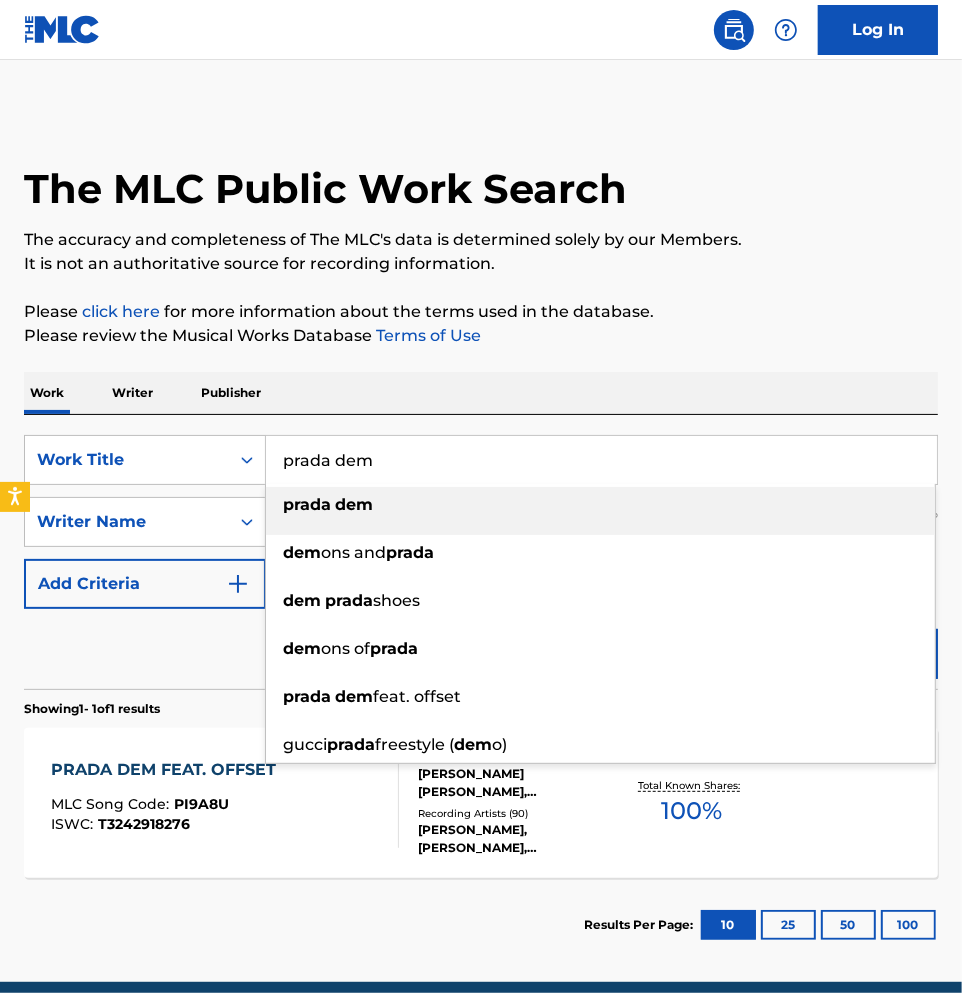 click on "prada dem" at bounding box center (601, 460) 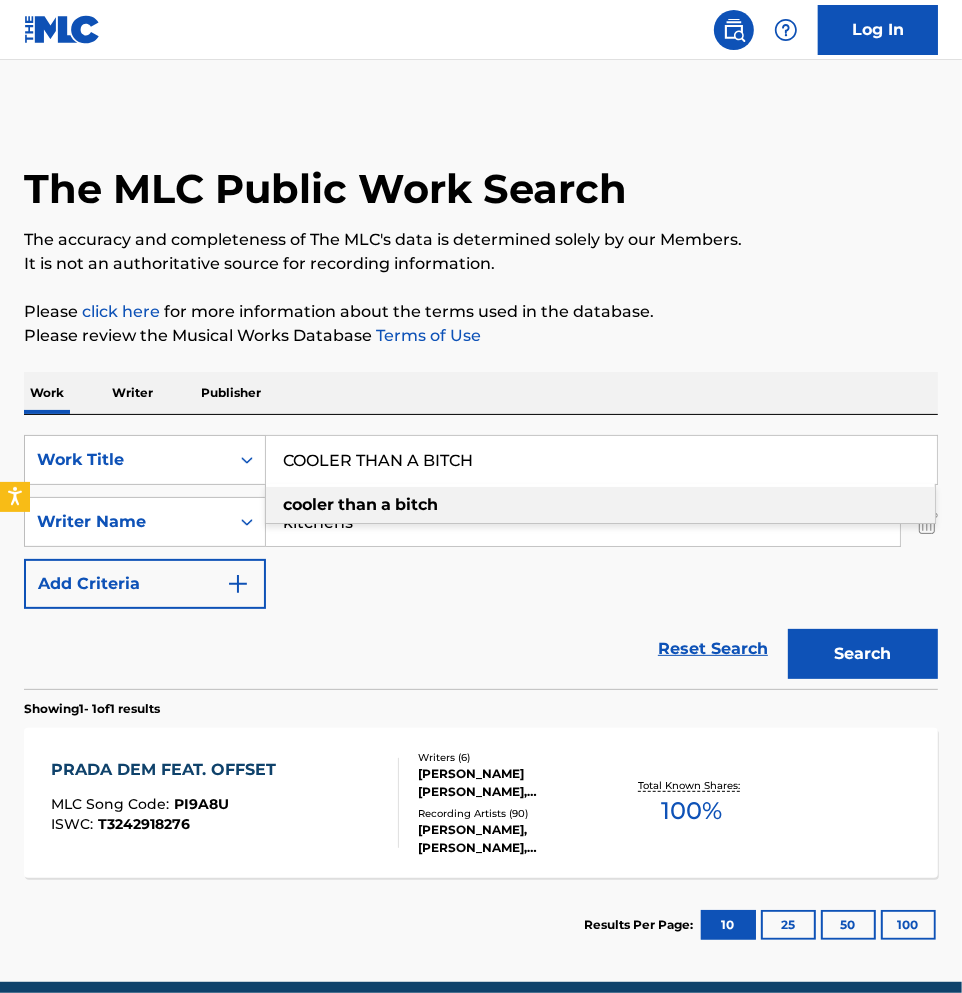 type on "COOLER THAN A BITCH" 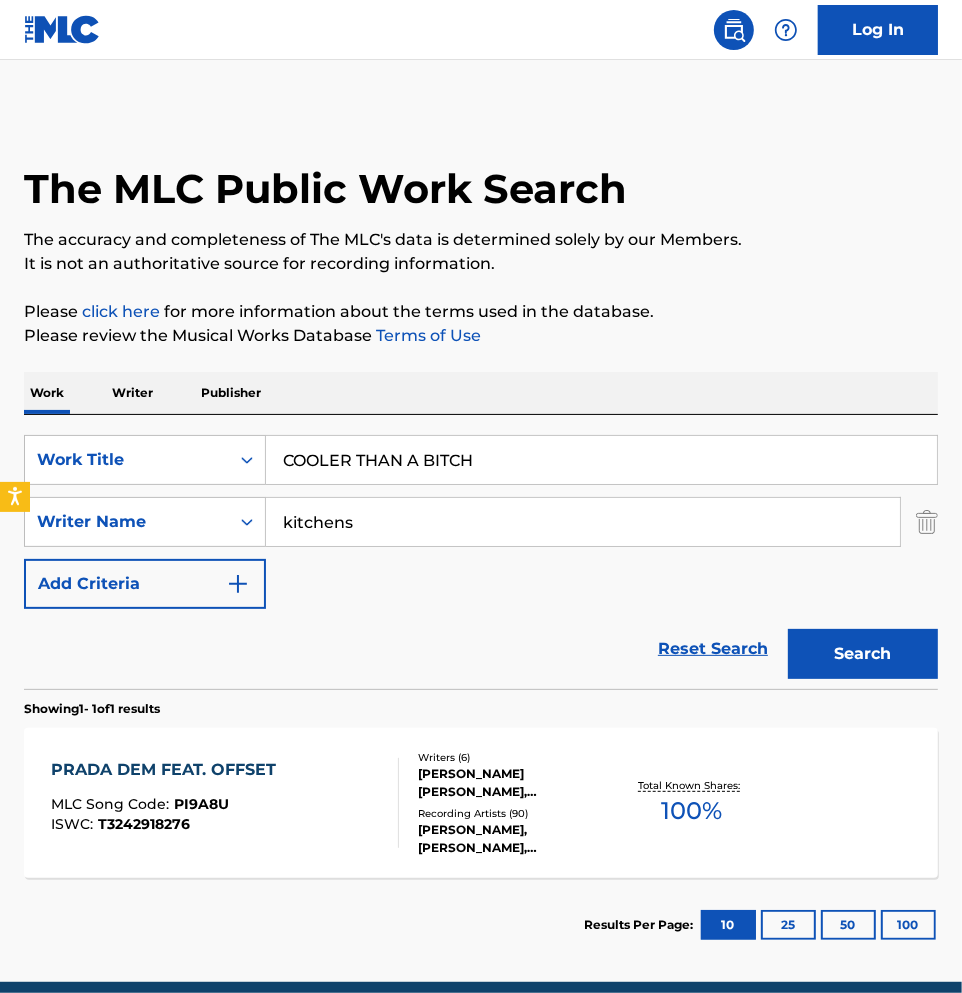 click on "Search" at bounding box center [863, 654] 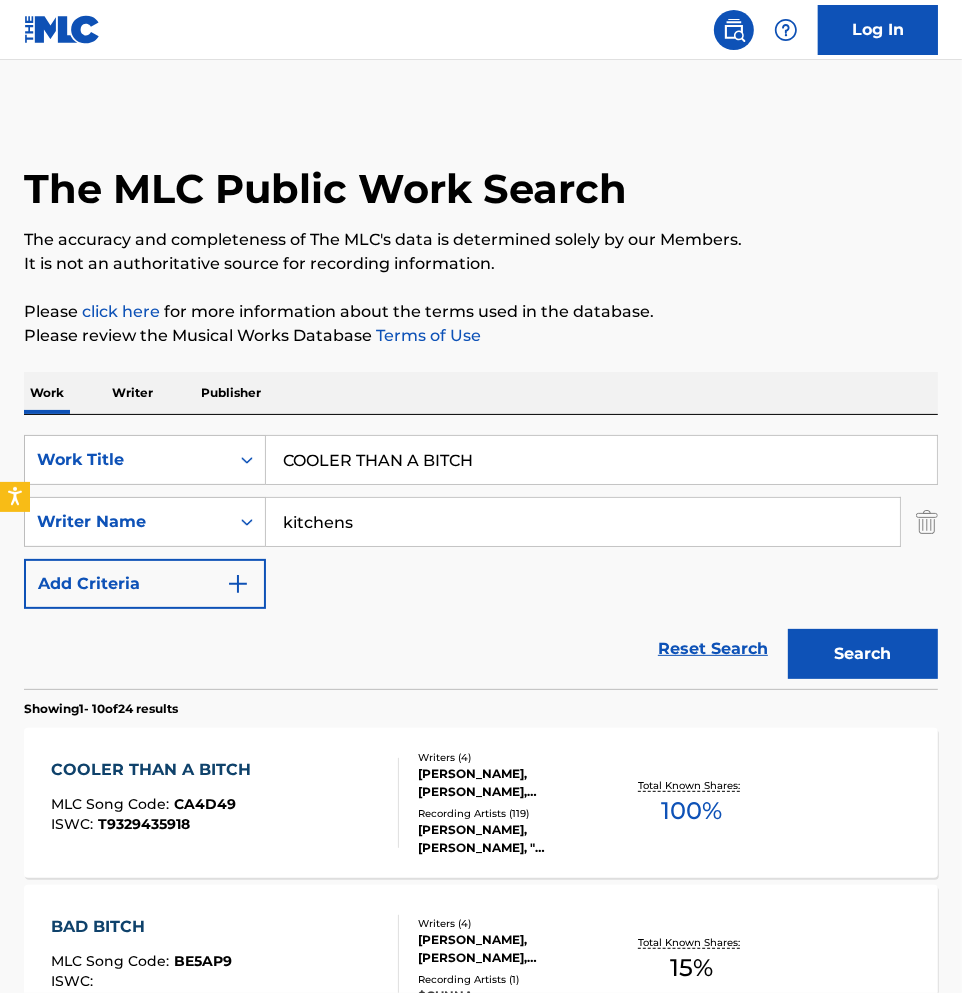 click on "COOLER THAN A BITCH MLC Song Code : CA4D49 ISWC : T9329435918" at bounding box center [224, 803] 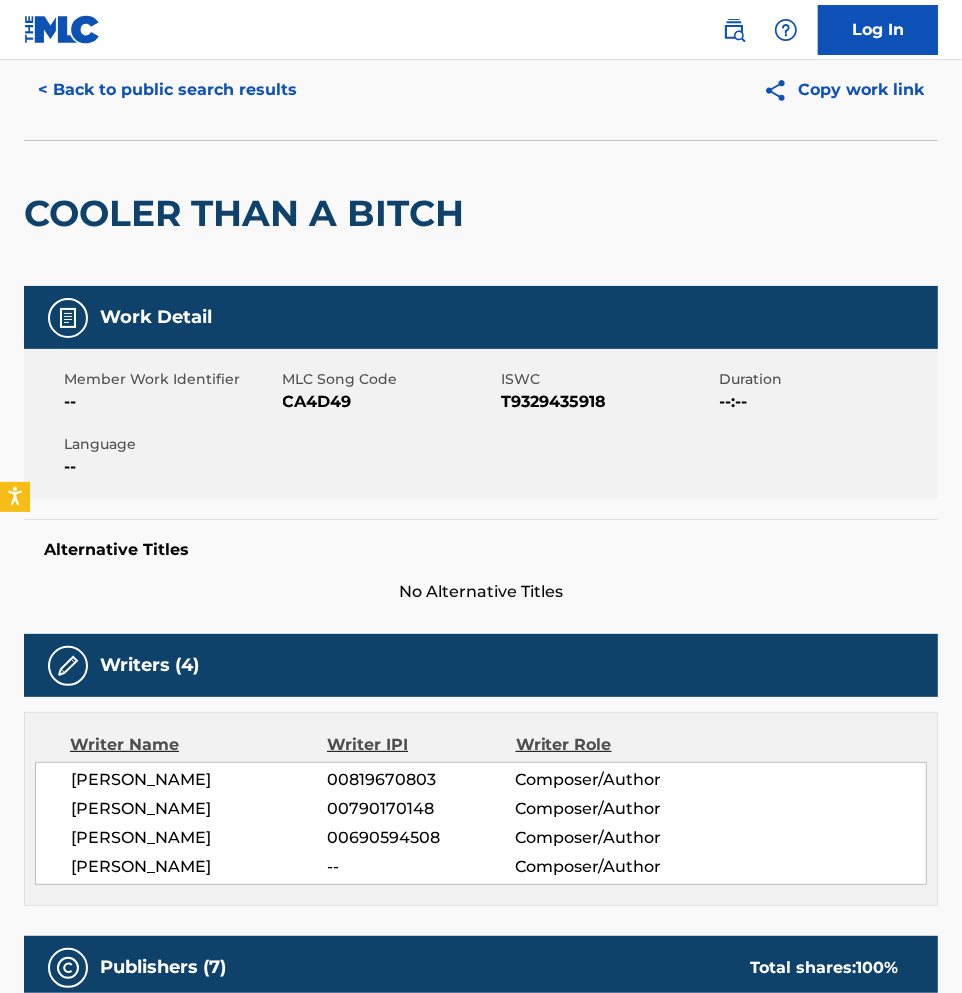 scroll, scrollTop: 0, scrollLeft: 0, axis: both 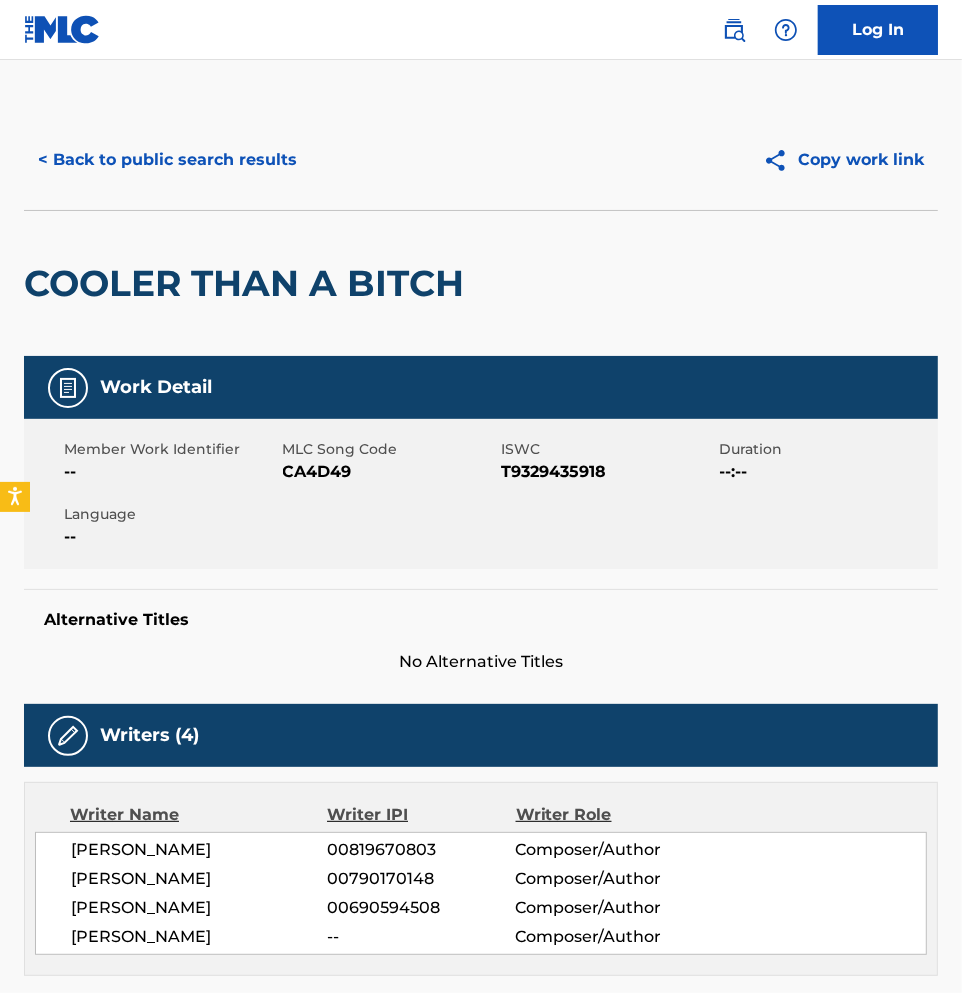 click on "< Back to public search results" at bounding box center [167, 160] 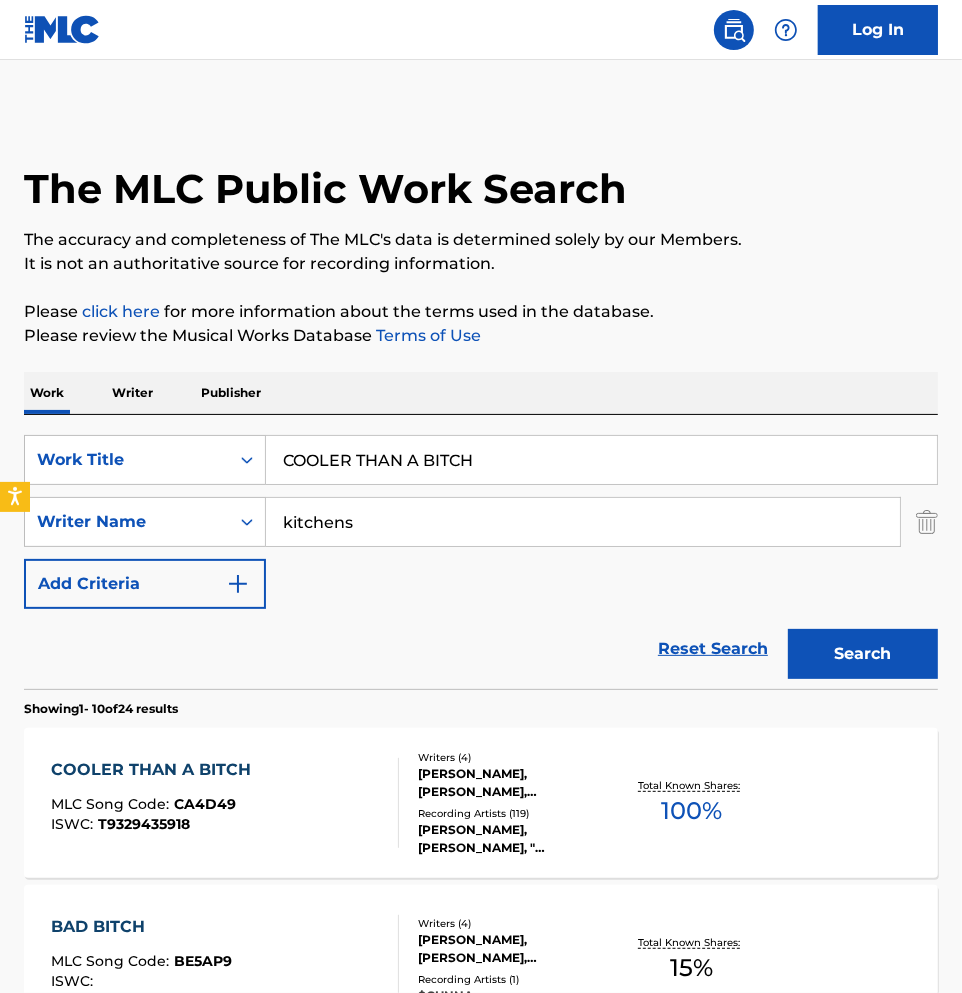 click on "COOLER THAN A BITCH" at bounding box center (601, 460) 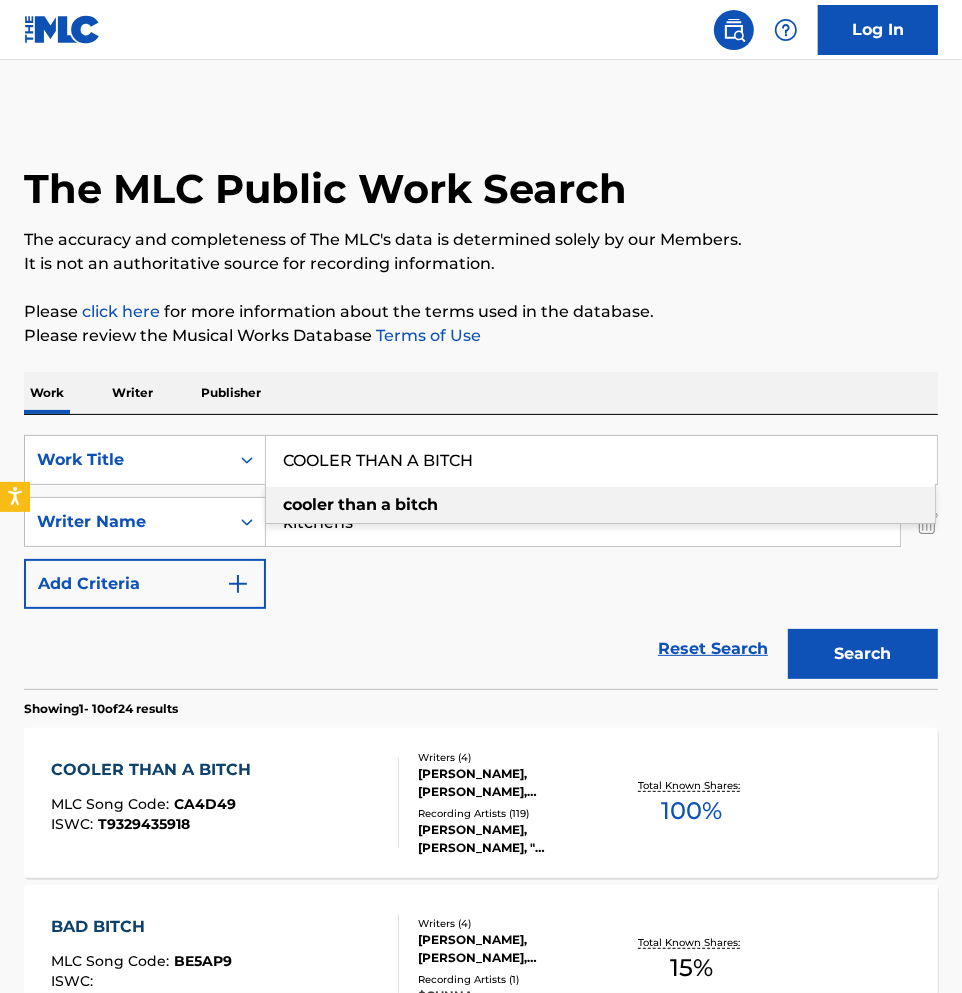 click on "COOLER THAN A BITCH" at bounding box center [601, 460] 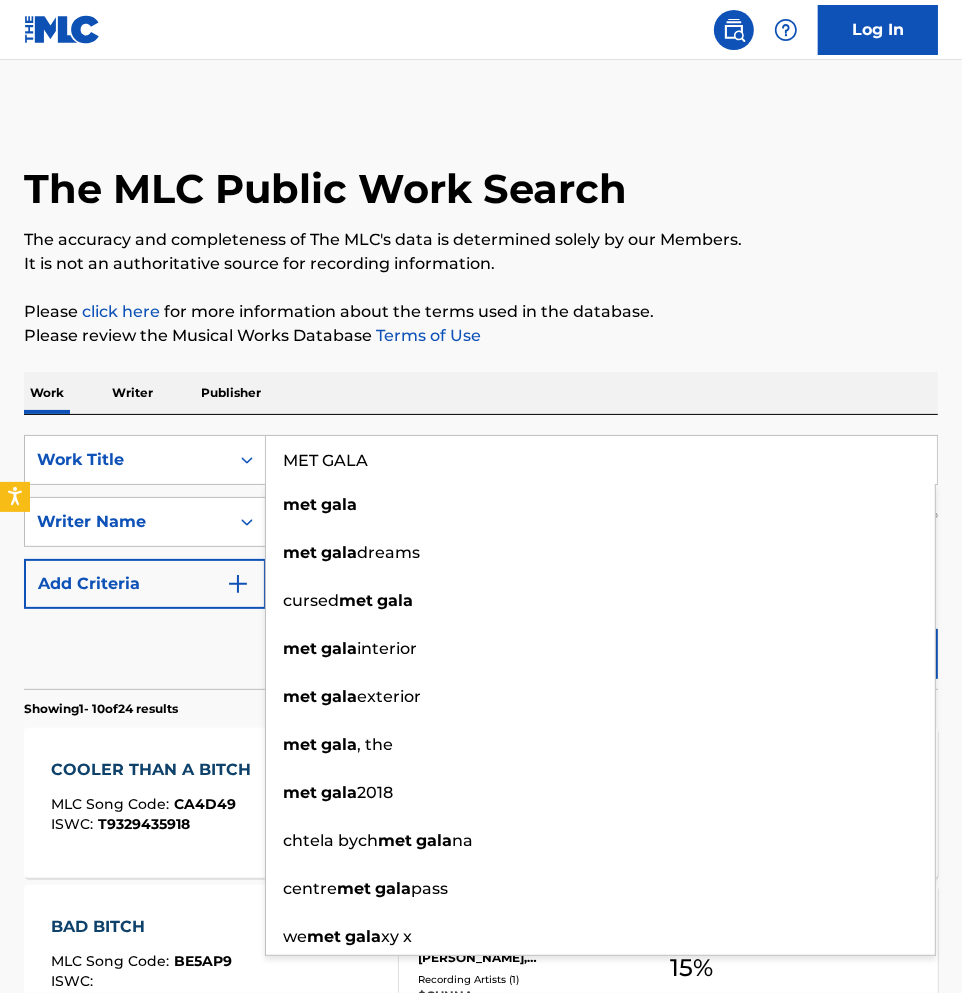 type on "MET GALA" 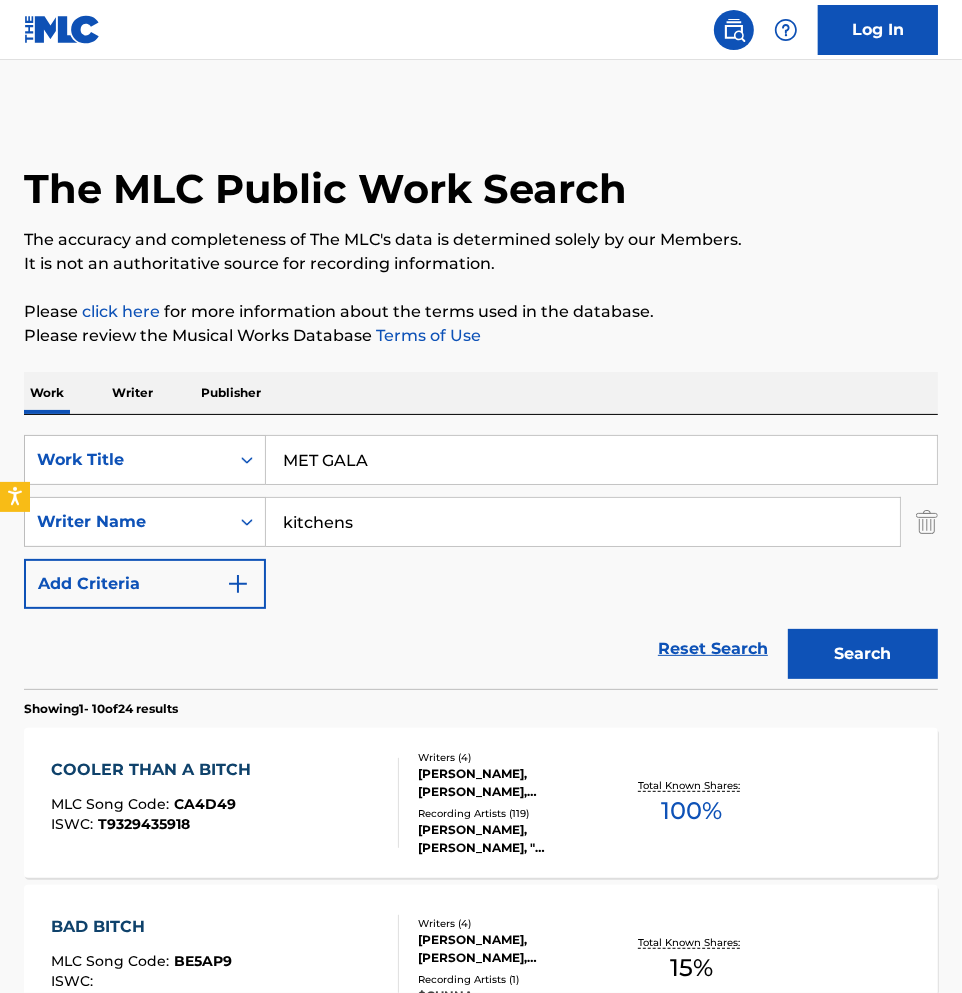 drag, startPoint x: 861, startPoint y: 258, endPoint x: 834, endPoint y: 368, distance: 113.265175 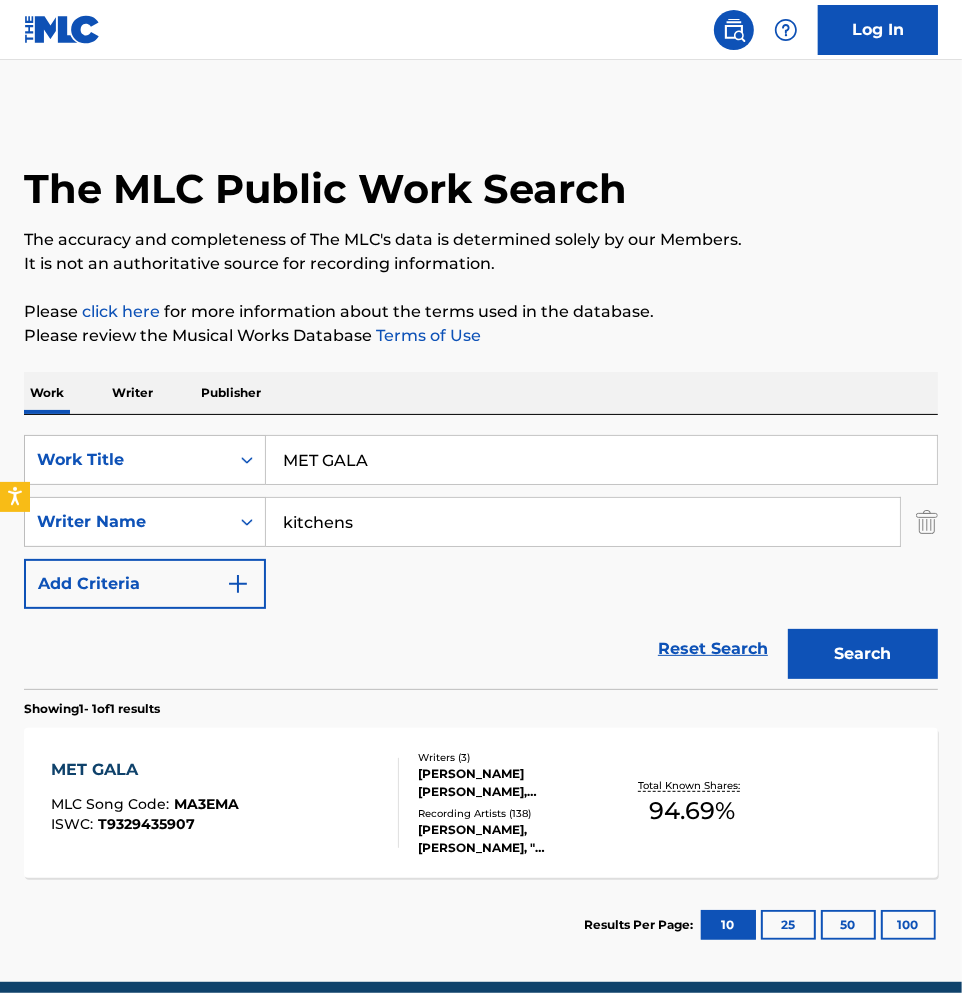 click on "MET GALA MLC Song Code : MA3EMA ISWC : T9329435907" at bounding box center (224, 803) 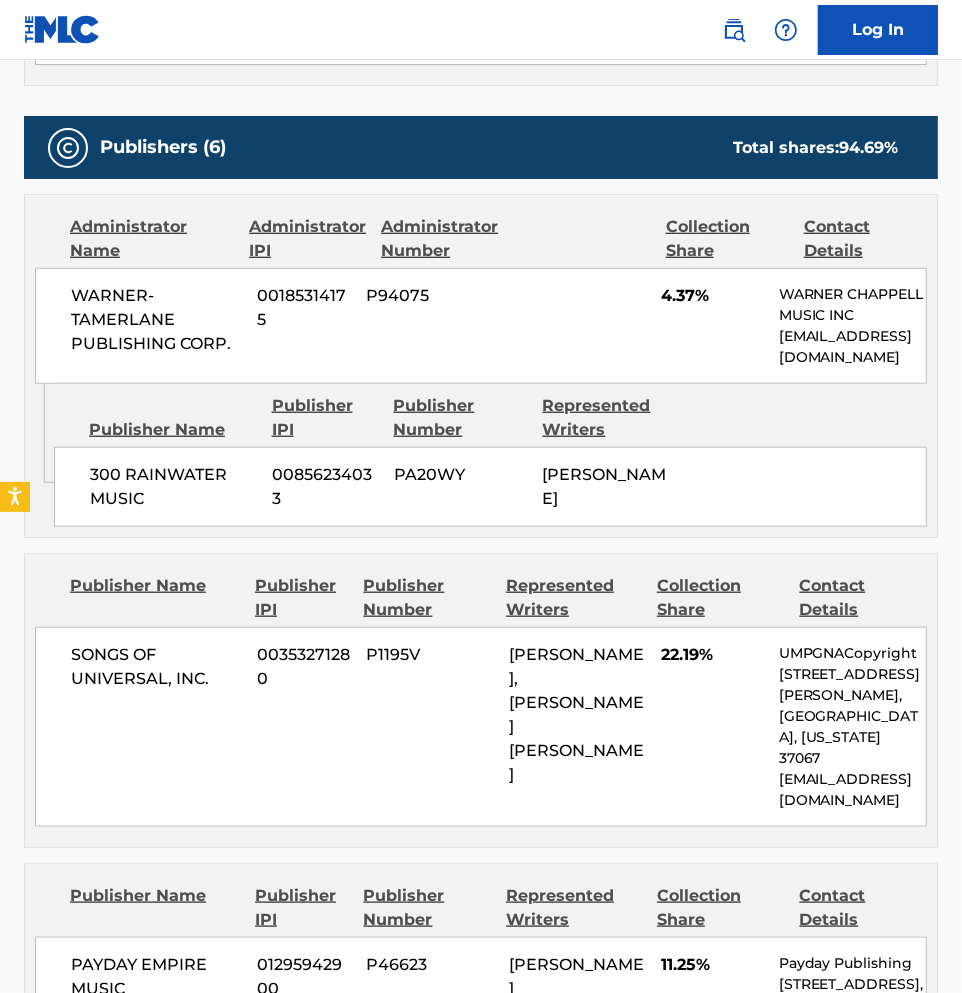 scroll, scrollTop: 888, scrollLeft: 0, axis: vertical 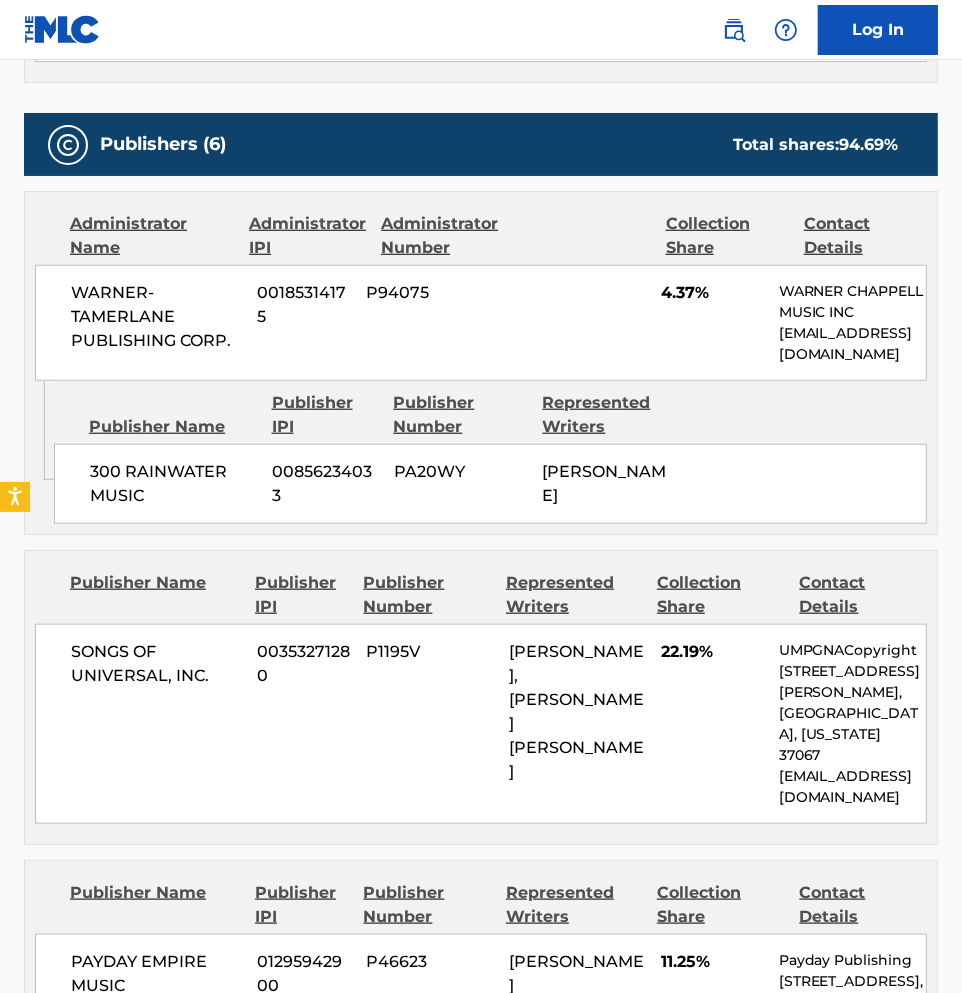 click on "SONGS OF UNIVERSAL, INC. 00353271280 P1195V SERGIO KITCHENS, ROBERT JOHN RICHARDSON 22.19% UMPGNACopyright 1550 W. McEwen Drive, Unit 400,  Franklin, Tennessee 37067 NACopyright@umusic.com" at bounding box center [481, 724] 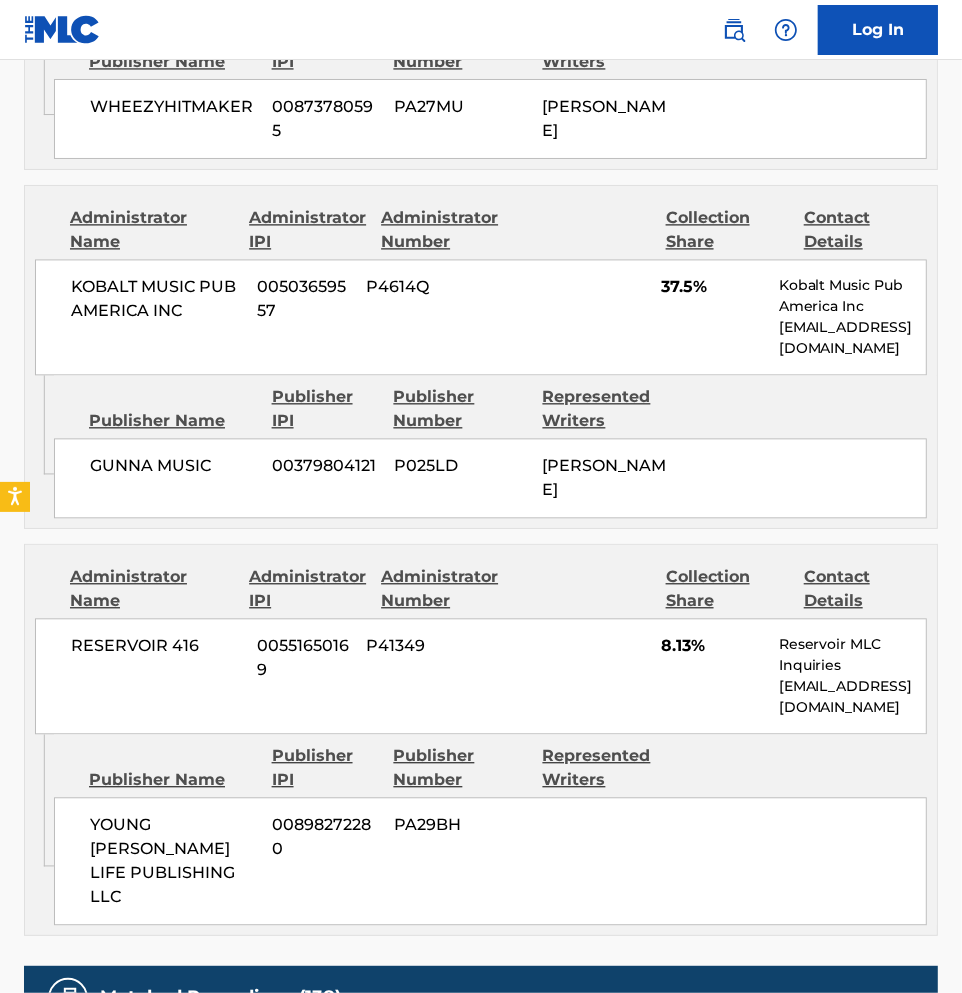 scroll, scrollTop: 2444, scrollLeft: 0, axis: vertical 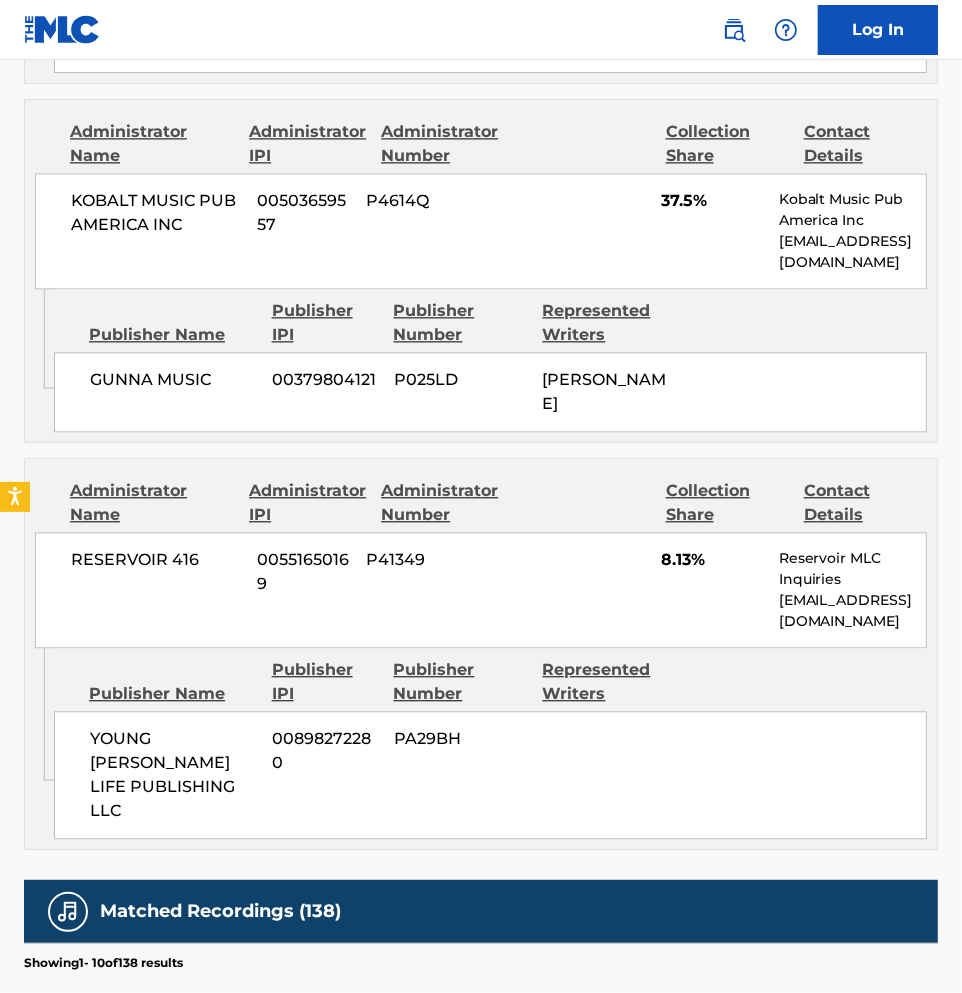 click on "RESERVOIR 416 00551650169 P41349 8.13% Reservoir MLC Inquiries MLC@reservoir-media.com" at bounding box center (481, 590) 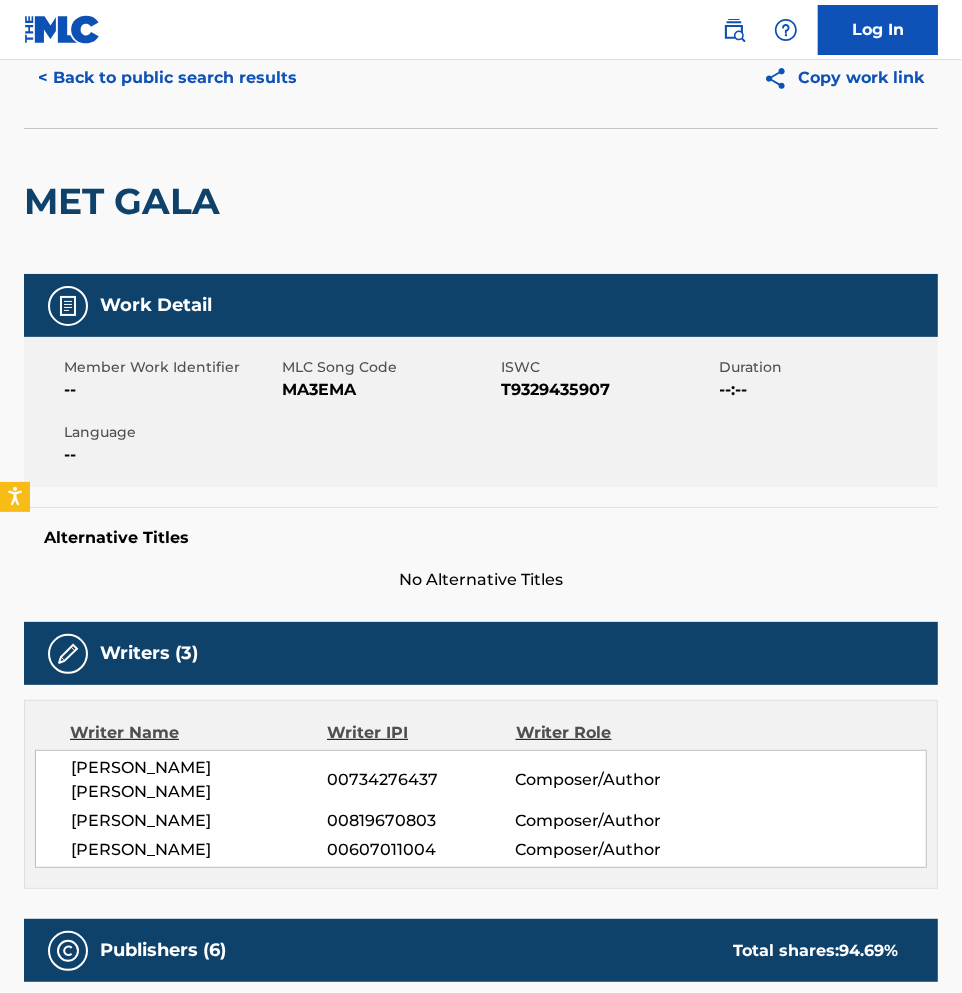 scroll, scrollTop: 0, scrollLeft: 0, axis: both 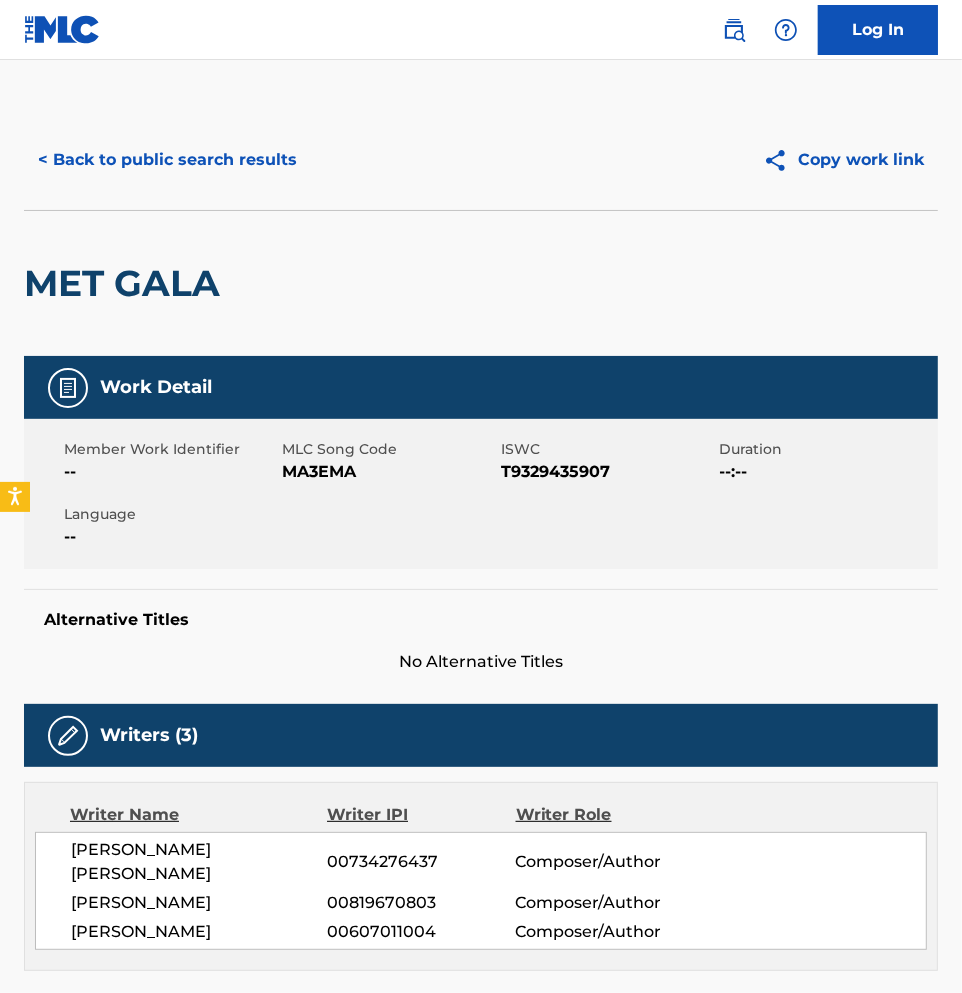 click on "< Back to public search results" at bounding box center [167, 160] 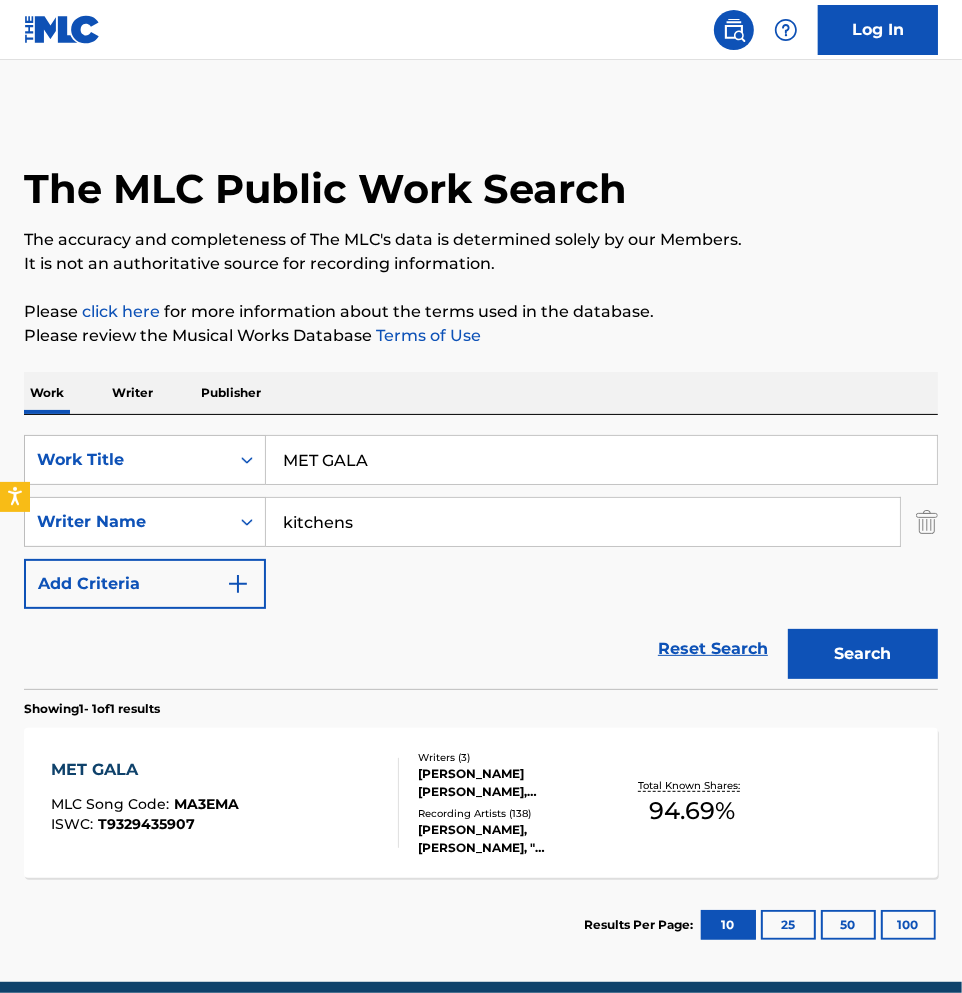 click on "MET GALA" at bounding box center [601, 460] 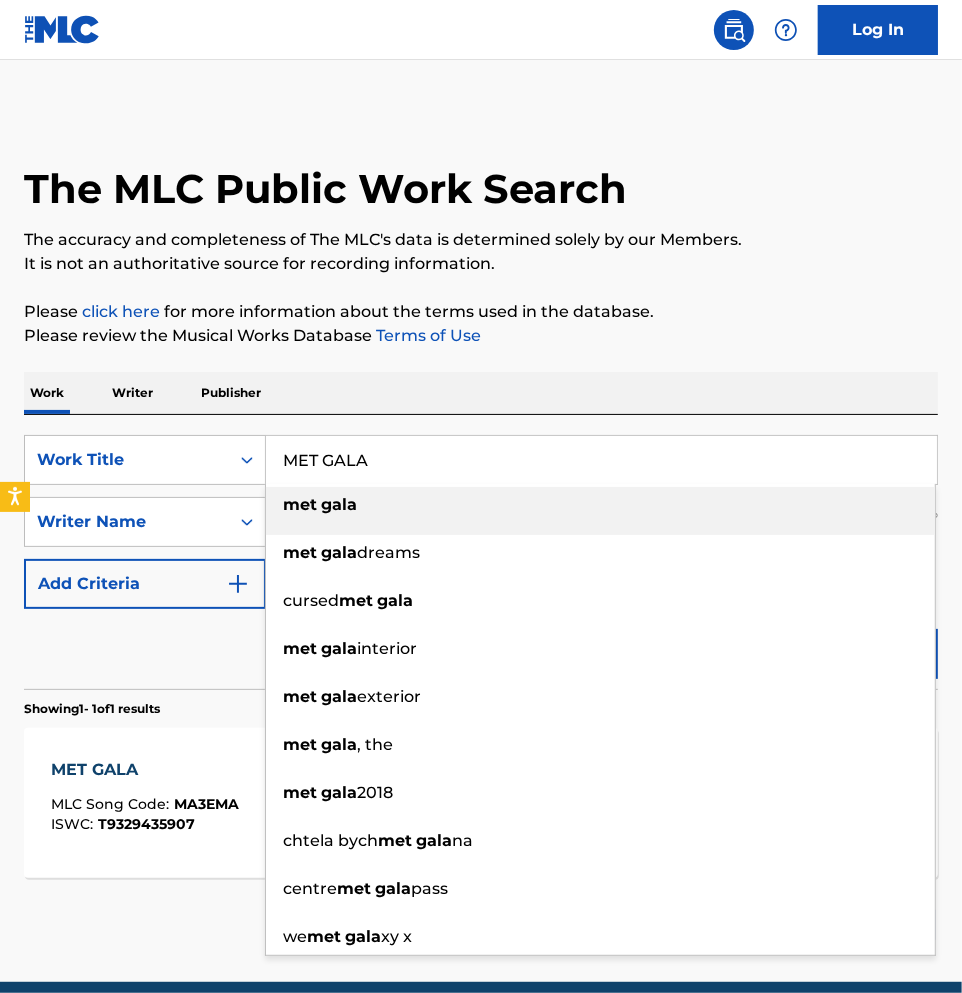click on "MET GALA" at bounding box center (601, 460) 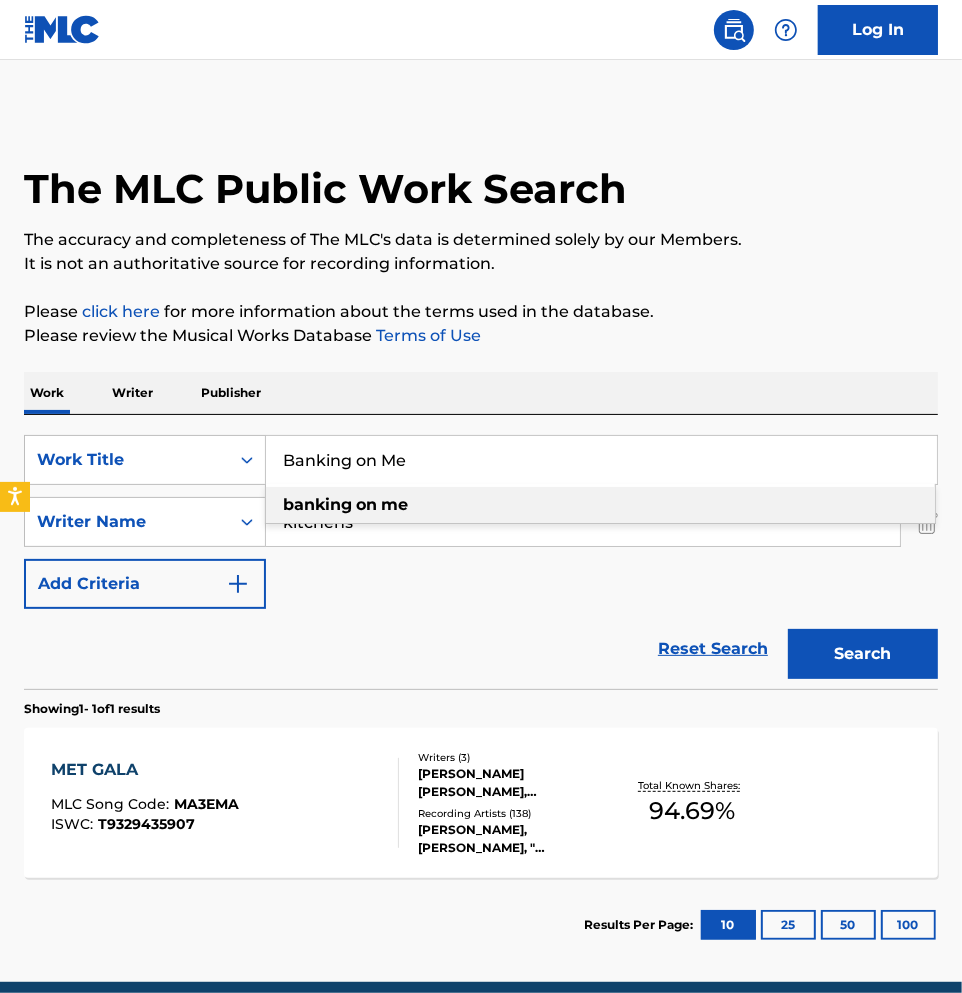 type on "Banking on Me" 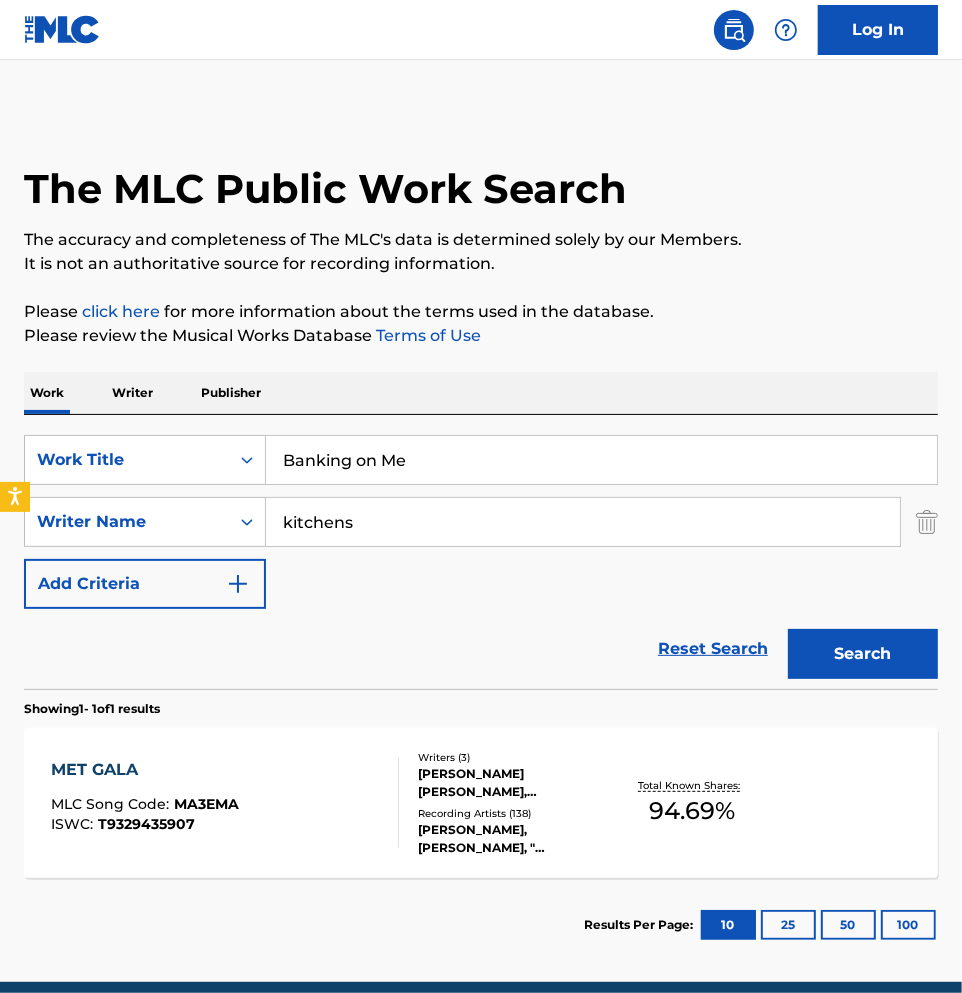 drag, startPoint x: 867, startPoint y: 652, endPoint x: 690, endPoint y: 490, distance: 239.94374 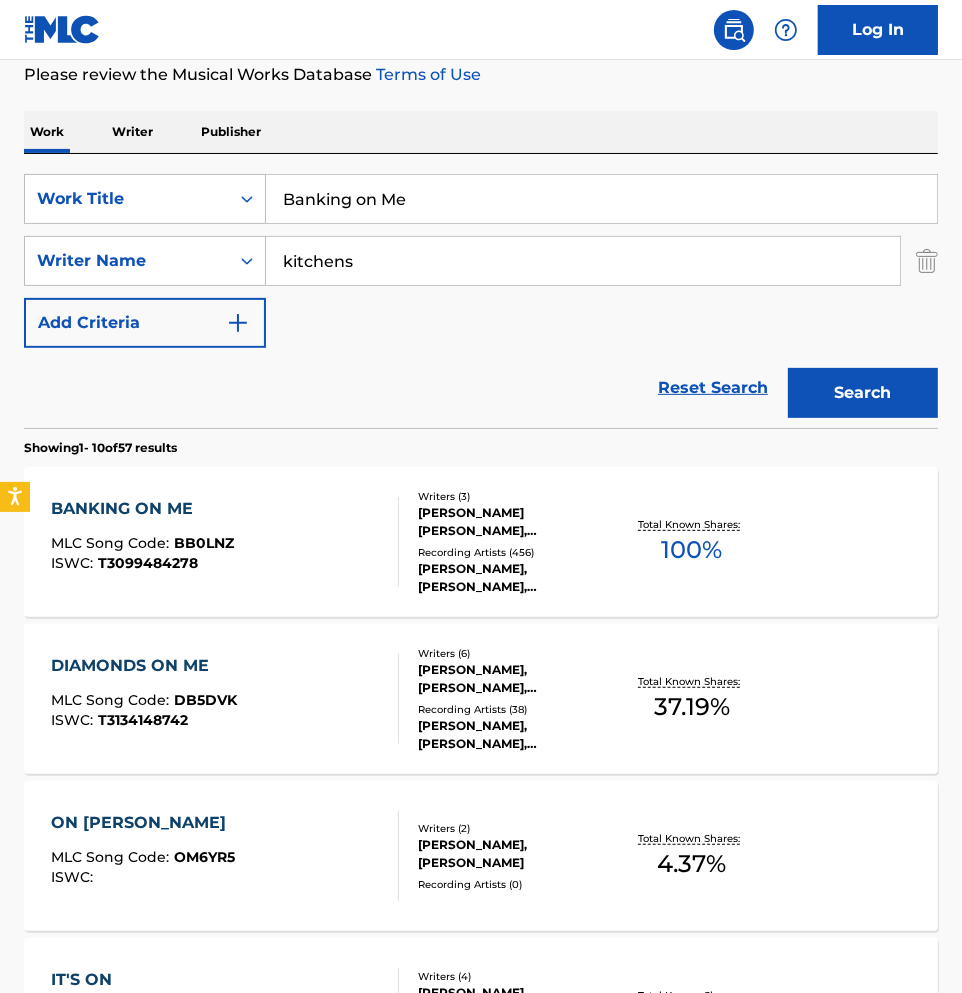 scroll, scrollTop: 333, scrollLeft: 0, axis: vertical 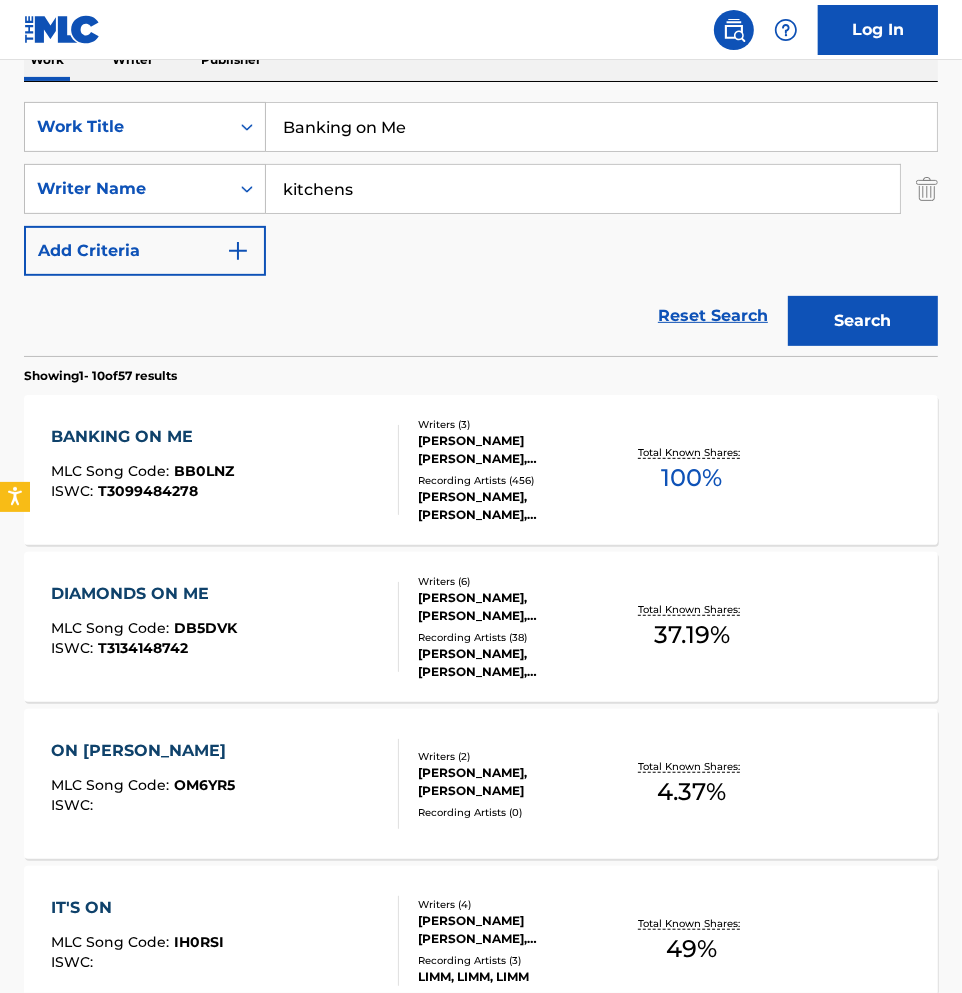 click on "BANKING ON ME MLC Song Code : BB0LNZ ISWC : T3099484278" at bounding box center [224, 470] 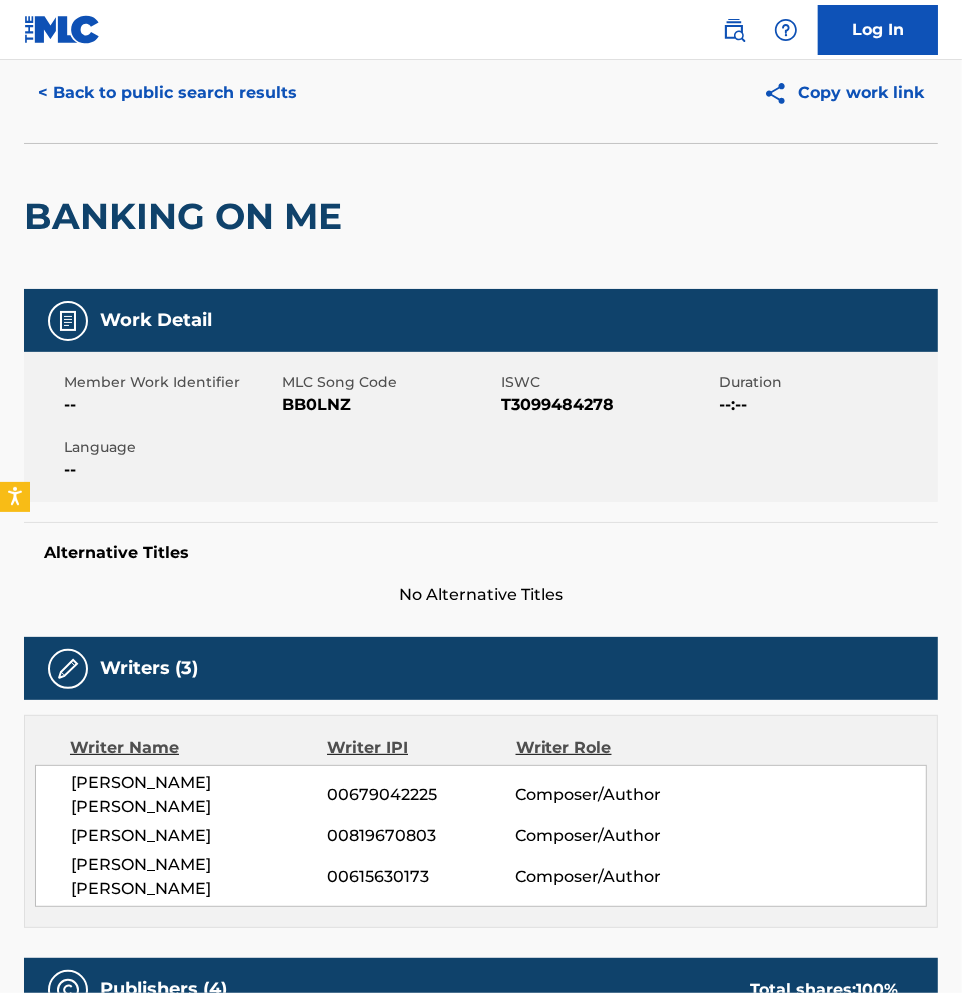 scroll, scrollTop: 0, scrollLeft: 0, axis: both 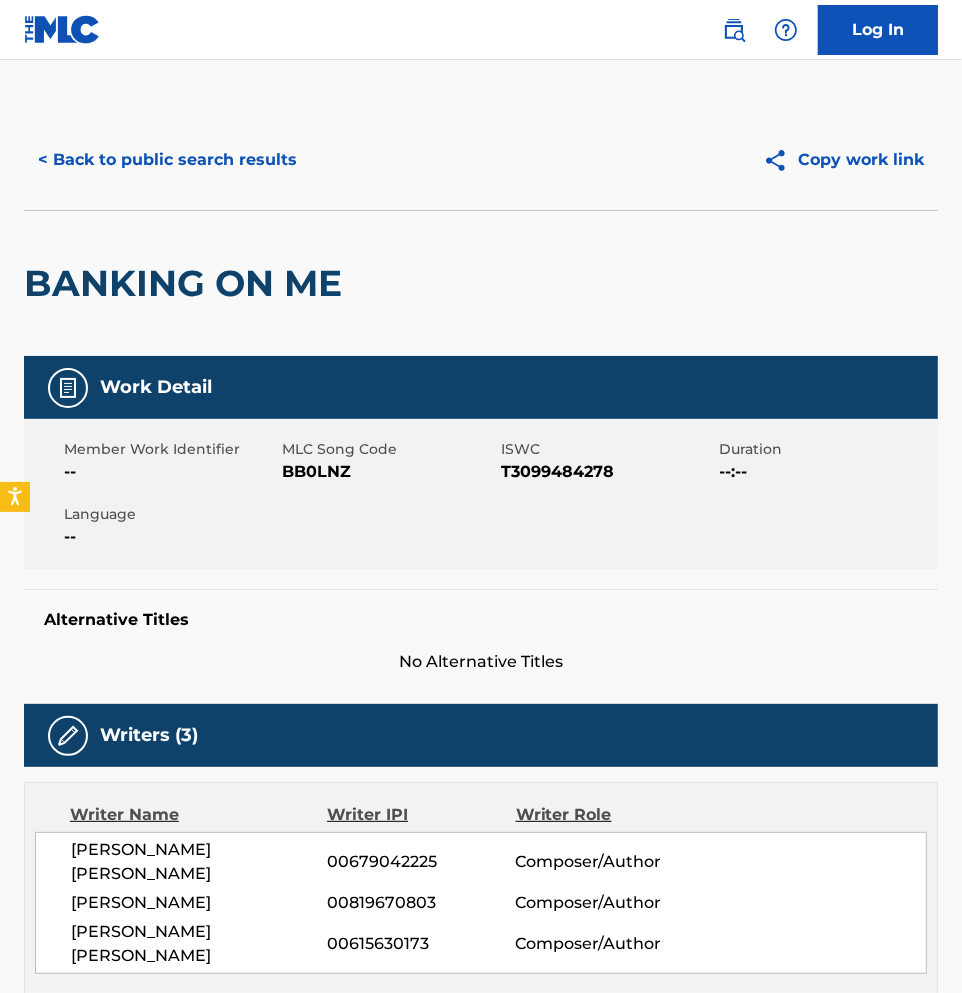 click on "< Back to public search results" at bounding box center (167, 160) 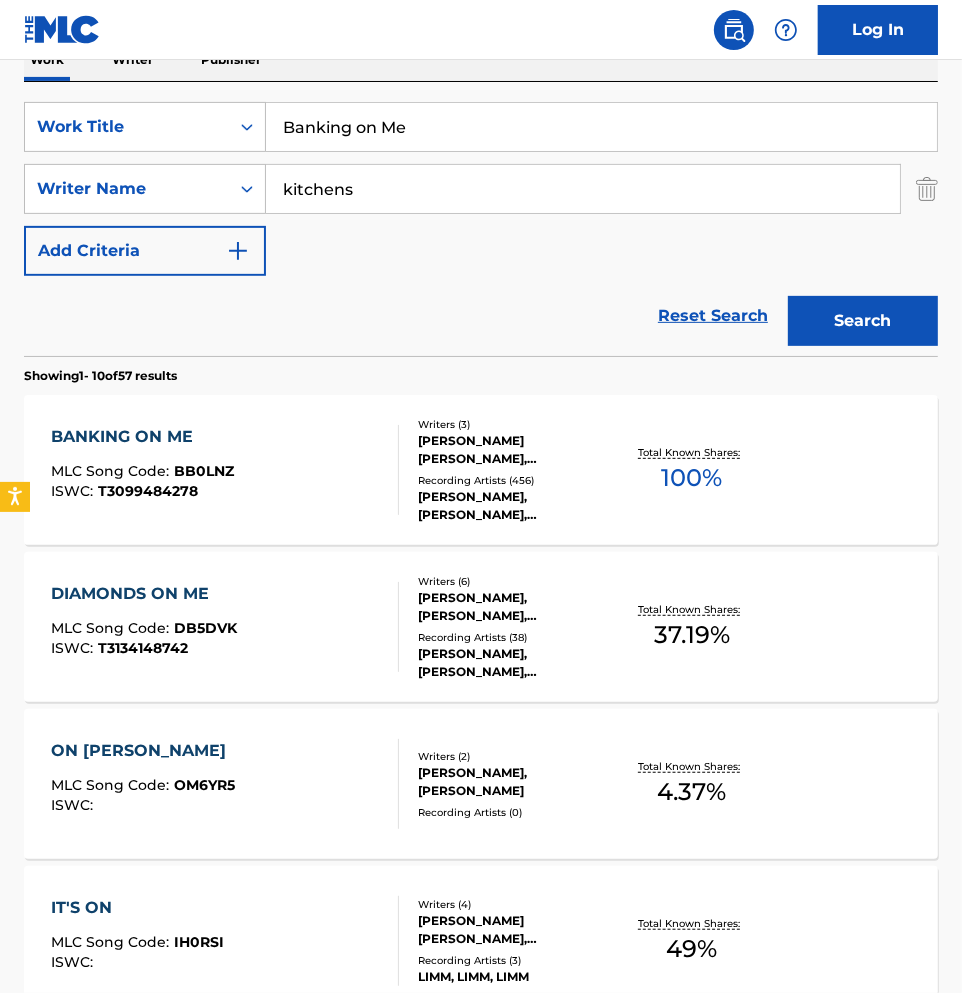 click on "Banking on Me" at bounding box center (601, 127) 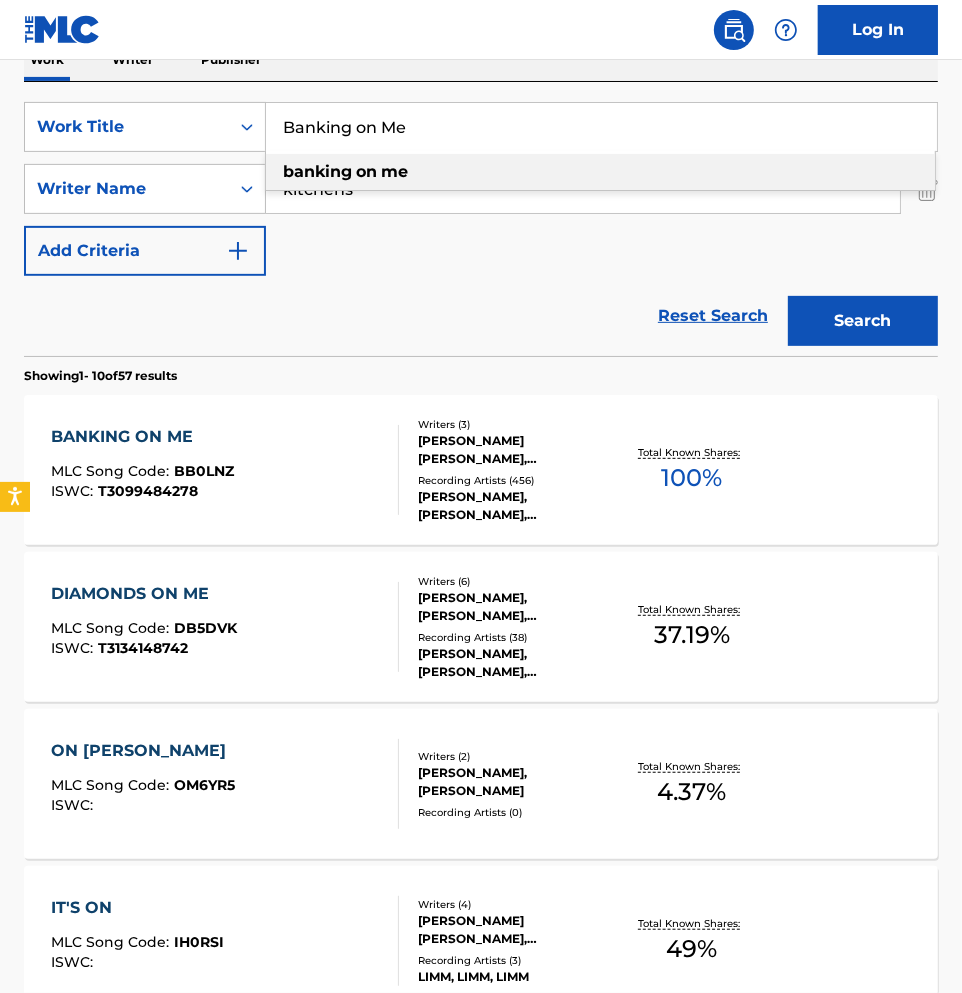 click on "Banking on Me" at bounding box center [601, 127] 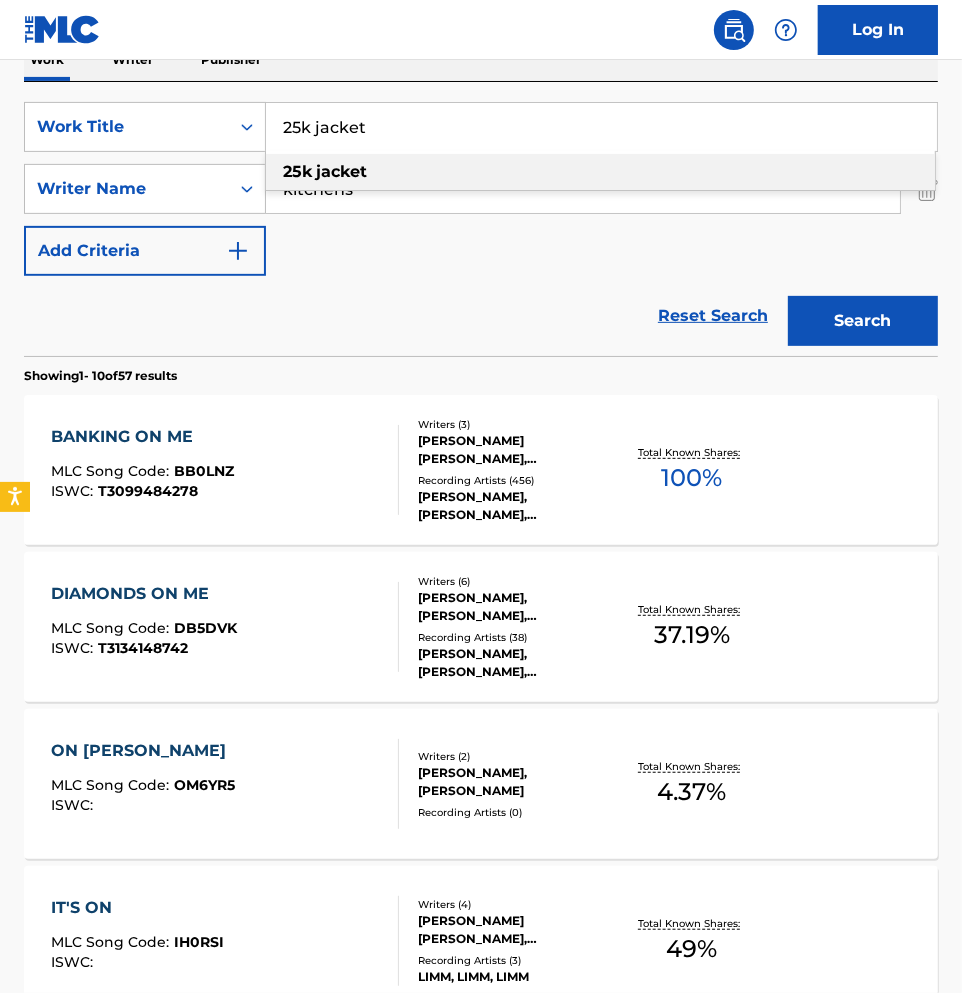 type on "25k jacket" 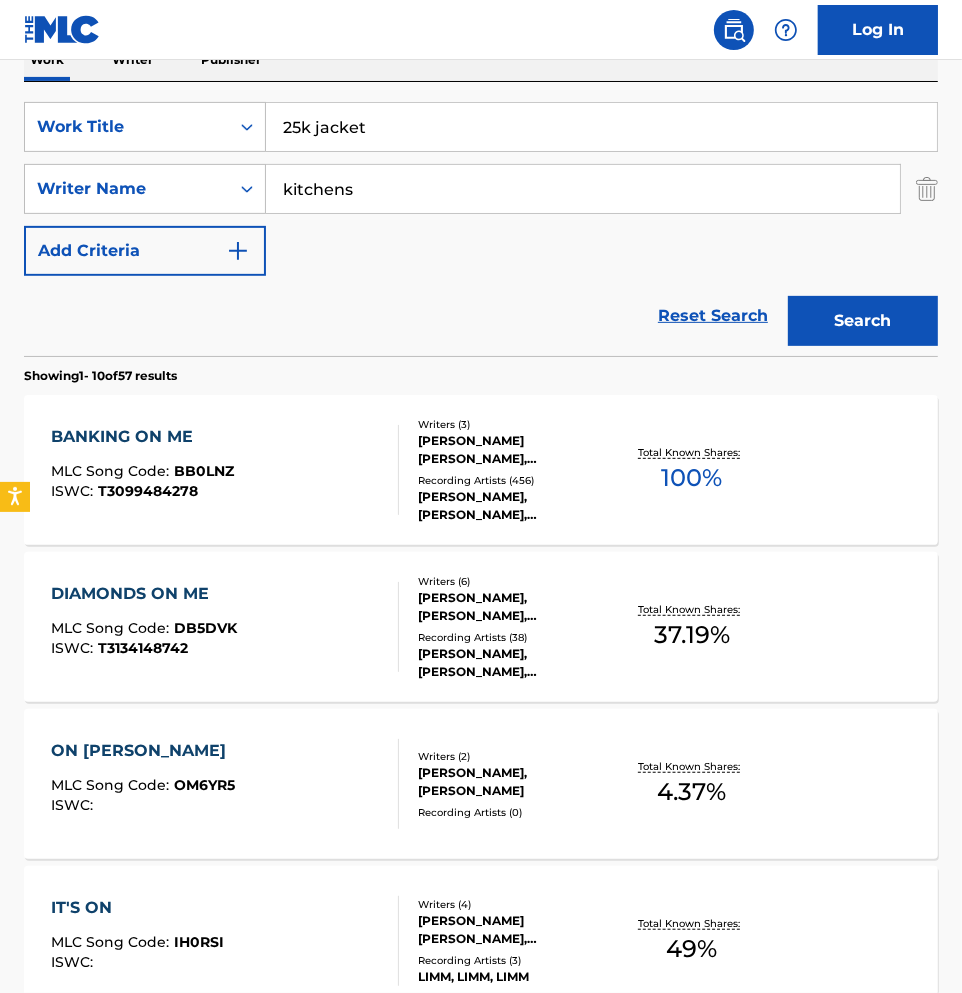 drag, startPoint x: 870, startPoint y: 326, endPoint x: 144, endPoint y: 57, distance: 774.23315 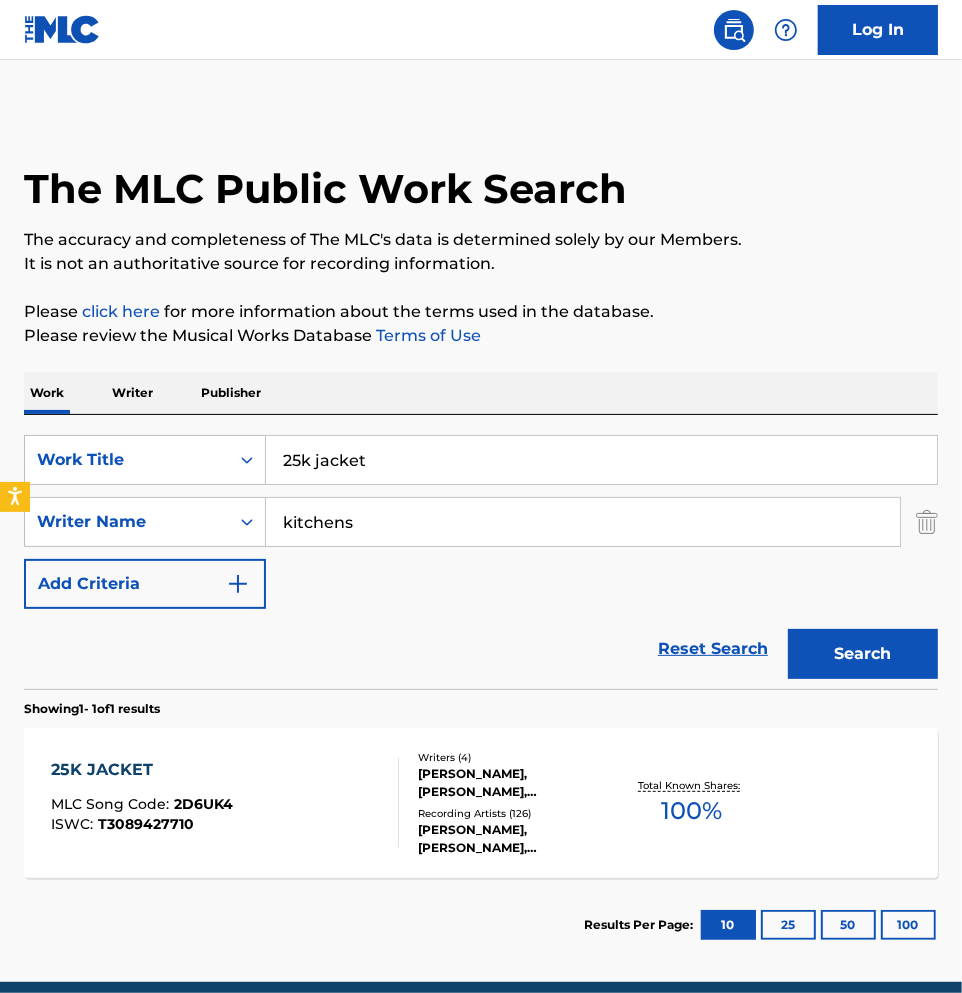 click on "25K JACKET MLC Song Code : 2D6UK4 ISWC : T3089427710 Writers ( 4 ) WESLEY TYLER GLASS, DEJAN NIKOLIC, SERGIO KITCHENS, DOMINIQUE JONES Recording Artists ( 126 ) GUNNA, GUNNA, GUNNA,LIL BABY, GUNNA,LIL BABY, GUNNA Total Known Shares: 100 %" at bounding box center [481, 803] 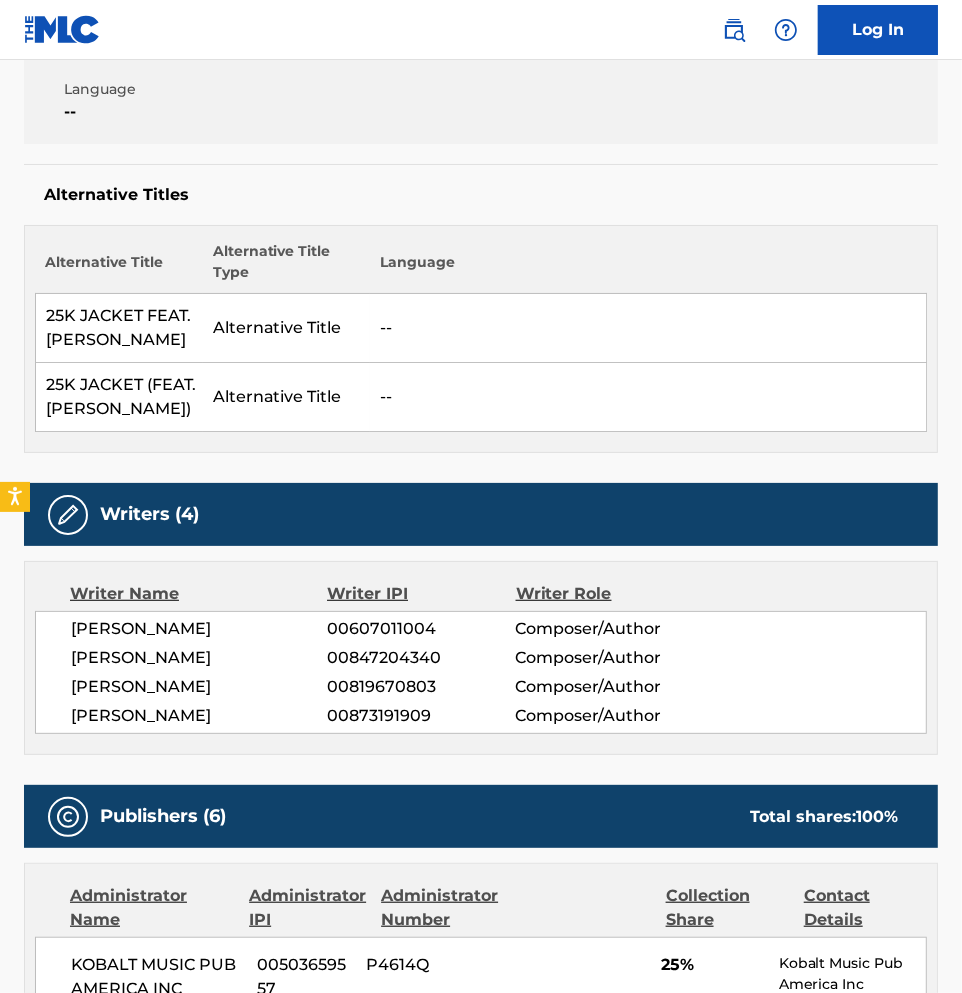 scroll, scrollTop: 0, scrollLeft: 0, axis: both 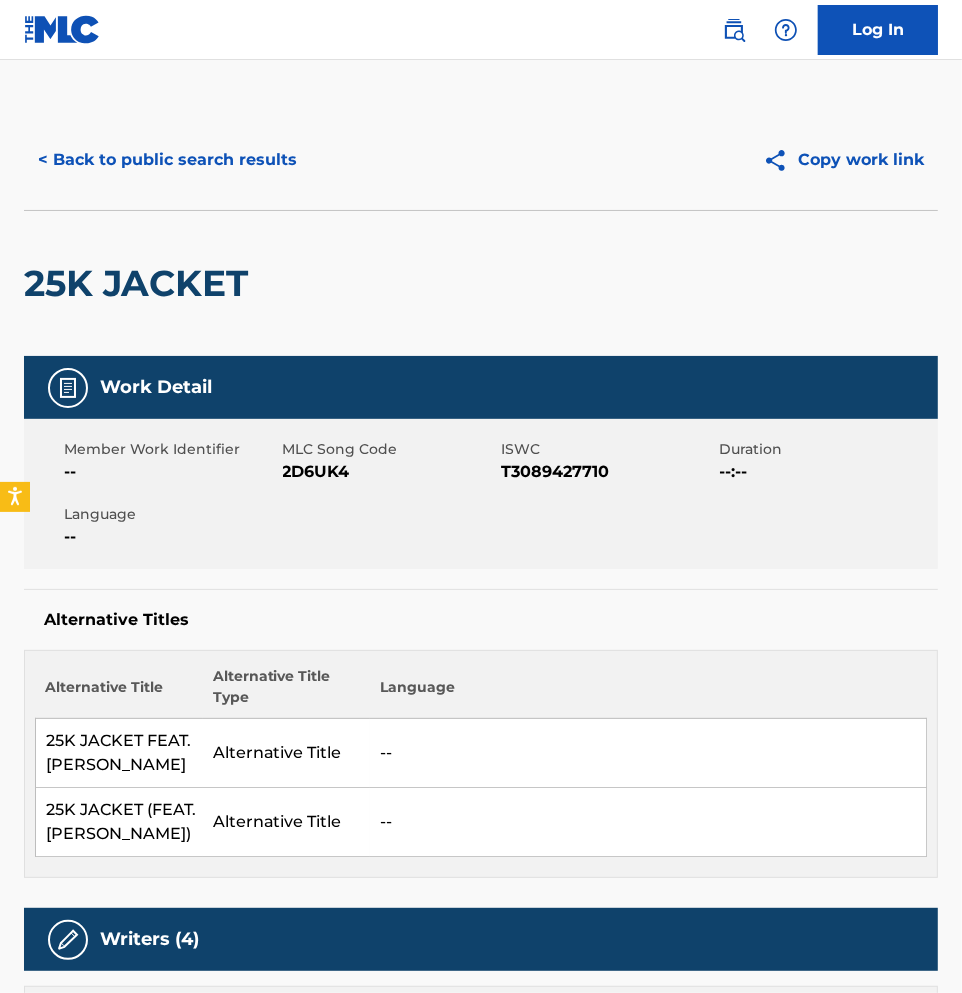 click on "< Back to public search results" at bounding box center [167, 160] 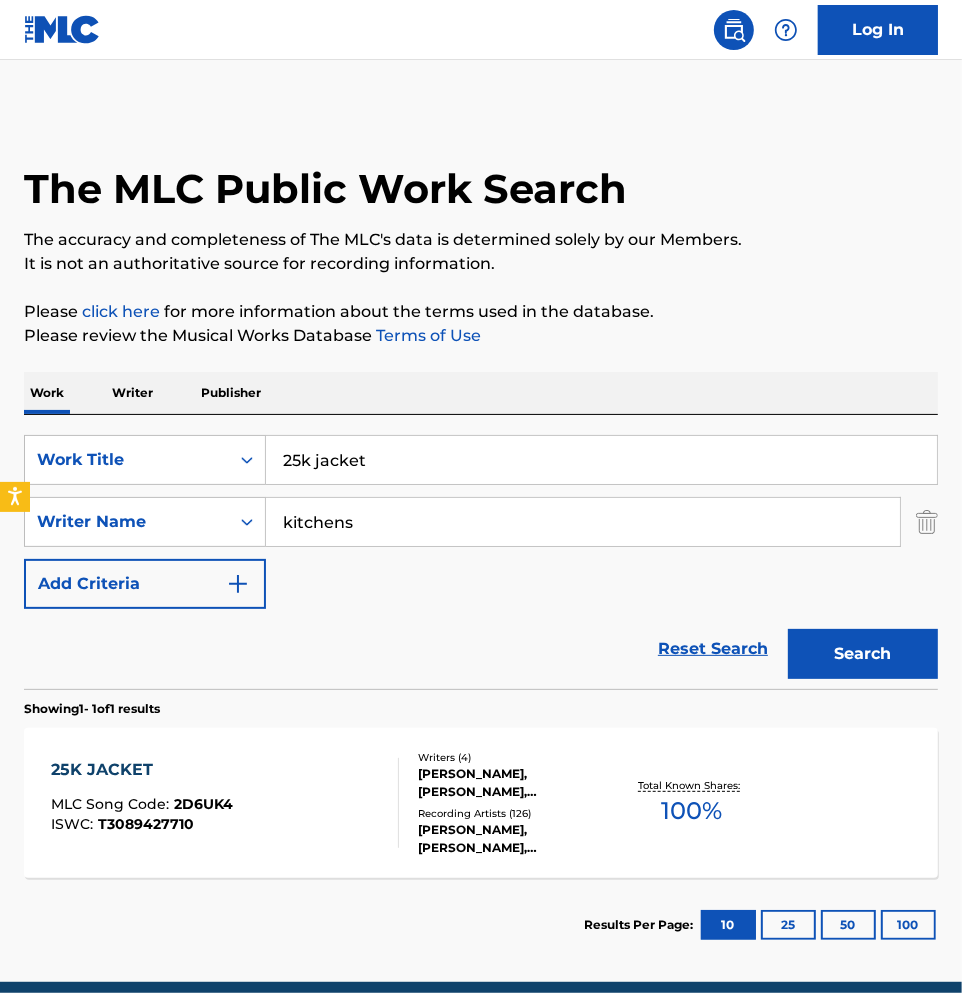 click on "25k jacket" at bounding box center (601, 460) 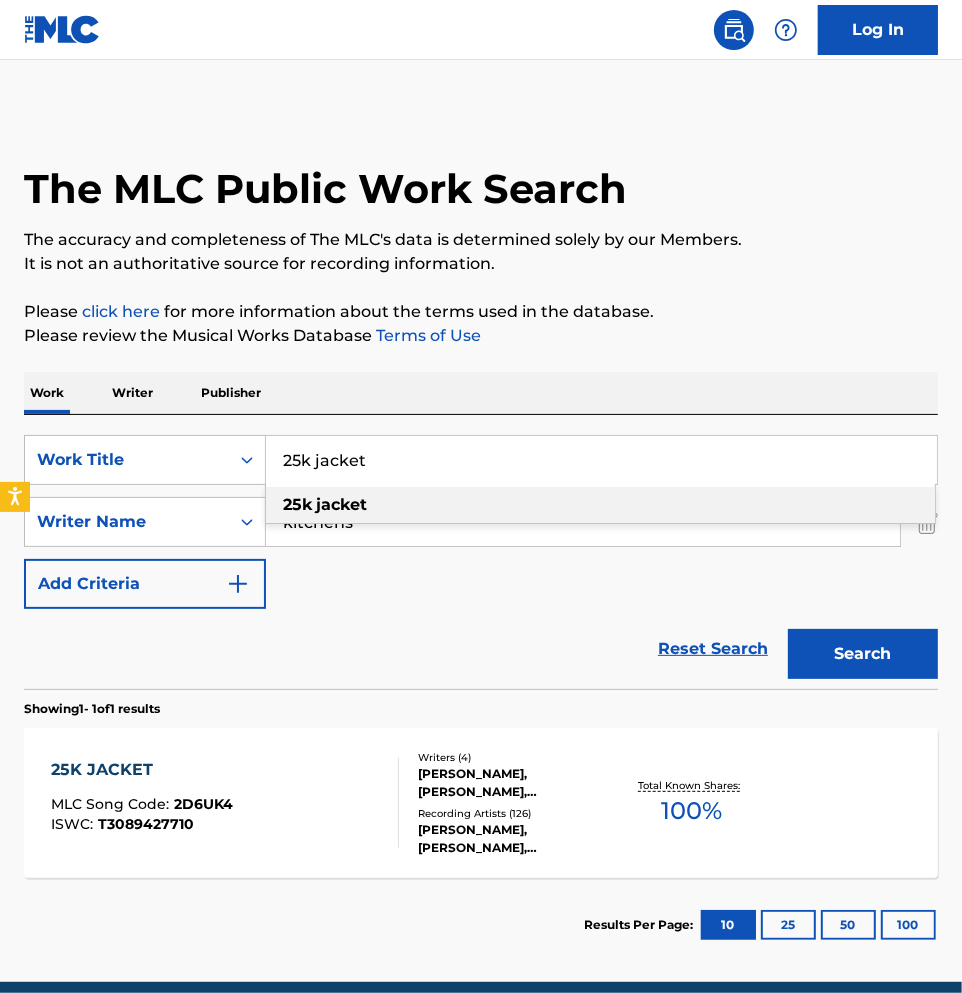 click on "25k jacket" at bounding box center [601, 460] 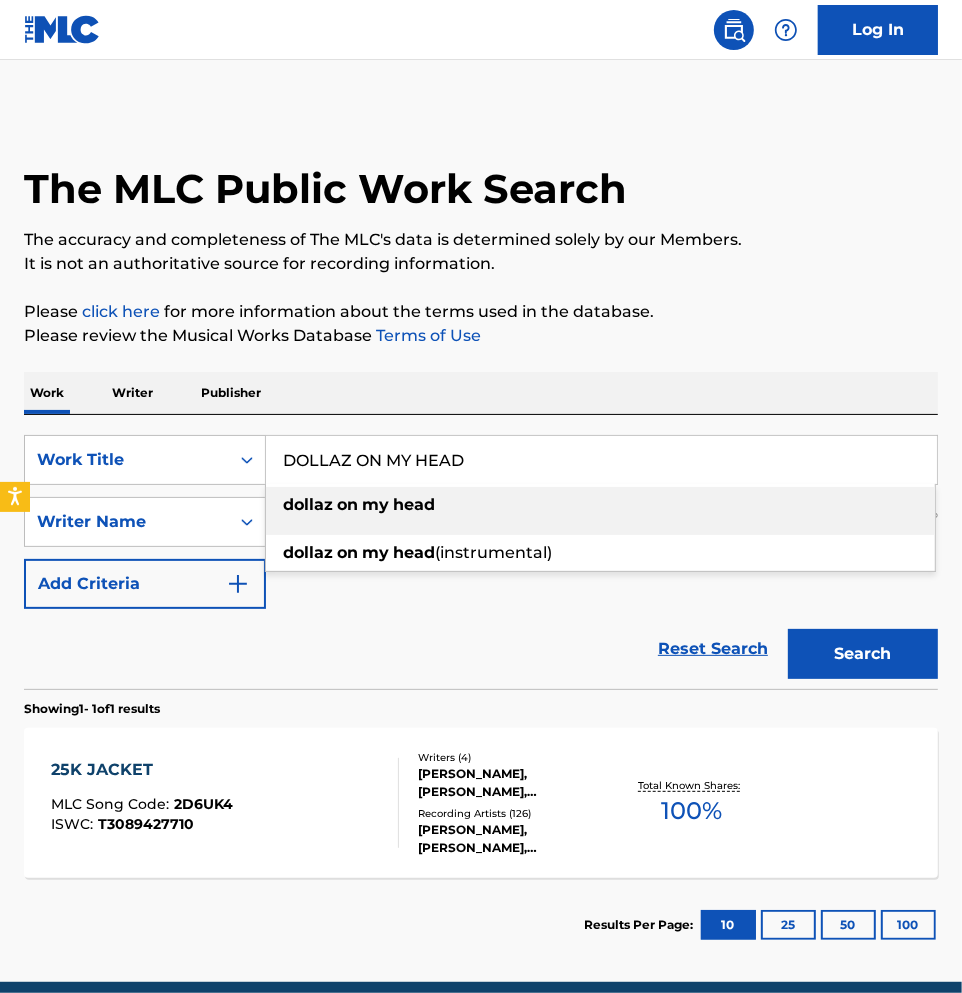 type on "DOLLAZ ON MY HEAD" 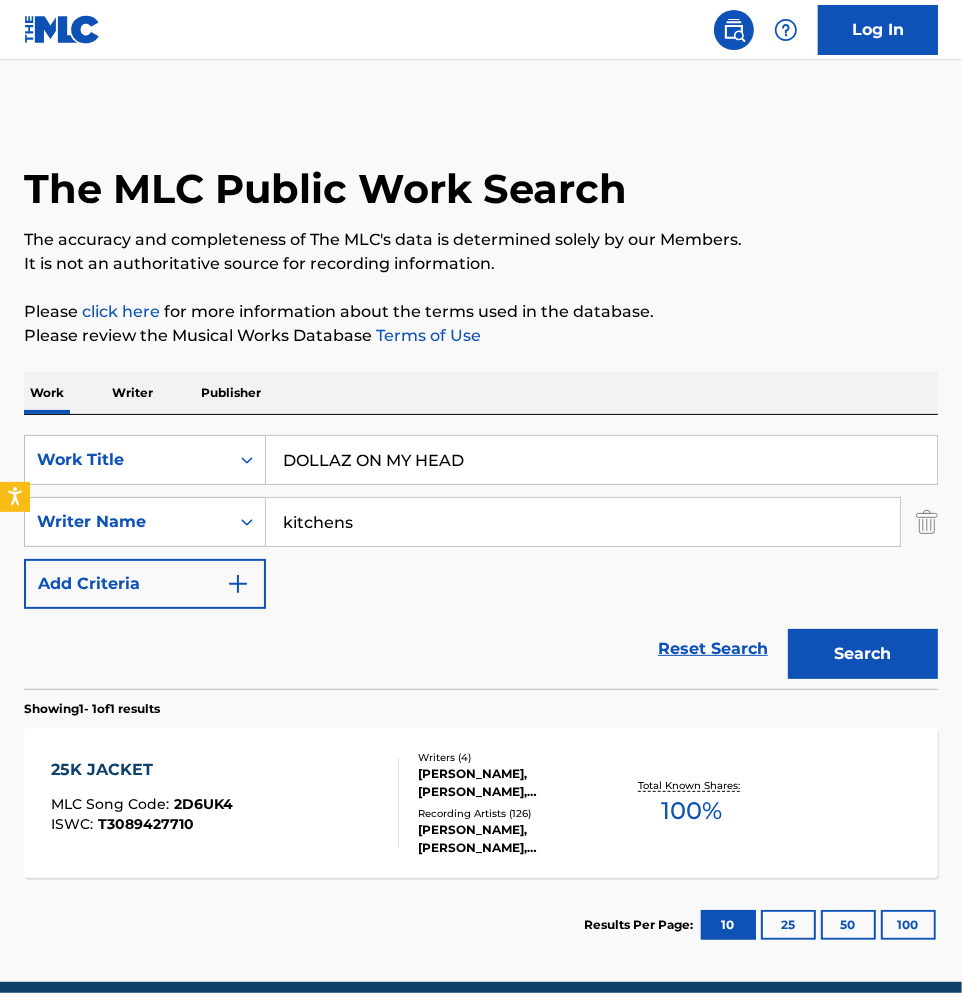click on "The MLC Public Work Search The accuracy and completeness of The MLC's data is determined solely by our Members. It is not an authoritative source for recording information. Please   click here   for more information about the terms used in the database. Please review the Musical Works Database   Terms of Use Work Writer Publisher SearchWithCriteriac4c6c935-2ea5-4cb9-9f68-efed211596db Work Title DOLLAZ ON MY HEAD SearchWithCriteria8079198e-1bdd-41b1-8f45-1b5f917e2603 Writer Name kitchens Add Criteria Reset Search Search Showing  1  -   1  of  1   results   25K JACKET MLC Song Code : 2D6UK4 ISWC : T3089427710 Writers ( 4 ) WESLEY TYLER GLASS, DEJAN NIKOLIC, SERGIO KITCHENS, DOMINIQUE JONES Recording Artists ( 126 ) GUNNA, GUNNA, GUNNA,LIL BABY, GUNNA,LIL BABY, GUNNA Total Known Shares: 100 % Results Per Page: 10 25 50 100" at bounding box center (481, 541) 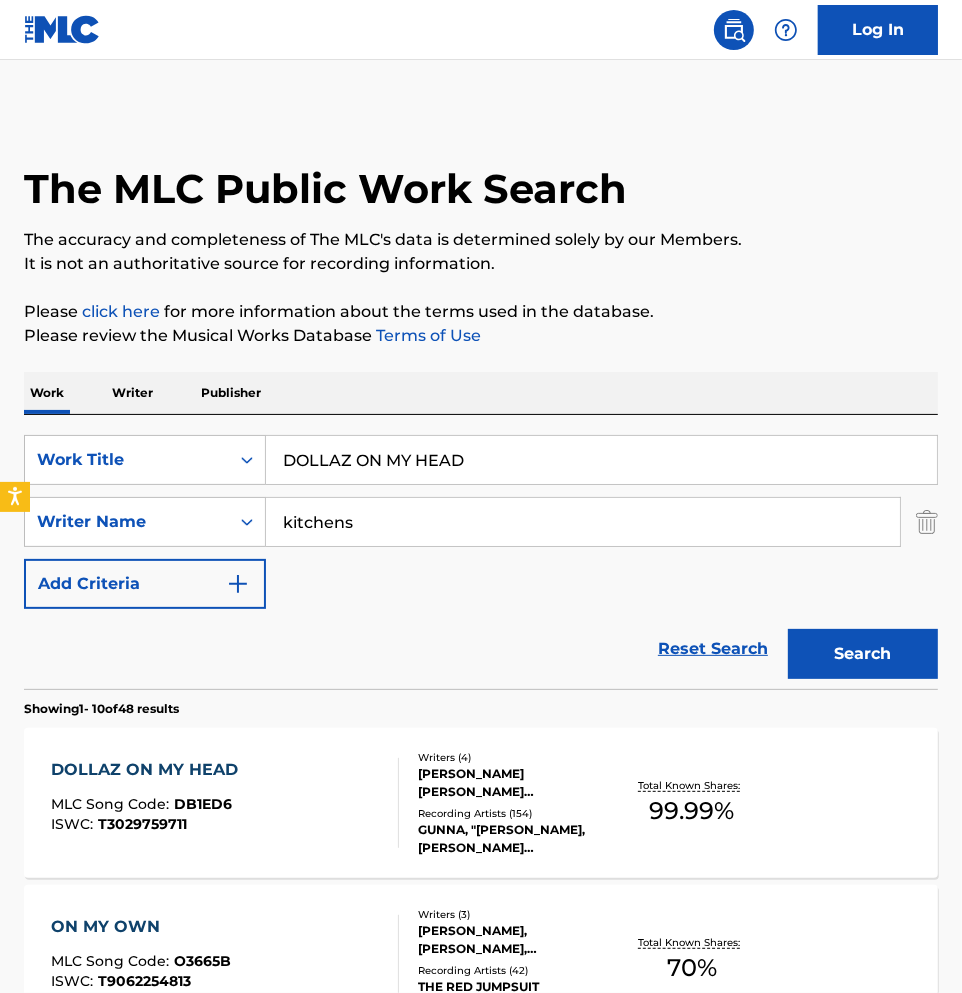 scroll, scrollTop: 111, scrollLeft: 0, axis: vertical 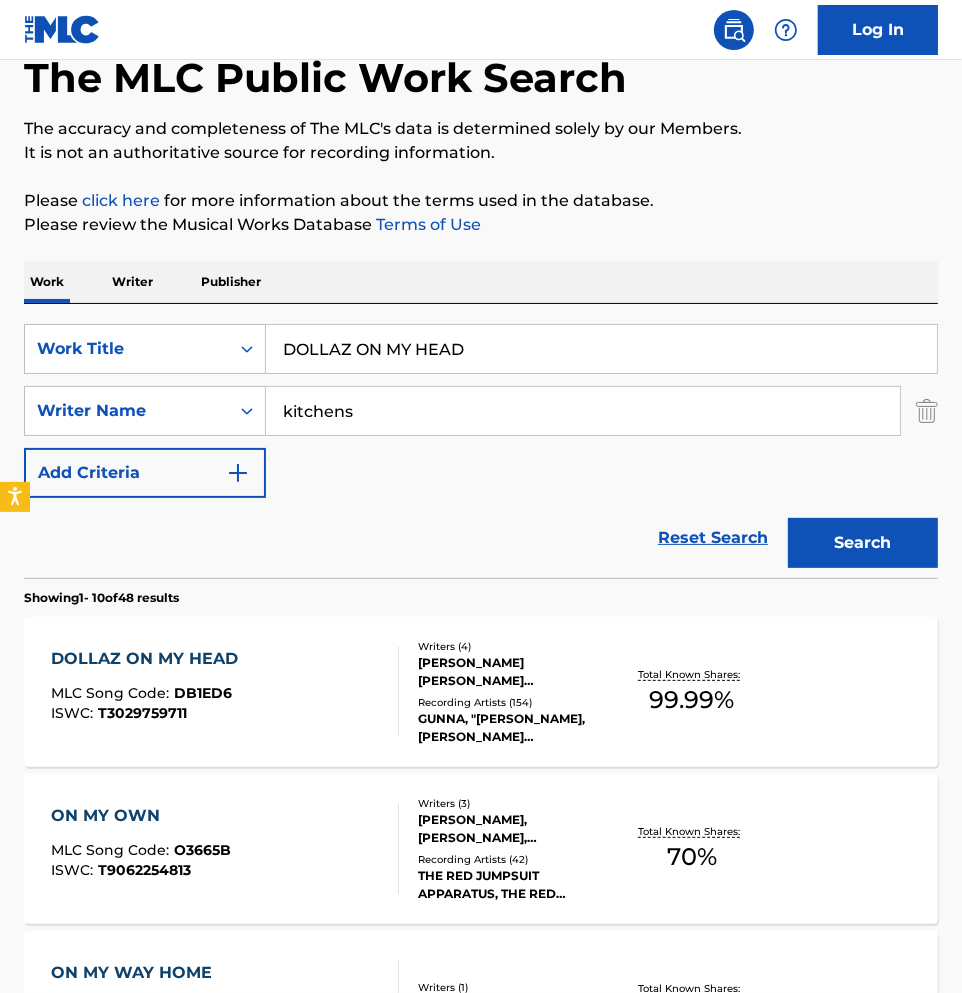 click on "DOLLAZ ON MY HEAD MLC Song Code : DB1ED6 ISWC : T3029759711" at bounding box center (224, 692) 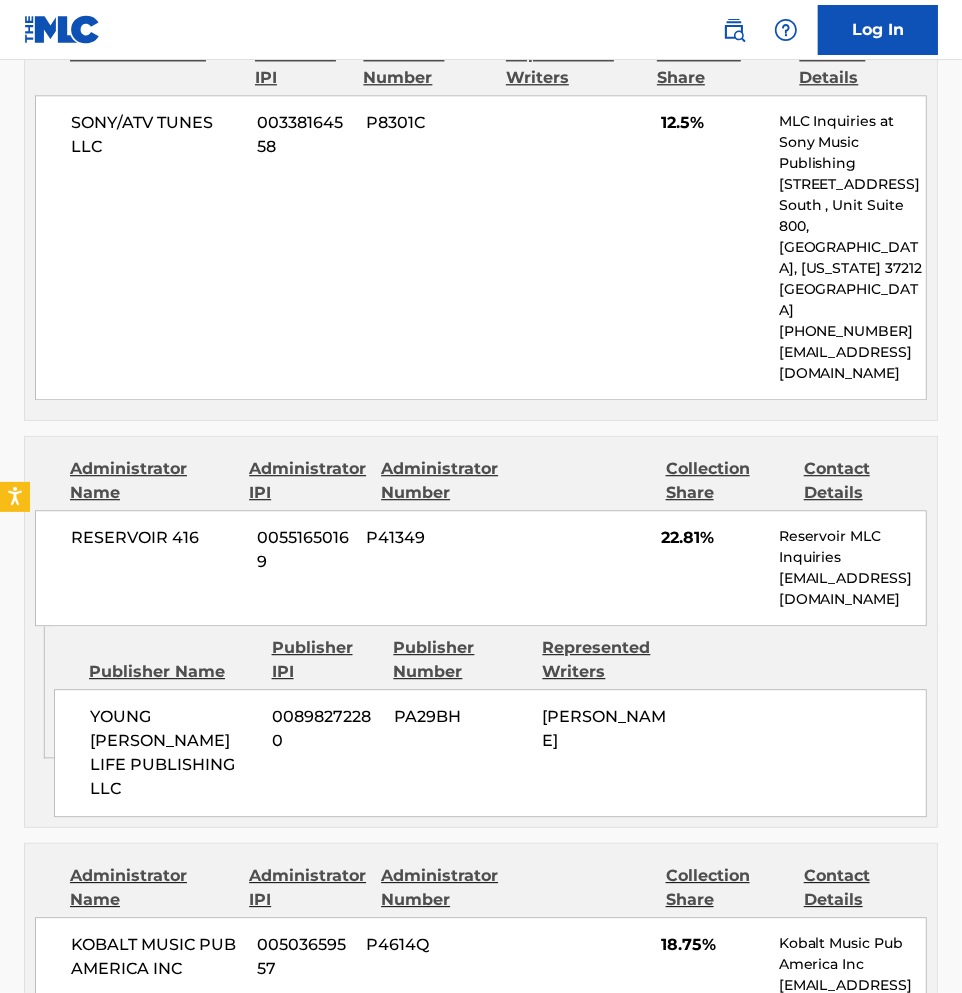 scroll, scrollTop: 2888, scrollLeft: 0, axis: vertical 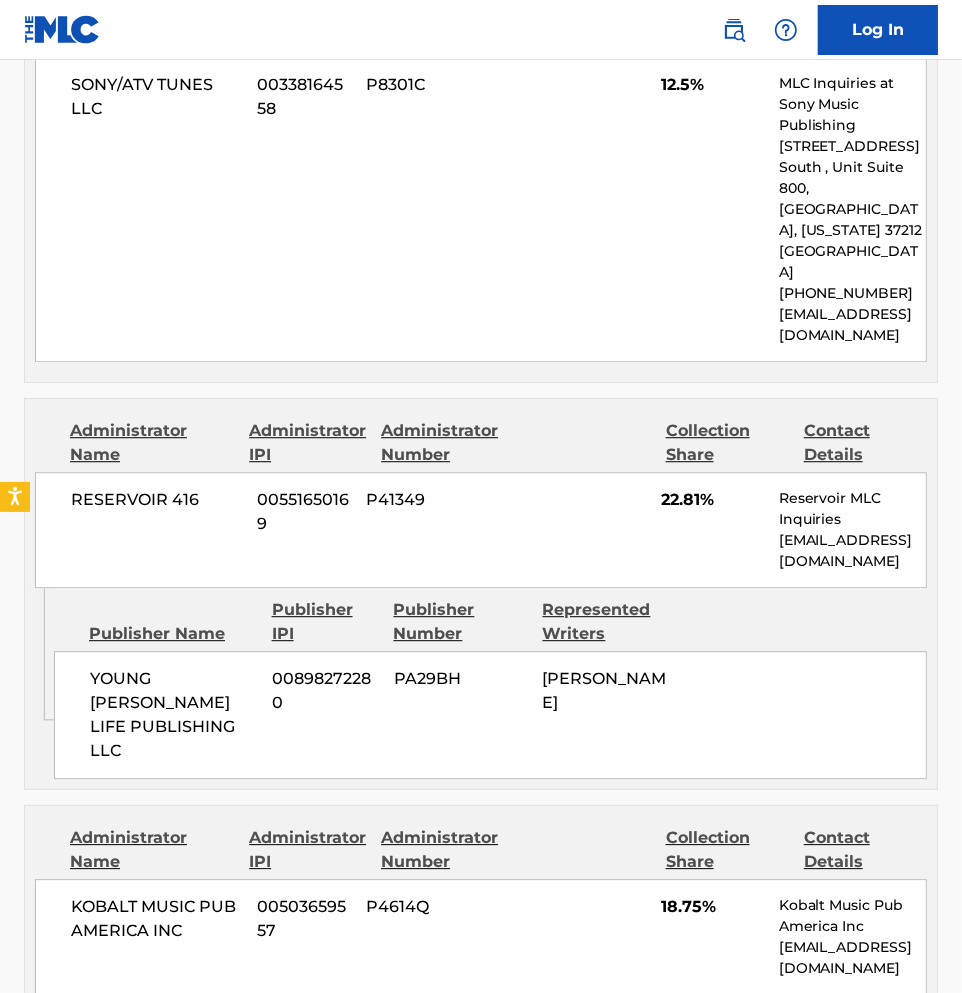 drag, startPoint x: 581, startPoint y: 756, endPoint x: 552, endPoint y: 725, distance: 42.44997 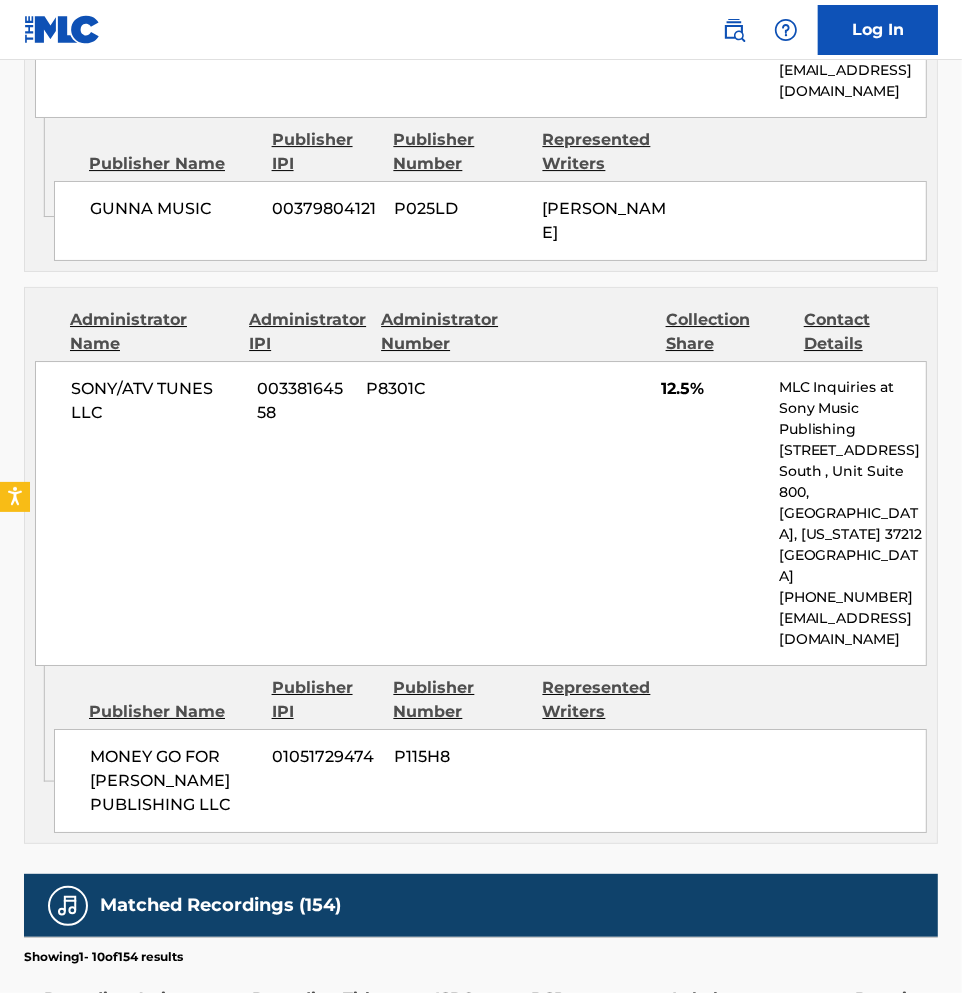 scroll, scrollTop: 3777, scrollLeft: 0, axis: vertical 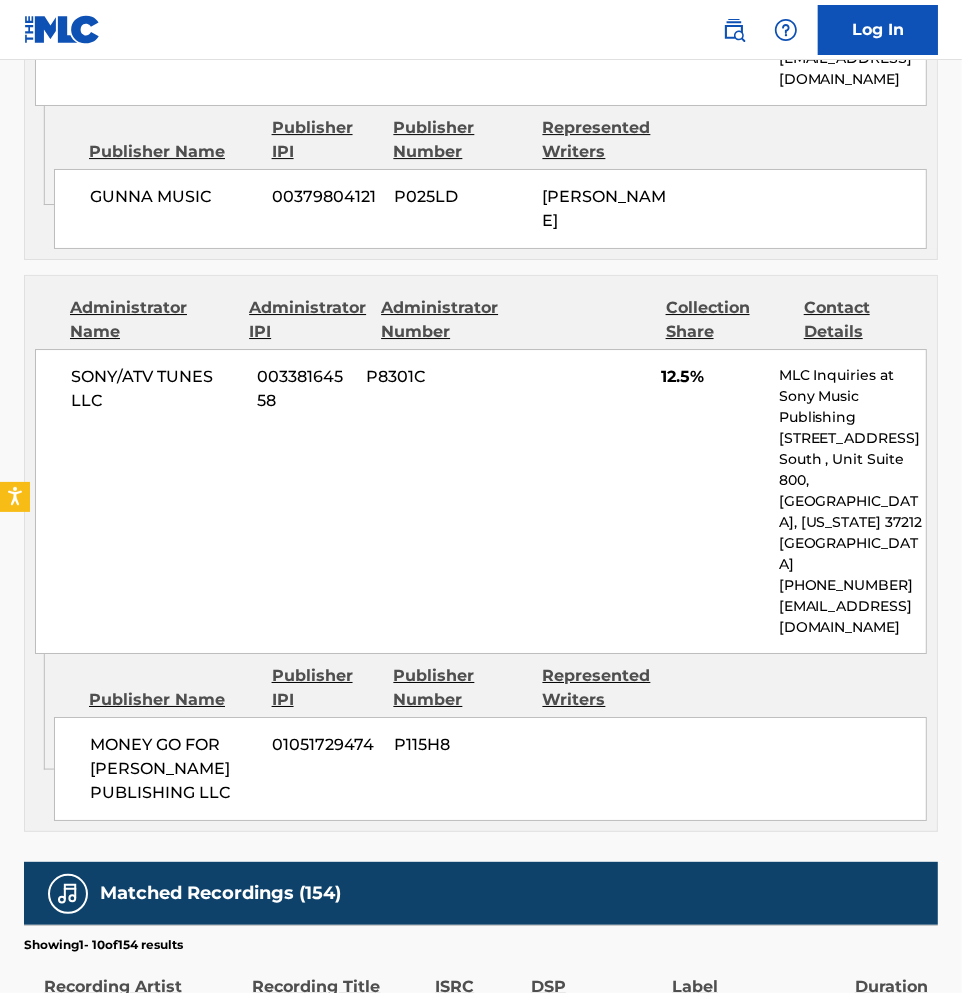 click on "SONY/ATV TUNES LLC 00338164558 P8301C 12.5% MLC Inquiries at Sony Music Publishing 1005 17th Ave. South , Unit Suite 800,  Nashville, Tennessee 37212 United States +1-615-7268300 info@sonymusicpub.com" at bounding box center [481, 501] 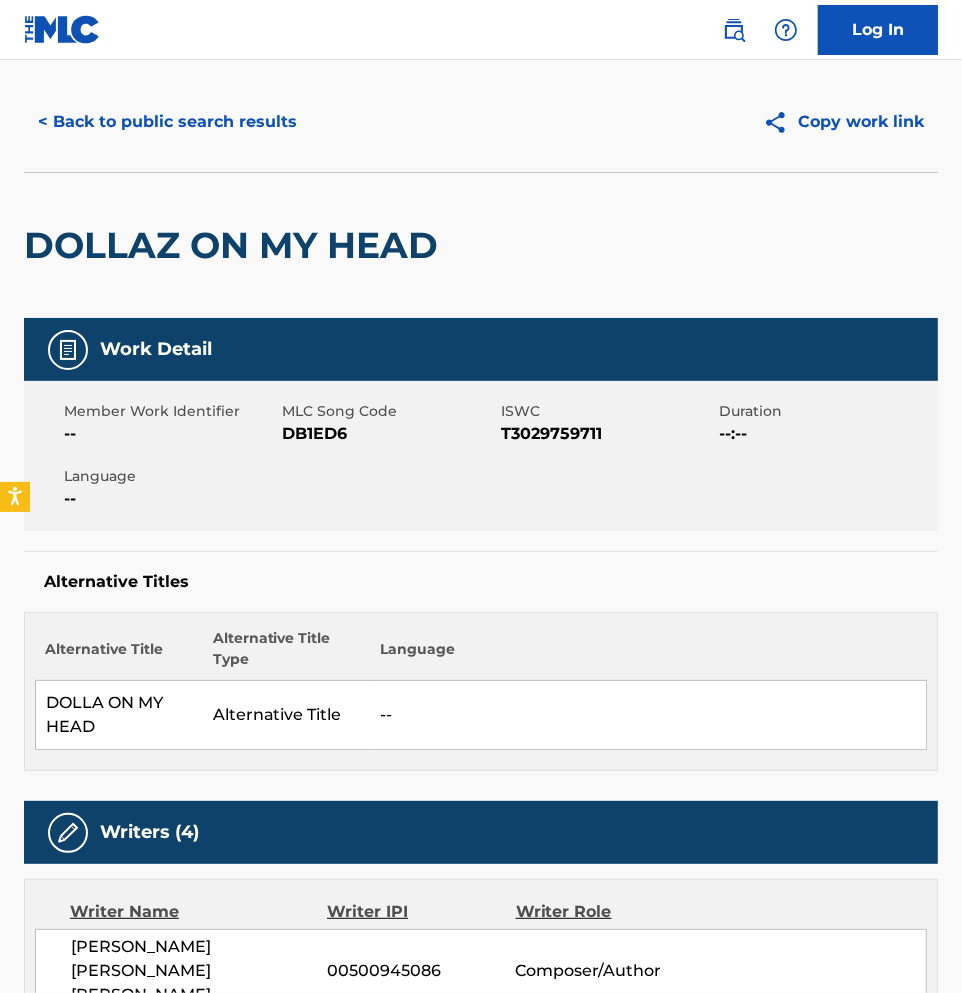 scroll, scrollTop: 0, scrollLeft: 0, axis: both 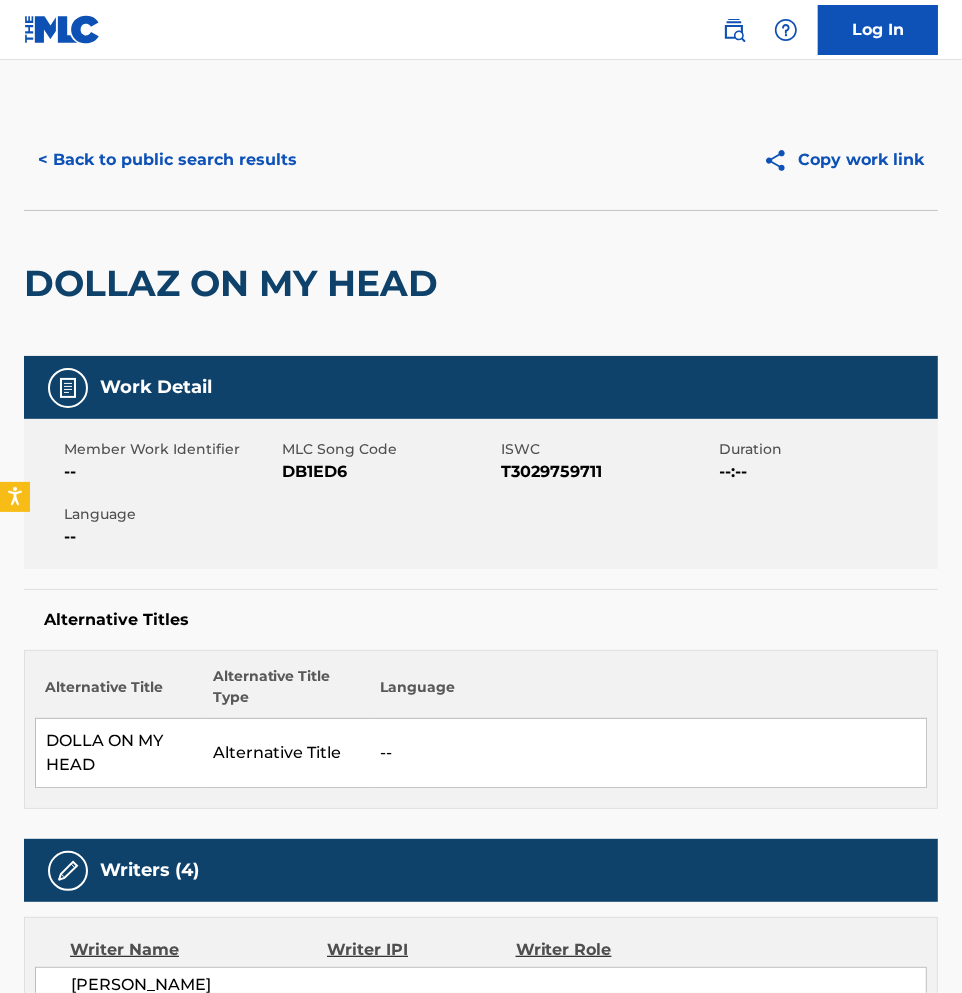 click on "< Back to public search results" at bounding box center [167, 160] 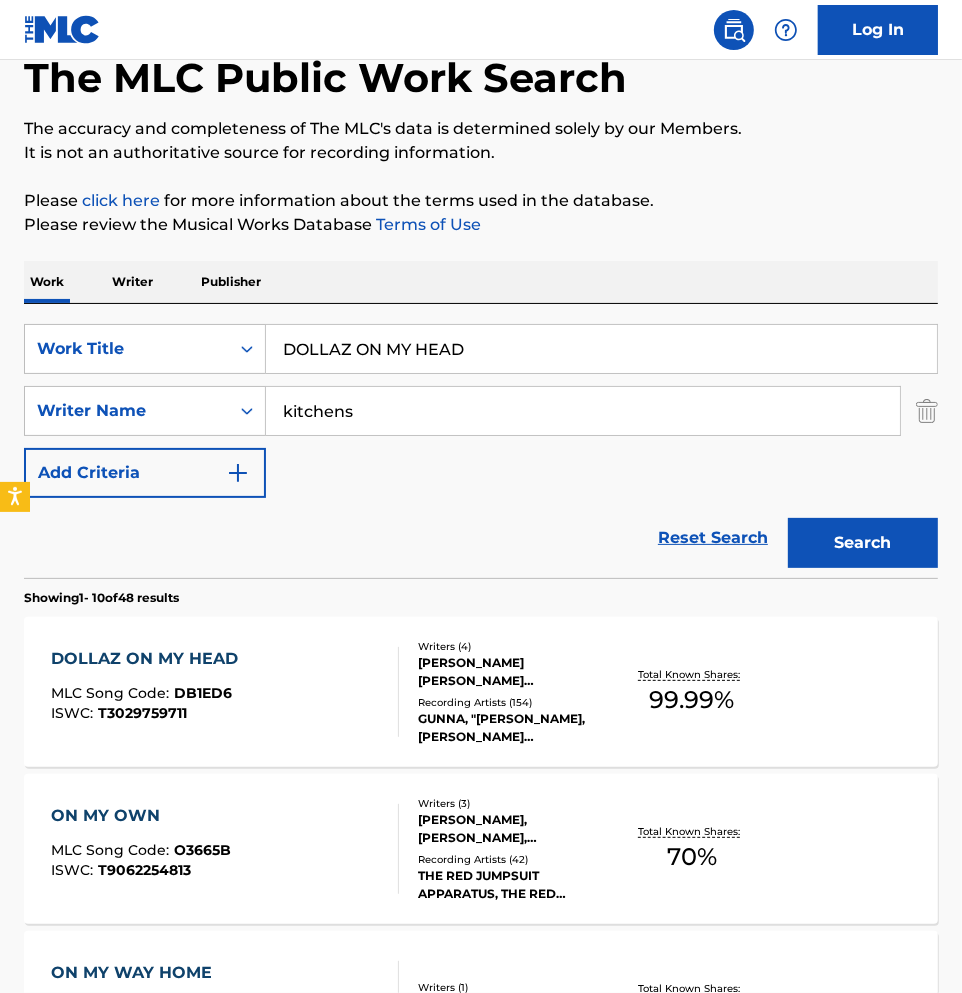 click on "DOLLAZ ON MY HEAD" at bounding box center (601, 349) 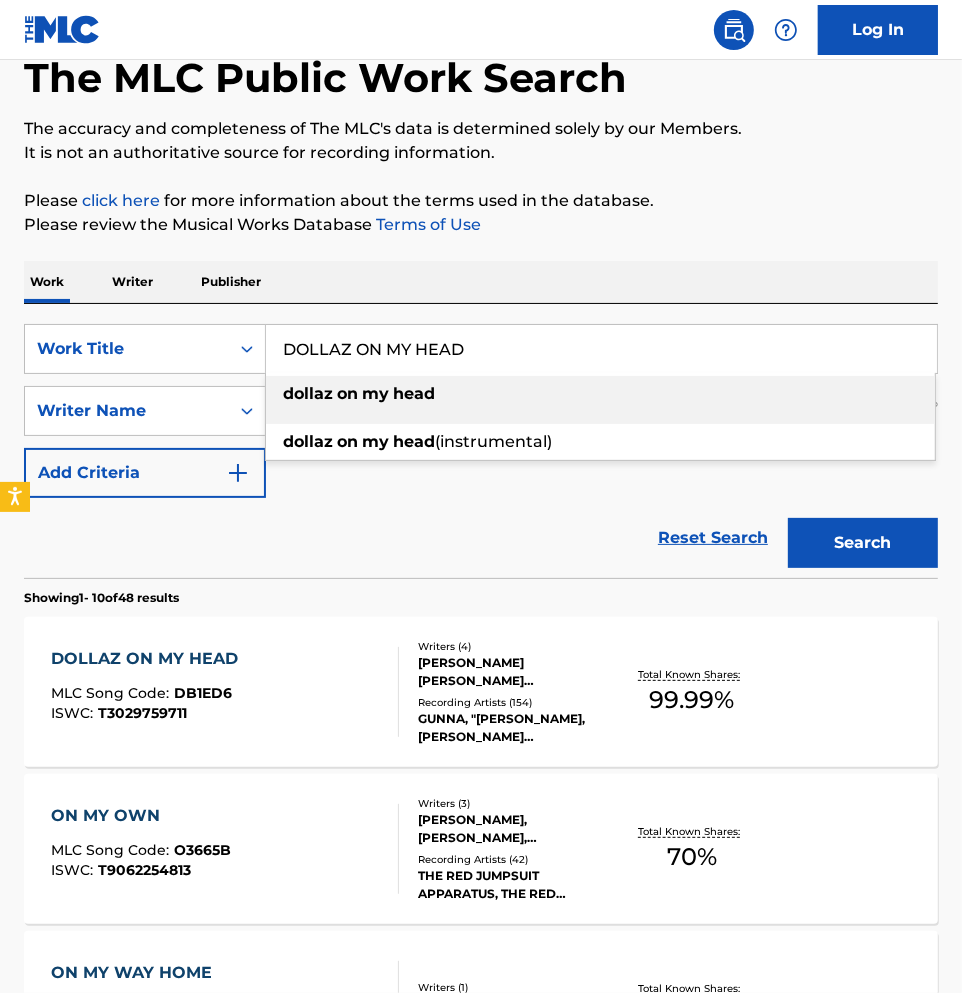 click on "DOLLAZ ON MY HEAD" at bounding box center (601, 349) 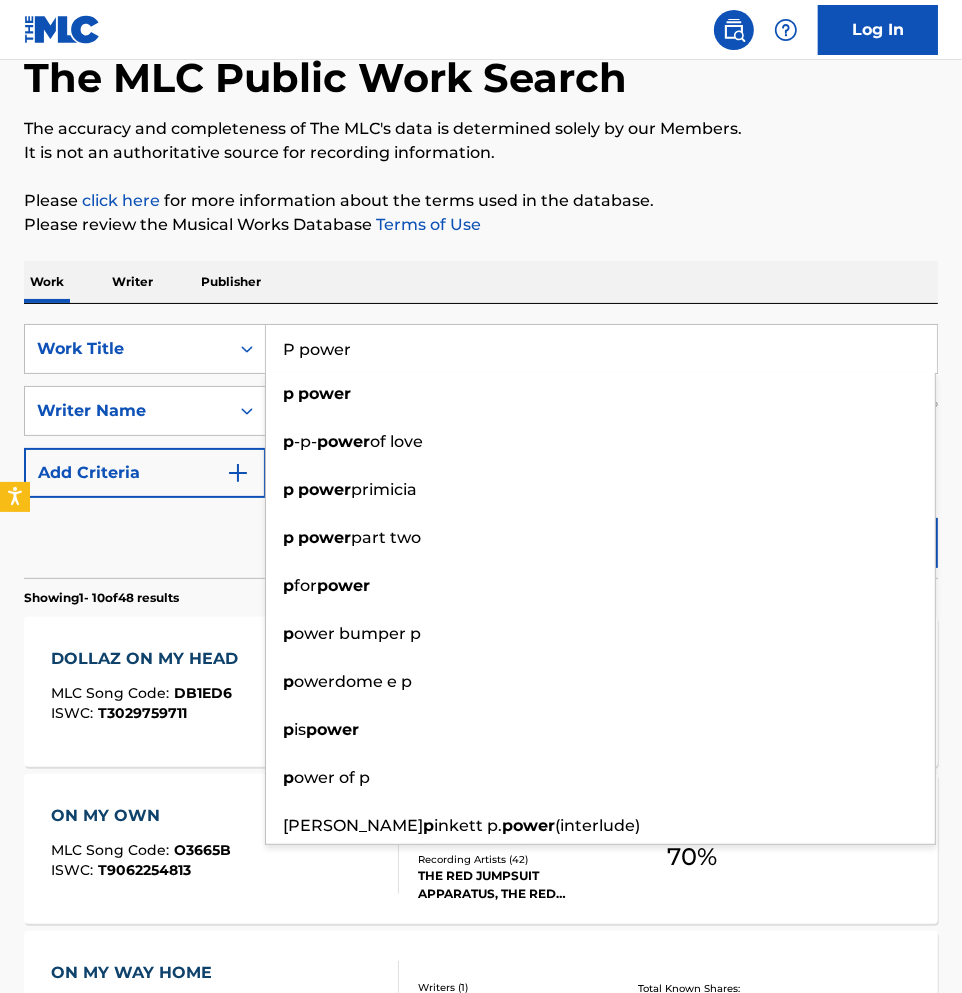 type on "P power" 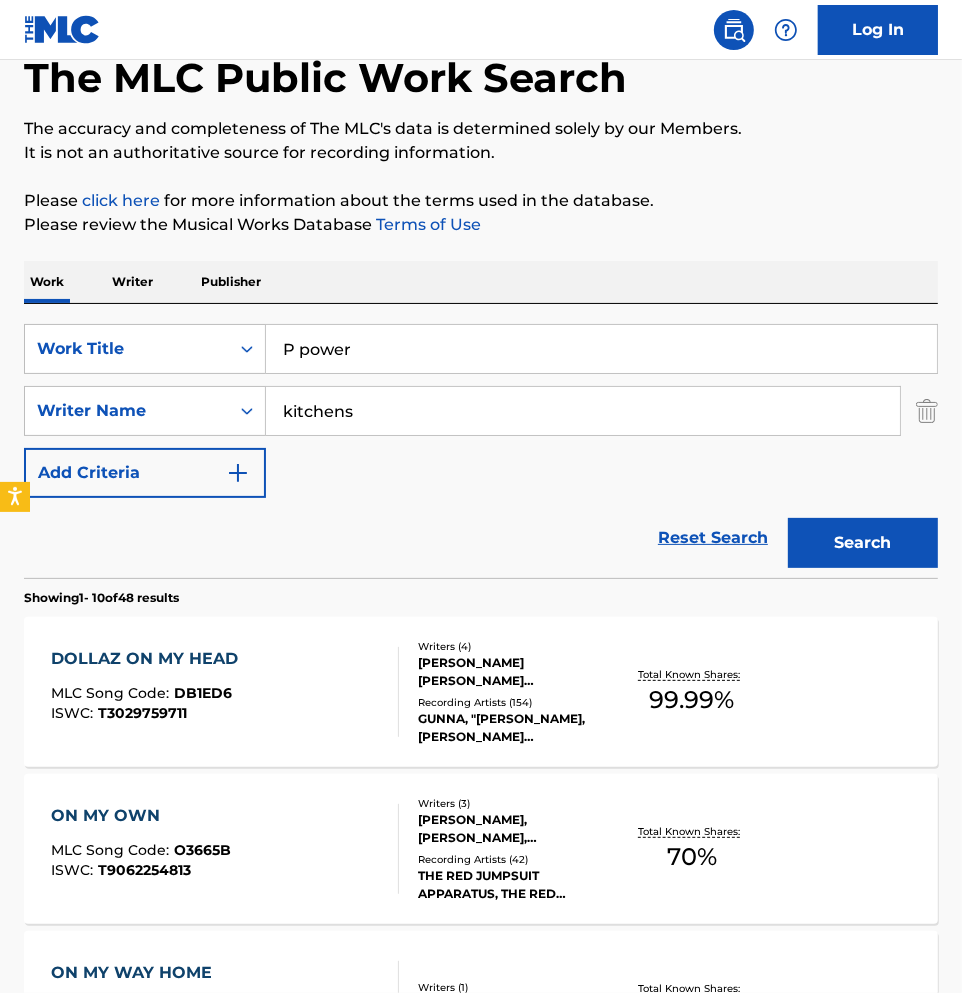 click on "Search" at bounding box center [863, 543] 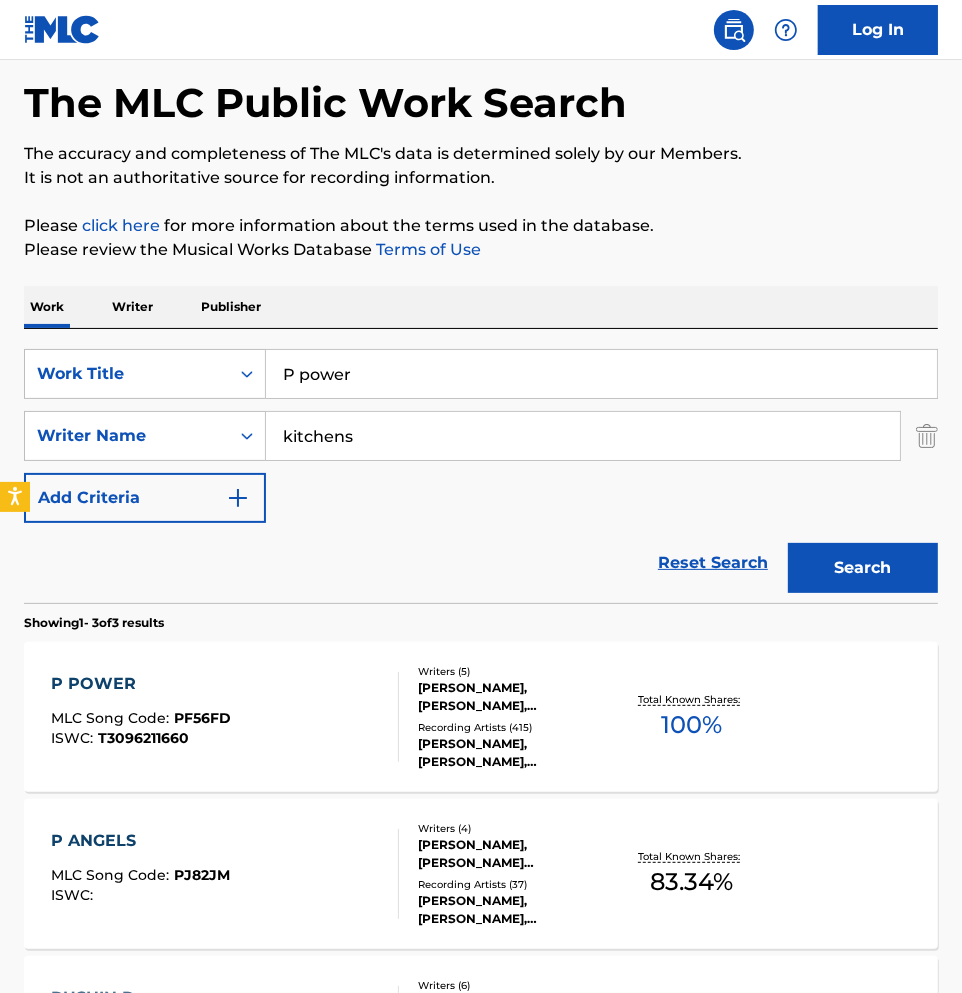 scroll, scrollTop: 222, scrollLeft: 0, axis: vertical 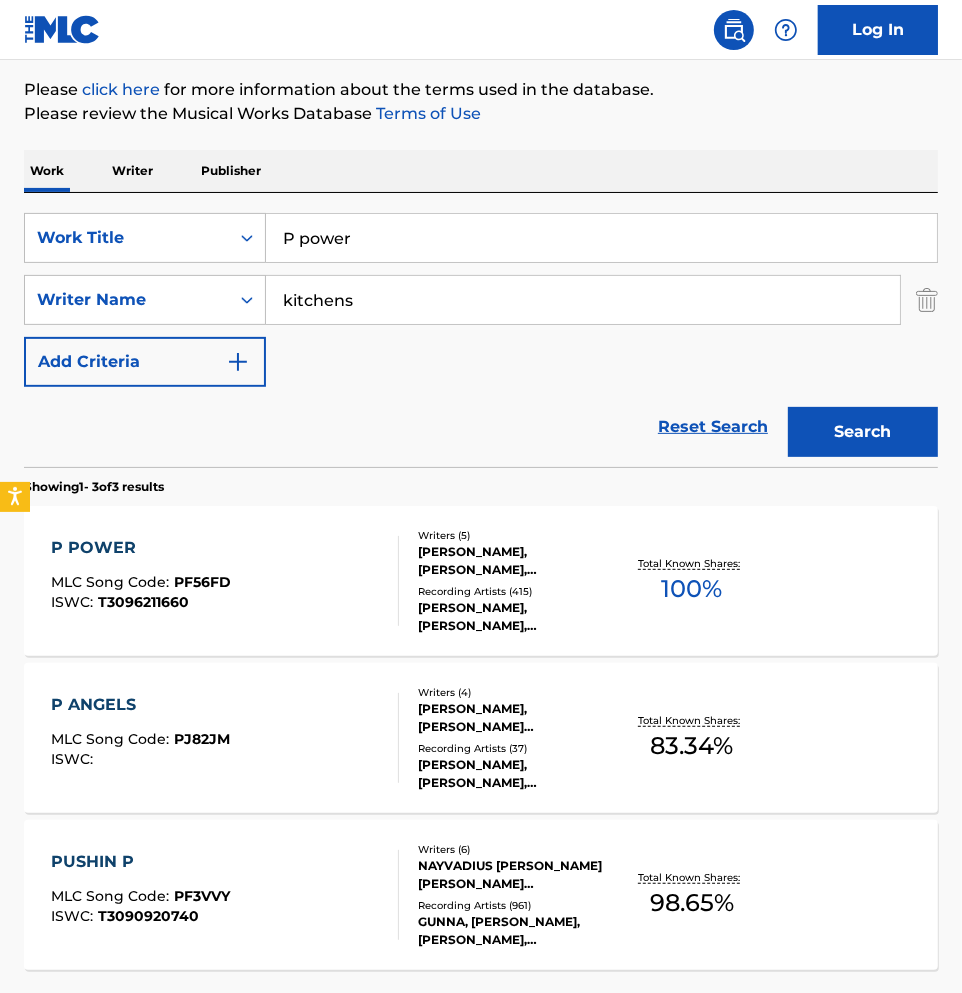 click on "P POWER MLC Song Code : PF56FD ISWC : T3096211660" at bounding box center (224, 581) 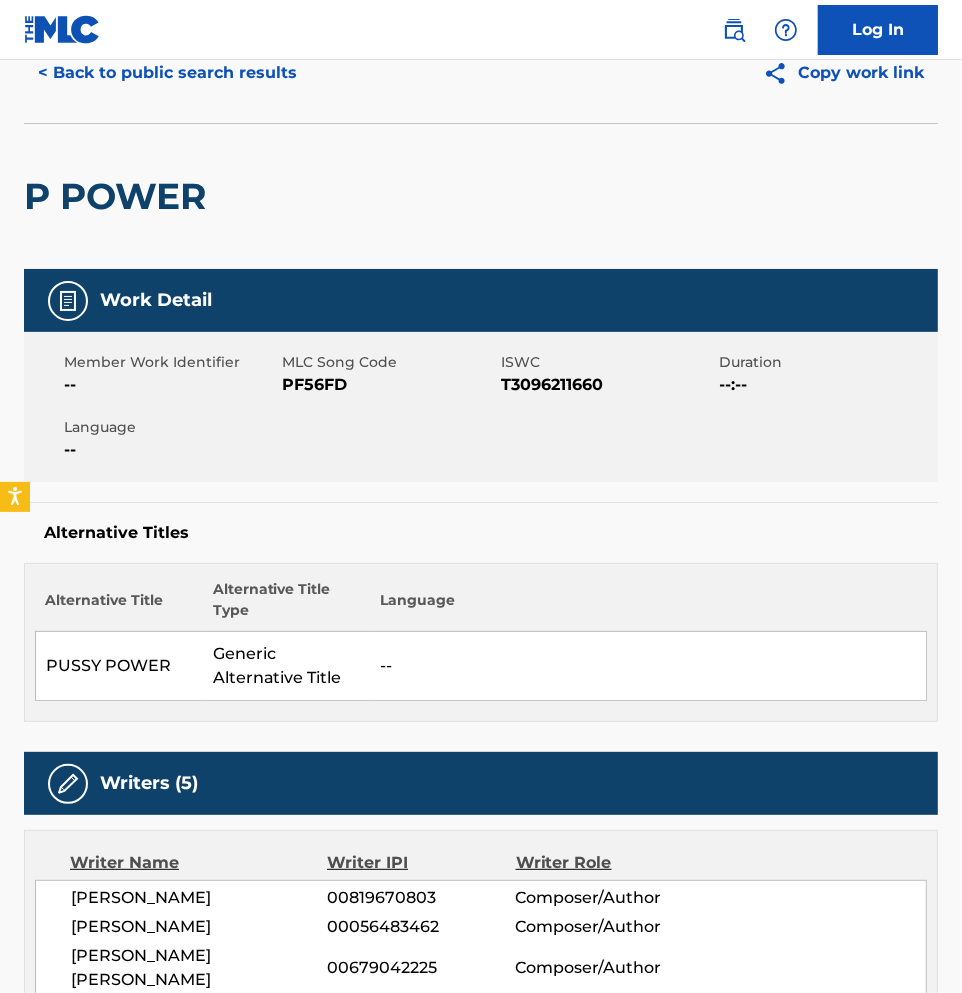 scroll, scrollTop: 0, scrollLeft: 0, axis: both 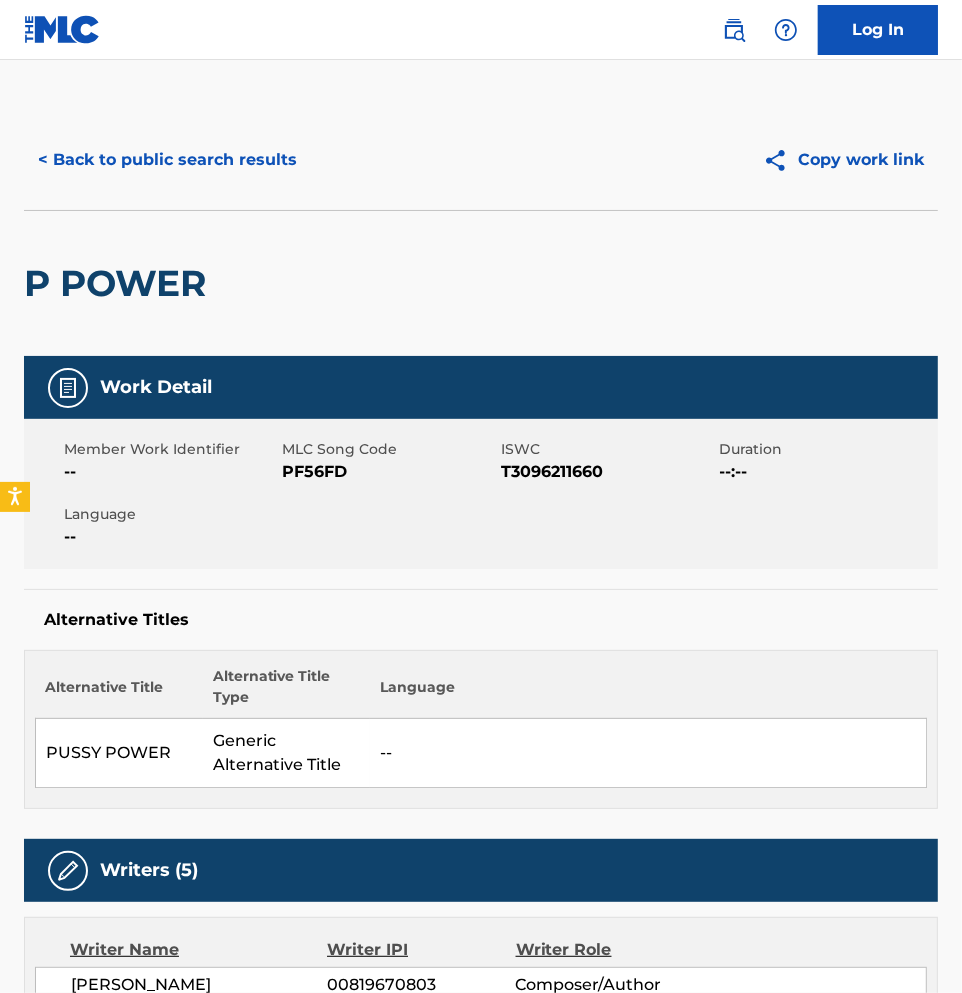 click on "< Back to public search results" at bounding box center [167, 160] 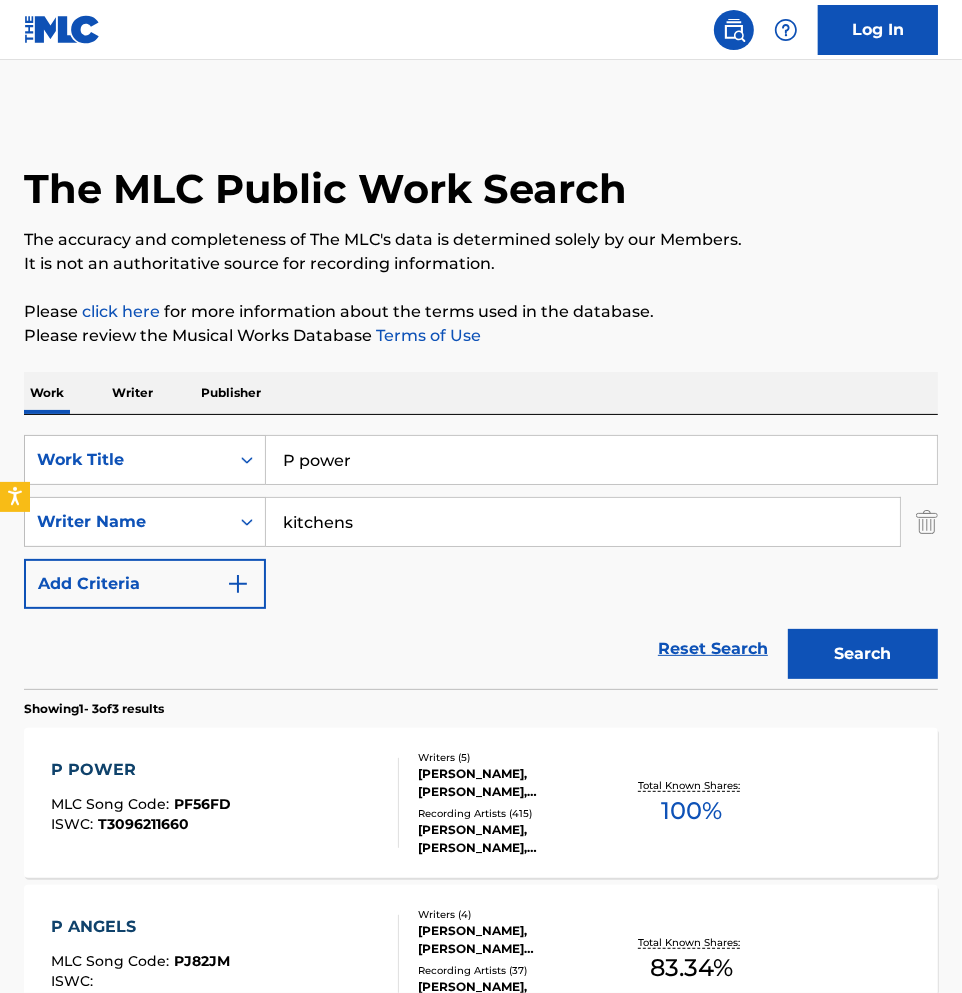 scroll, scrollTop: 222, scrollLeft: 0, axis: vertical 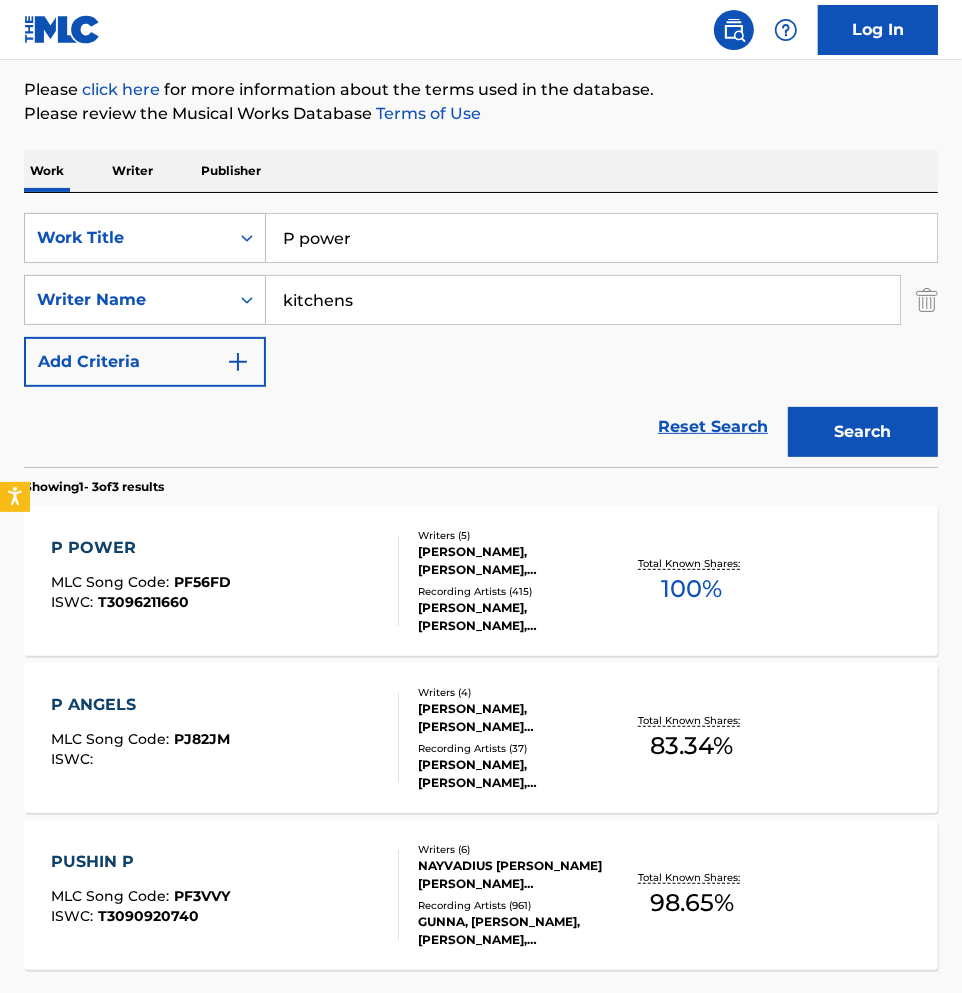 click on "P power" at bounding box center [601, 238] 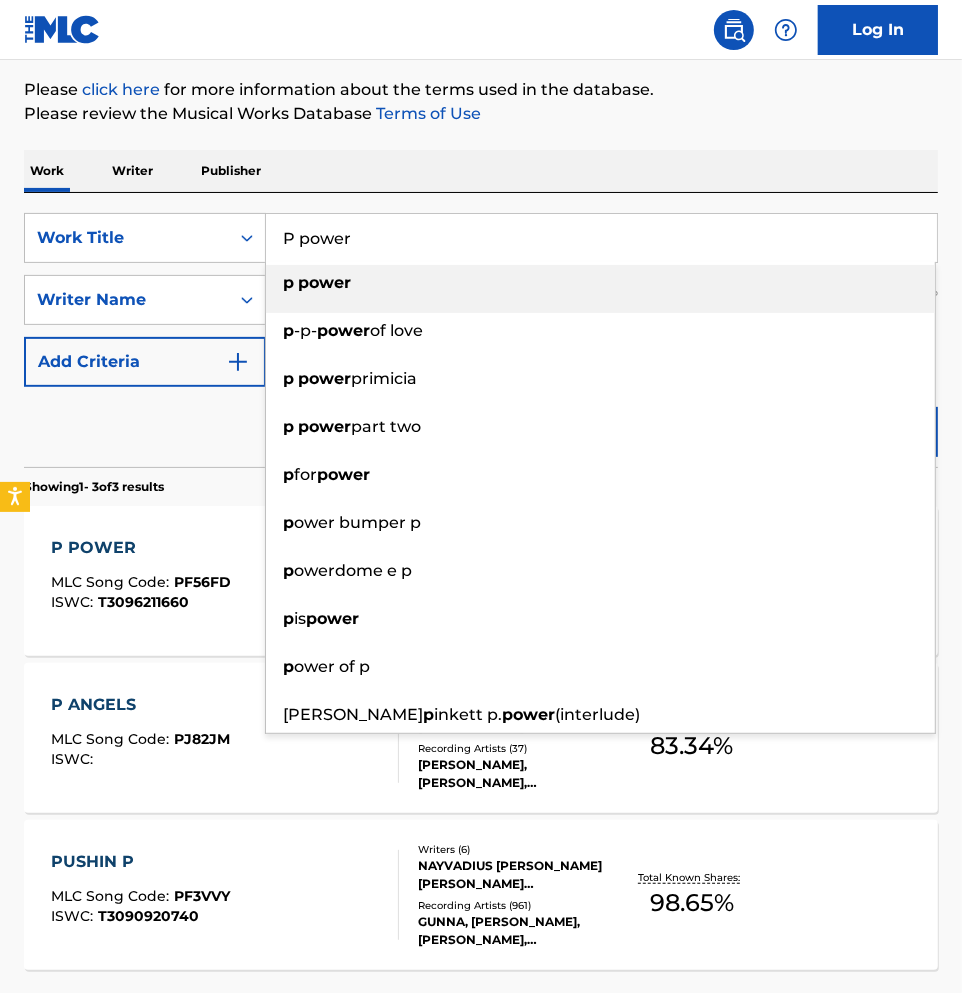 click on "P power" at bounding box center [601, 238] 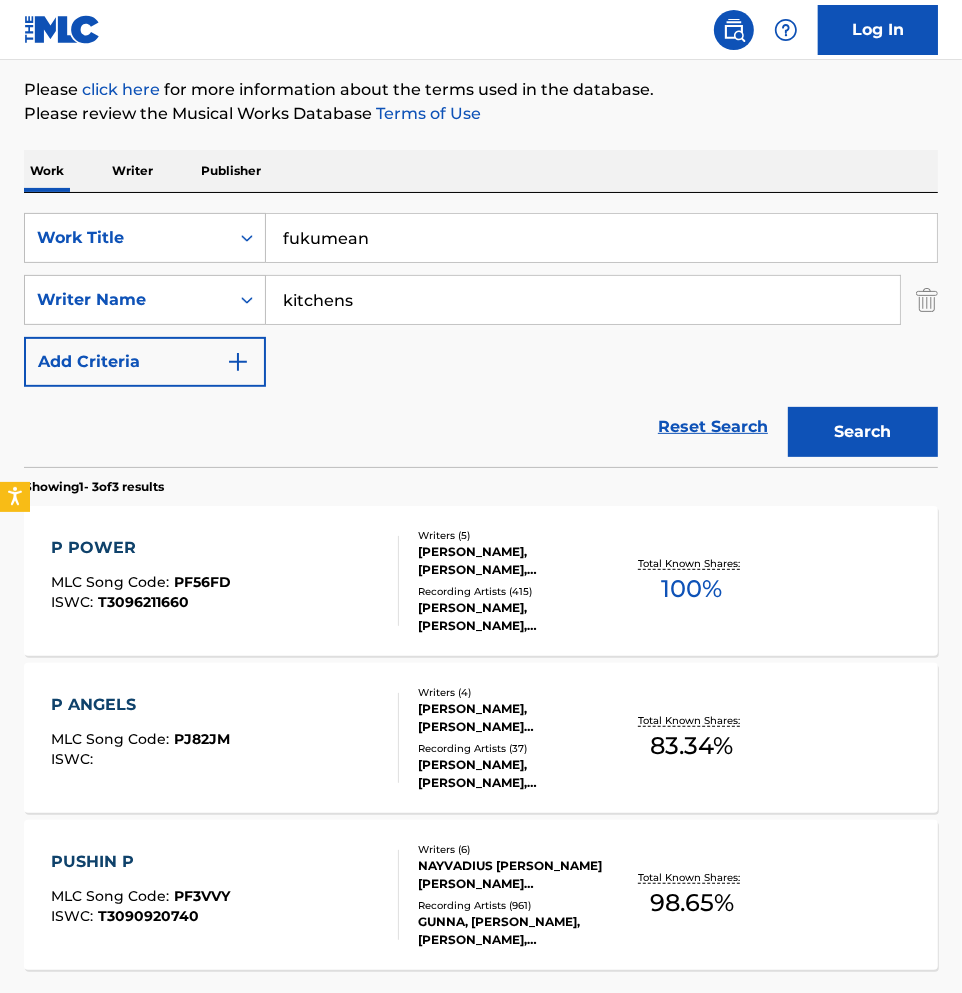 type on "fukumean" 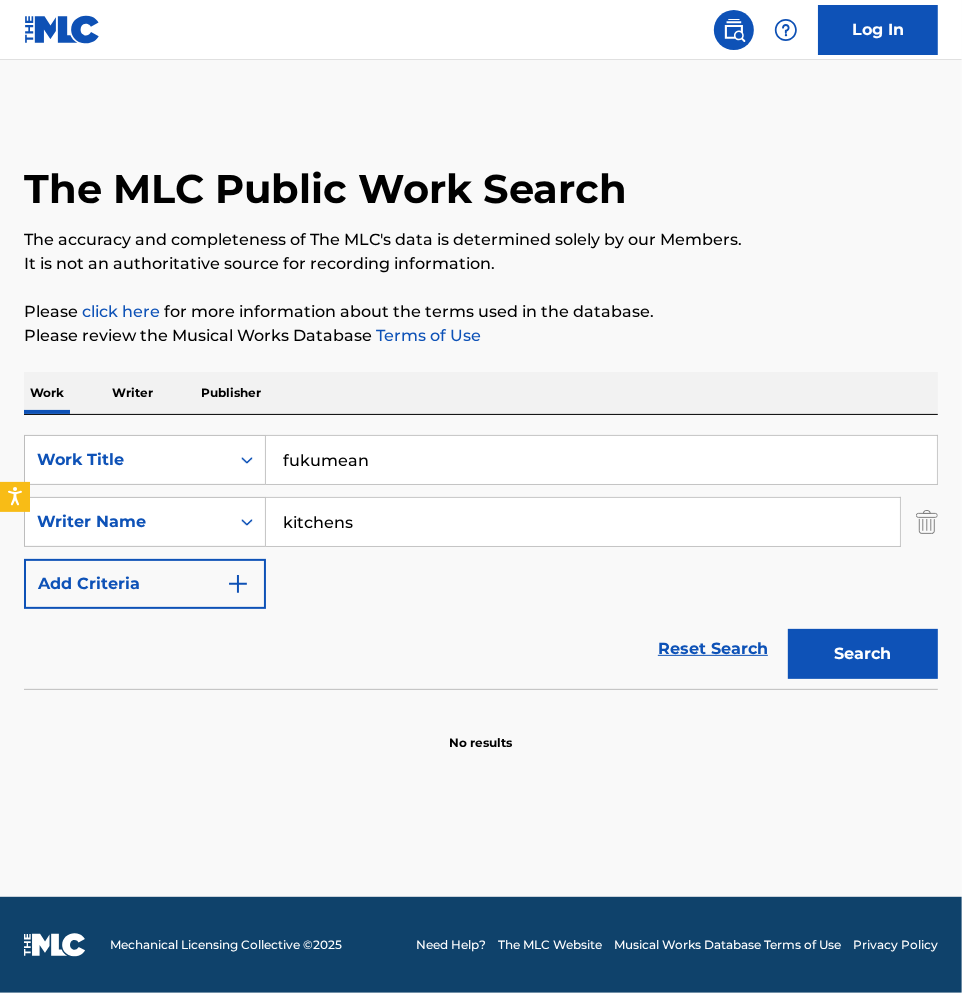 click on "Search" at bounding box center [863, 654] 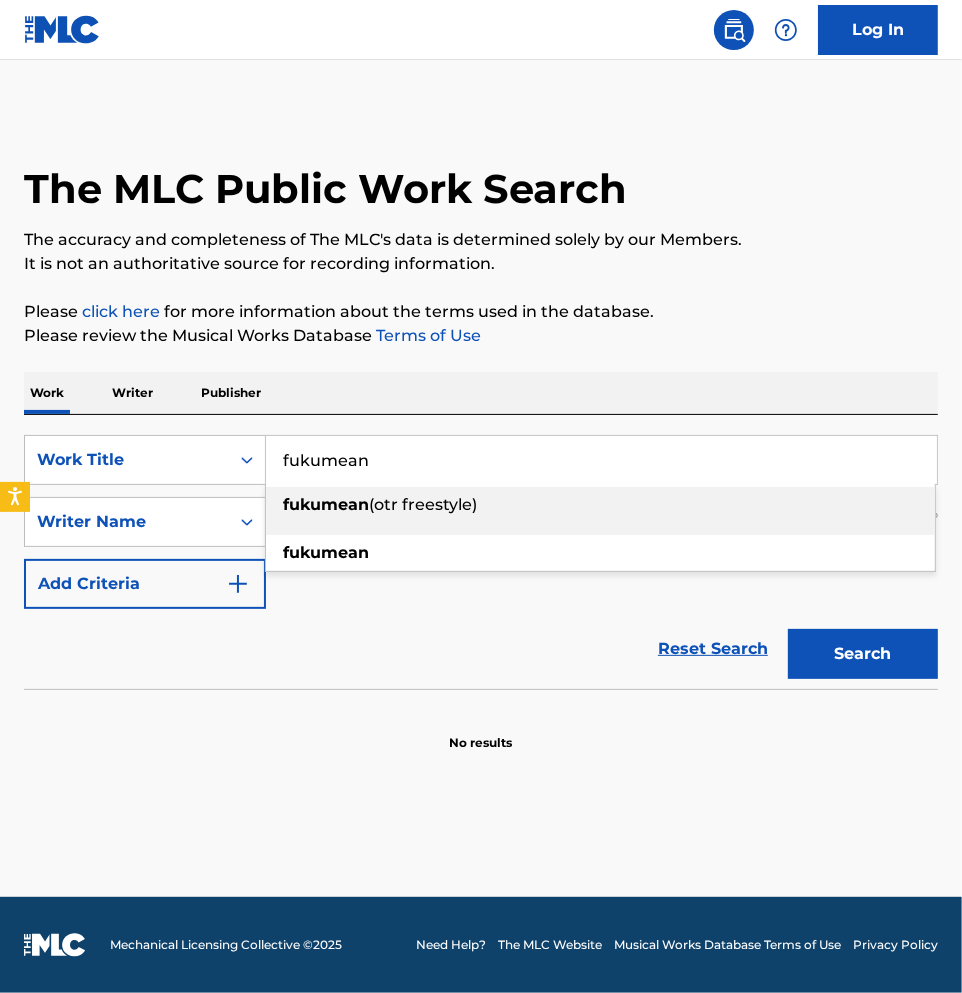 click on "fukumean" at bounding box center [601, 460] 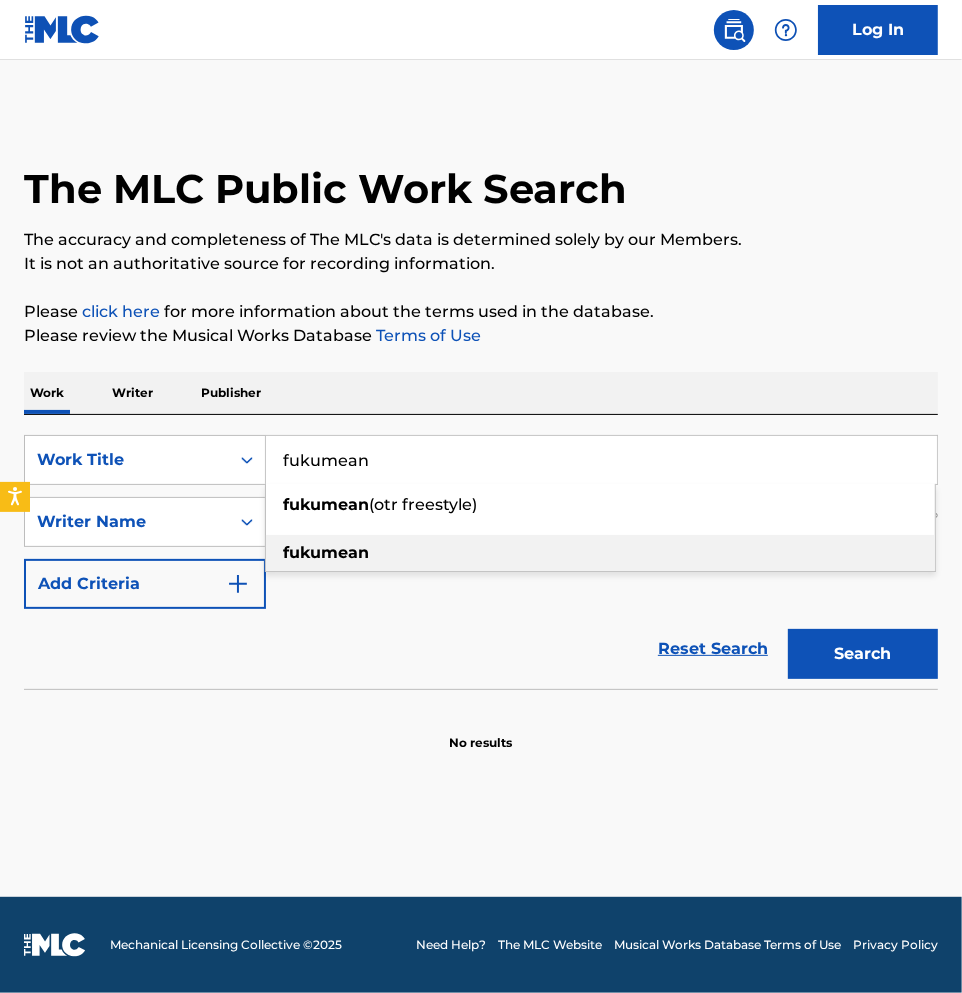 click on "fukumean" at bounding box center (326, 552) 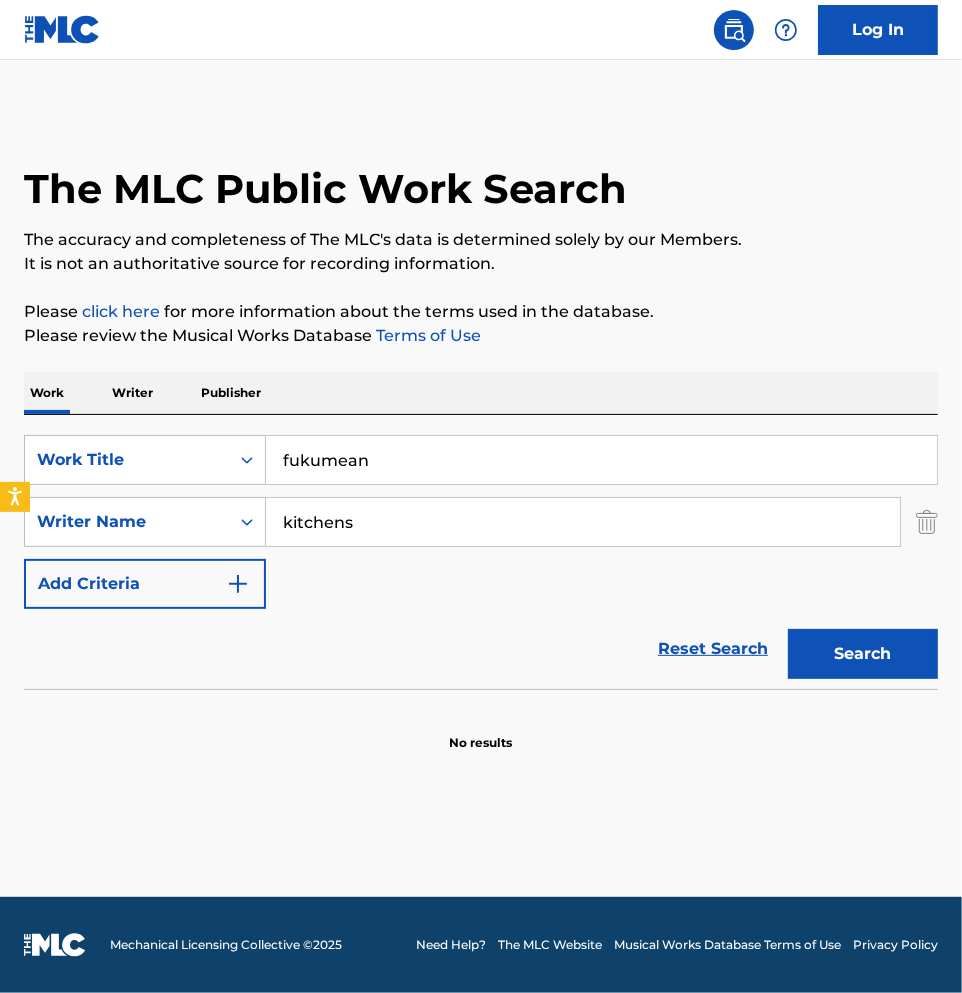 click on "Search" at bounding box center (863, 654) 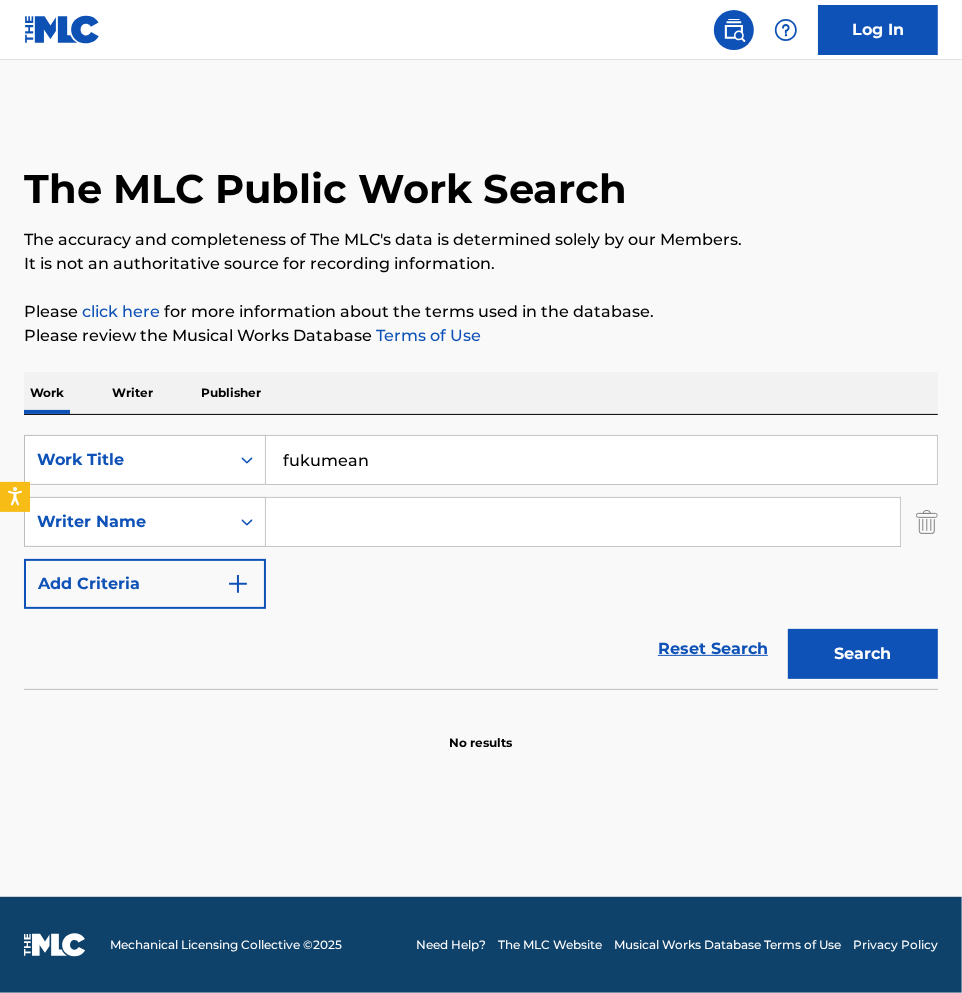 click on "Search" at bounding box center (863, 654) 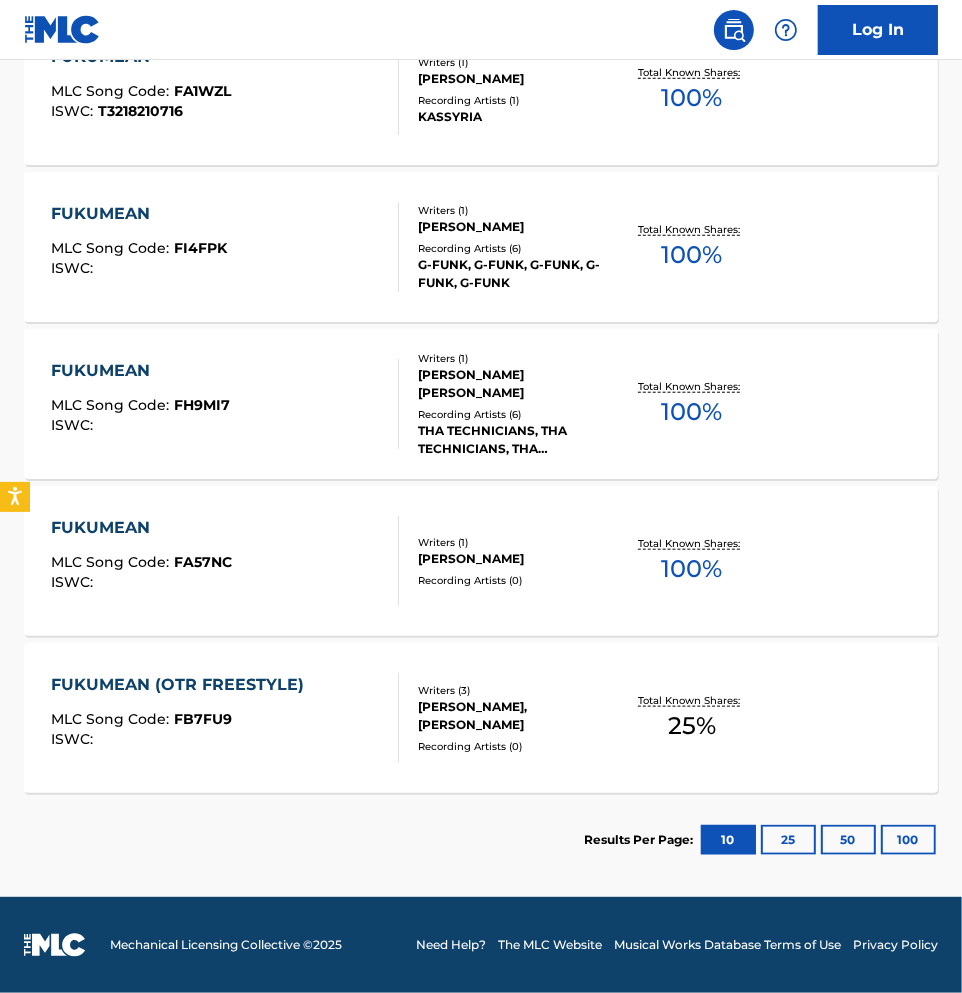 scroll, scrollTop: 203, scrollLeft: 0, axis: vertical 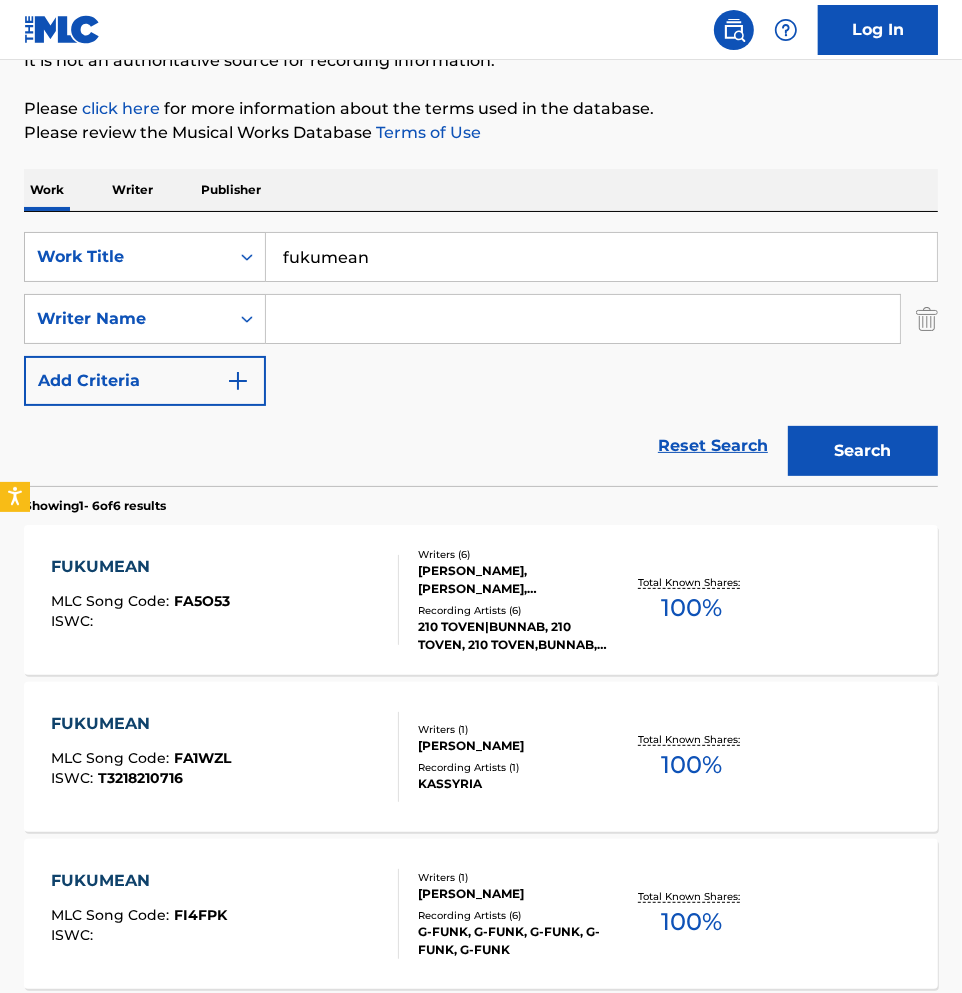 paste on "DIFABBIO" 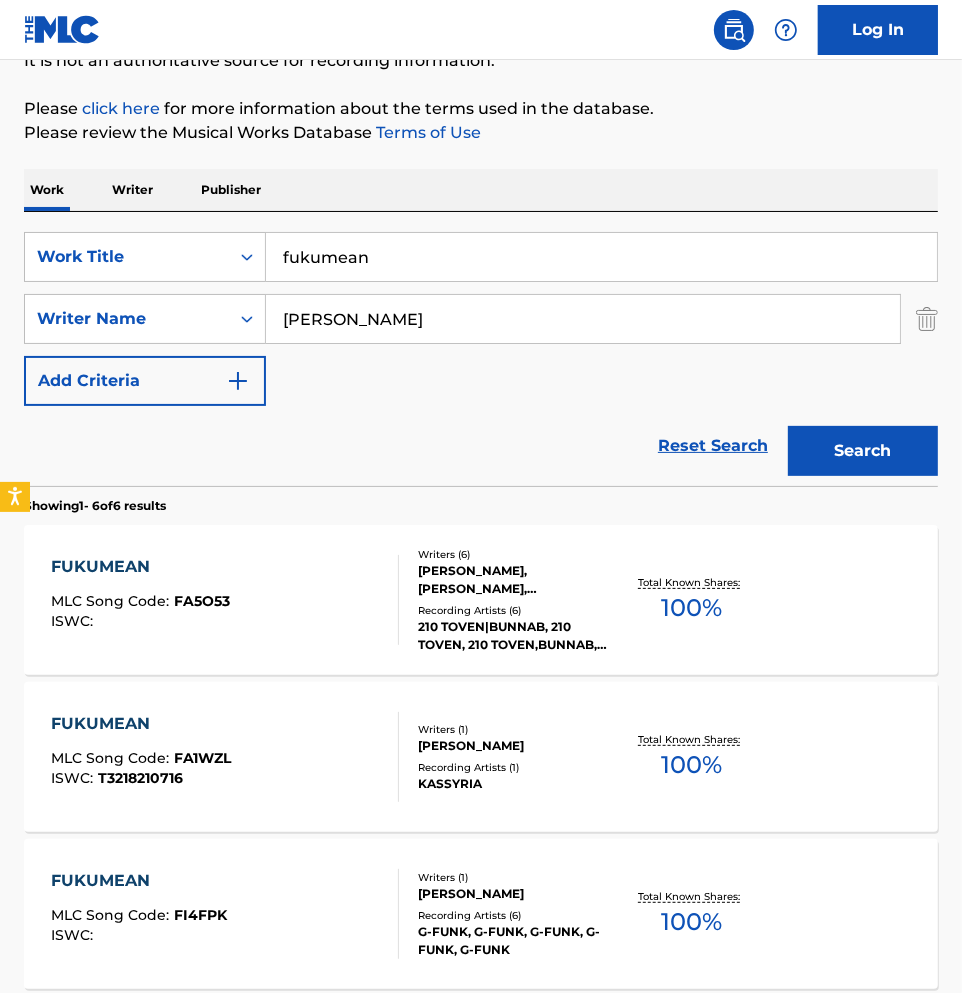 type on "DIFABBIO" 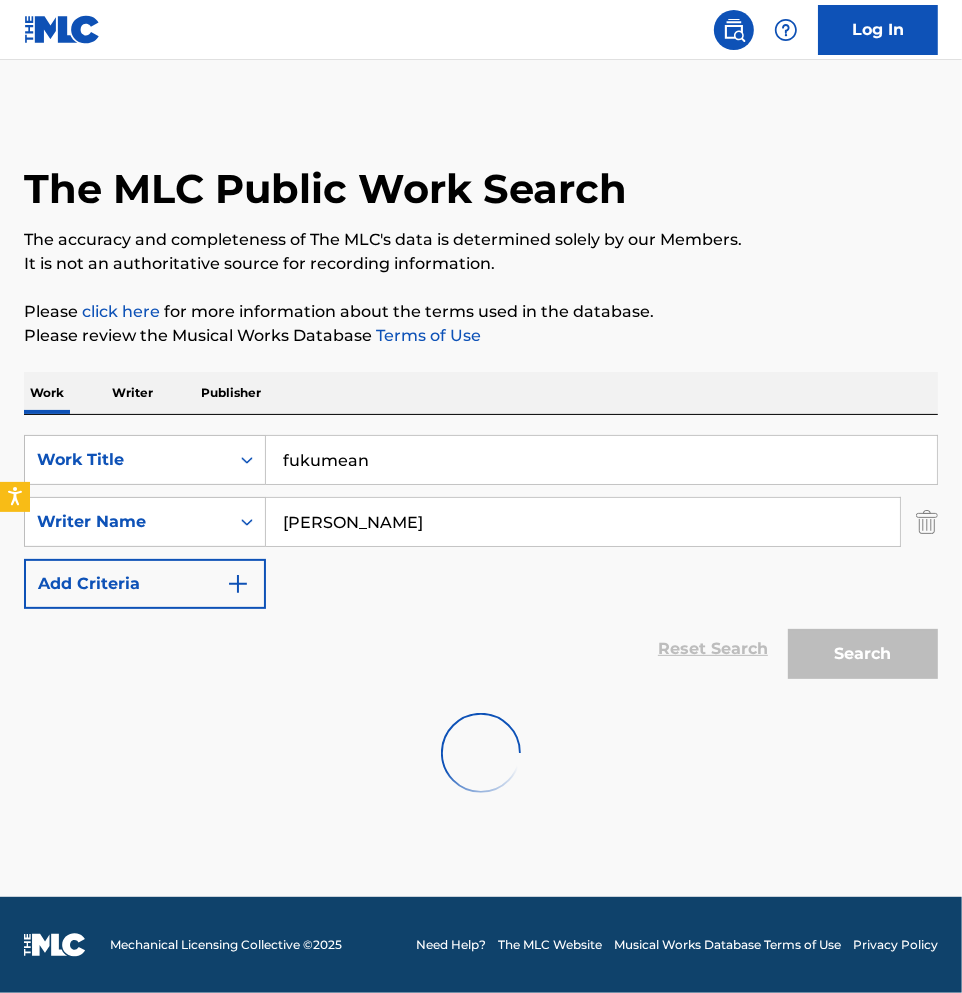 scroll, scrollTop: 0, scrollLeft: 0, axis: both 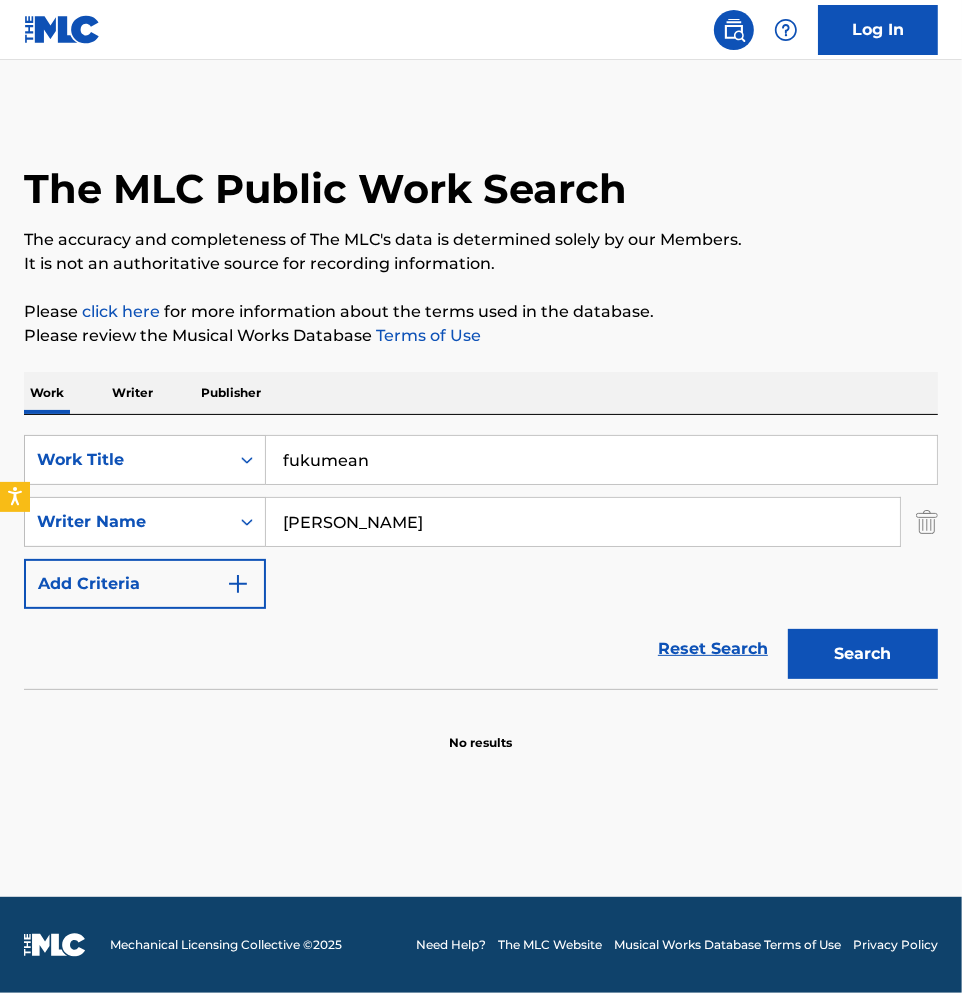 click on "fukumean" at bounding box center (601, 460) 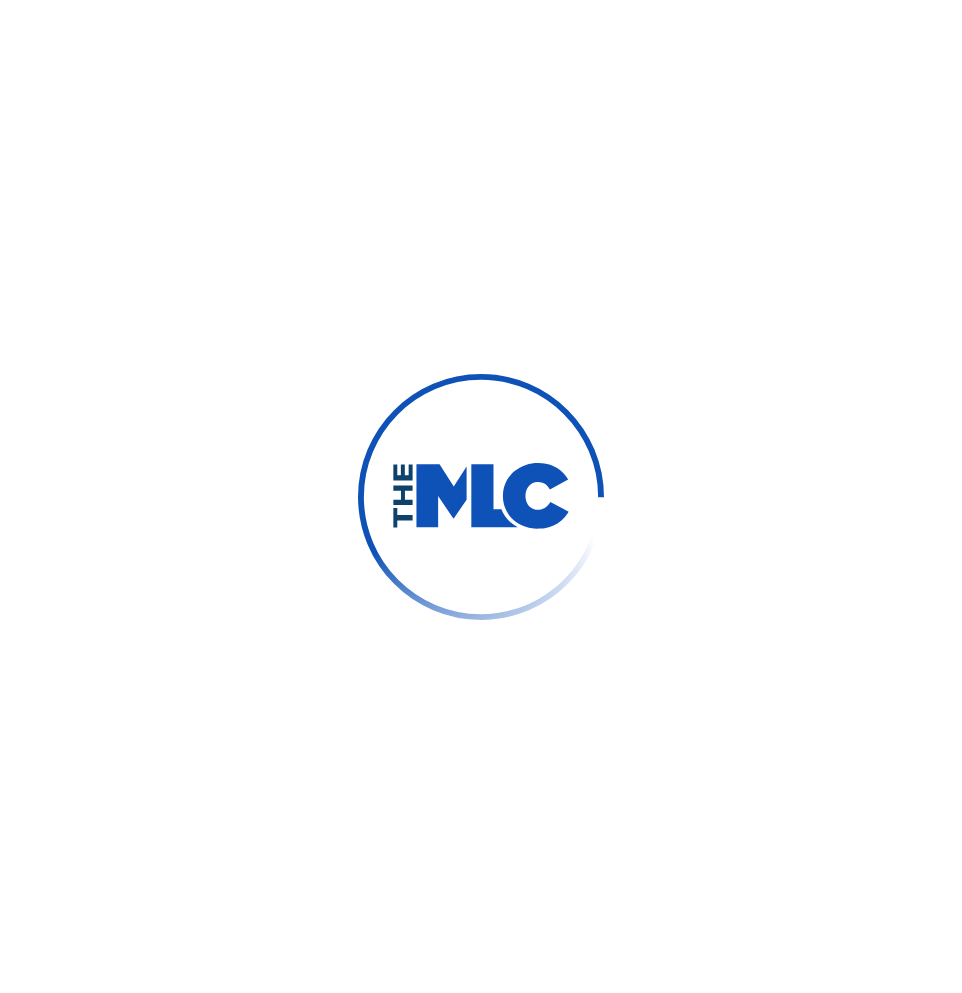 scroll, scrollTop: 0, scrollLeft: 0, axis: both 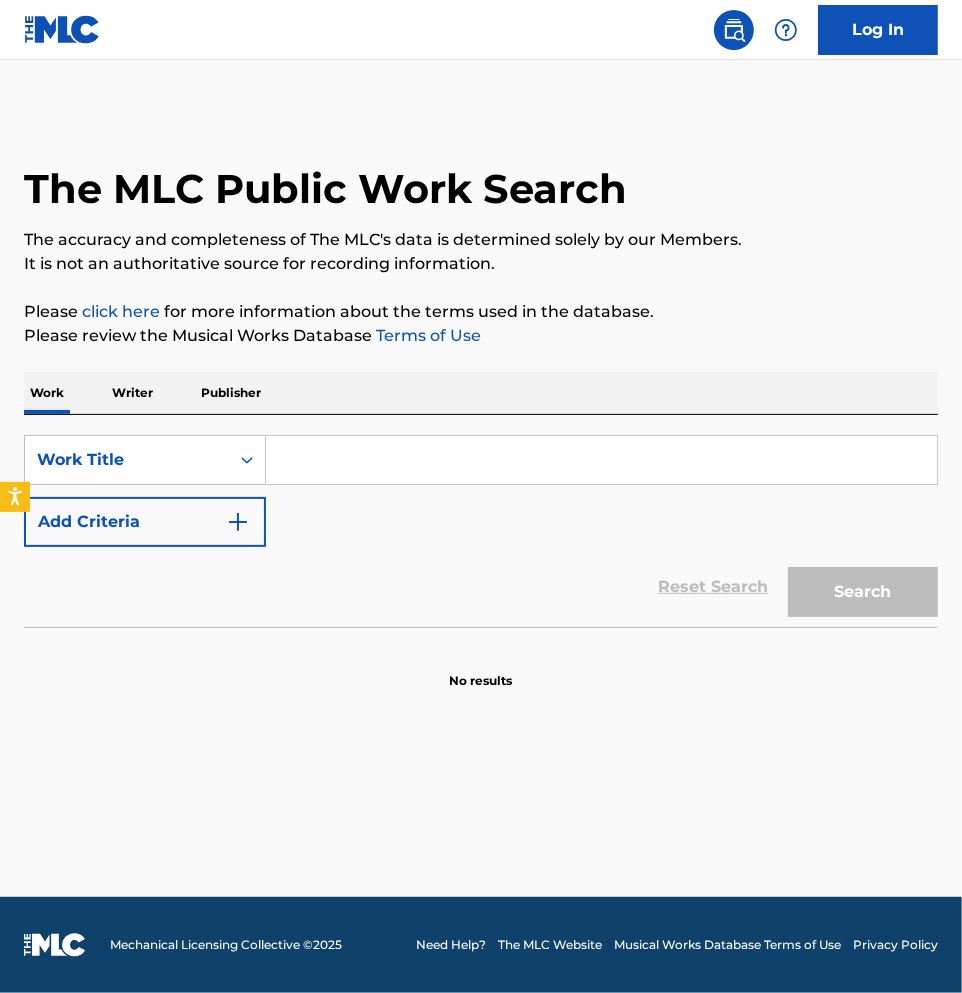 paste on "DIFABBIO" 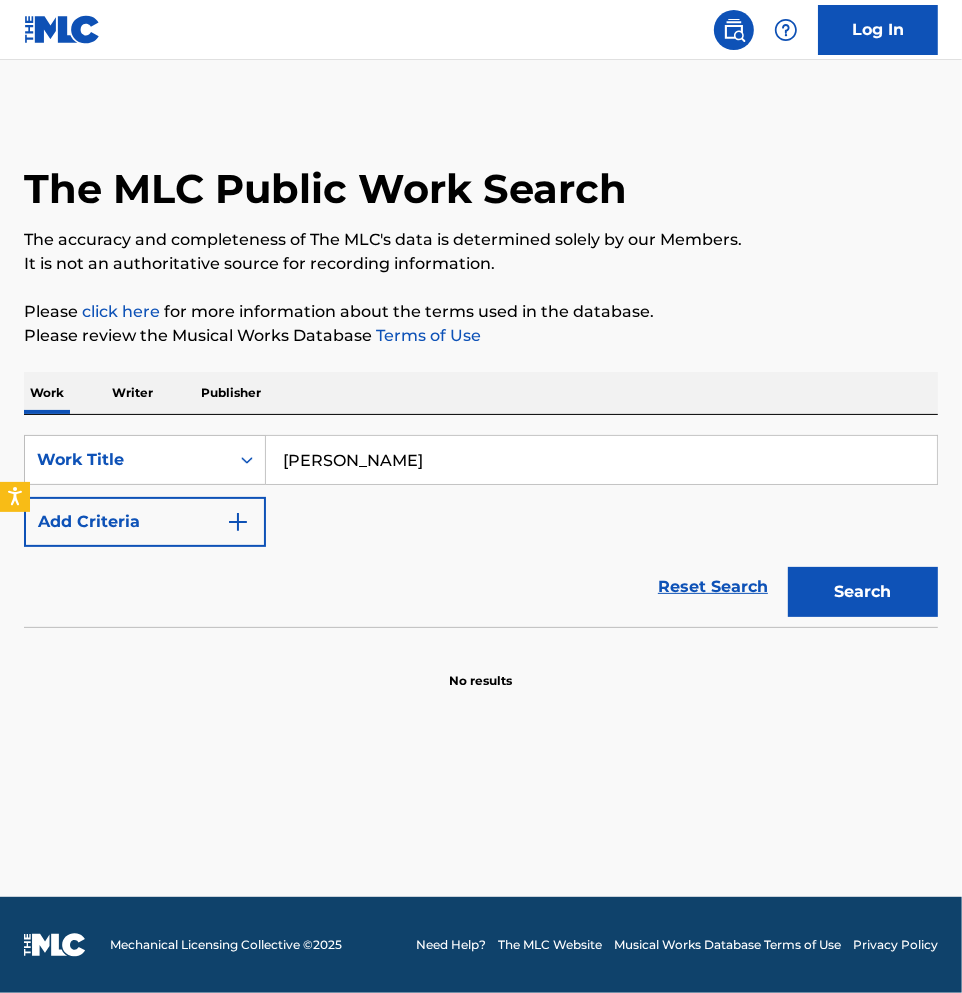 type on "[PERSON_NAME]" 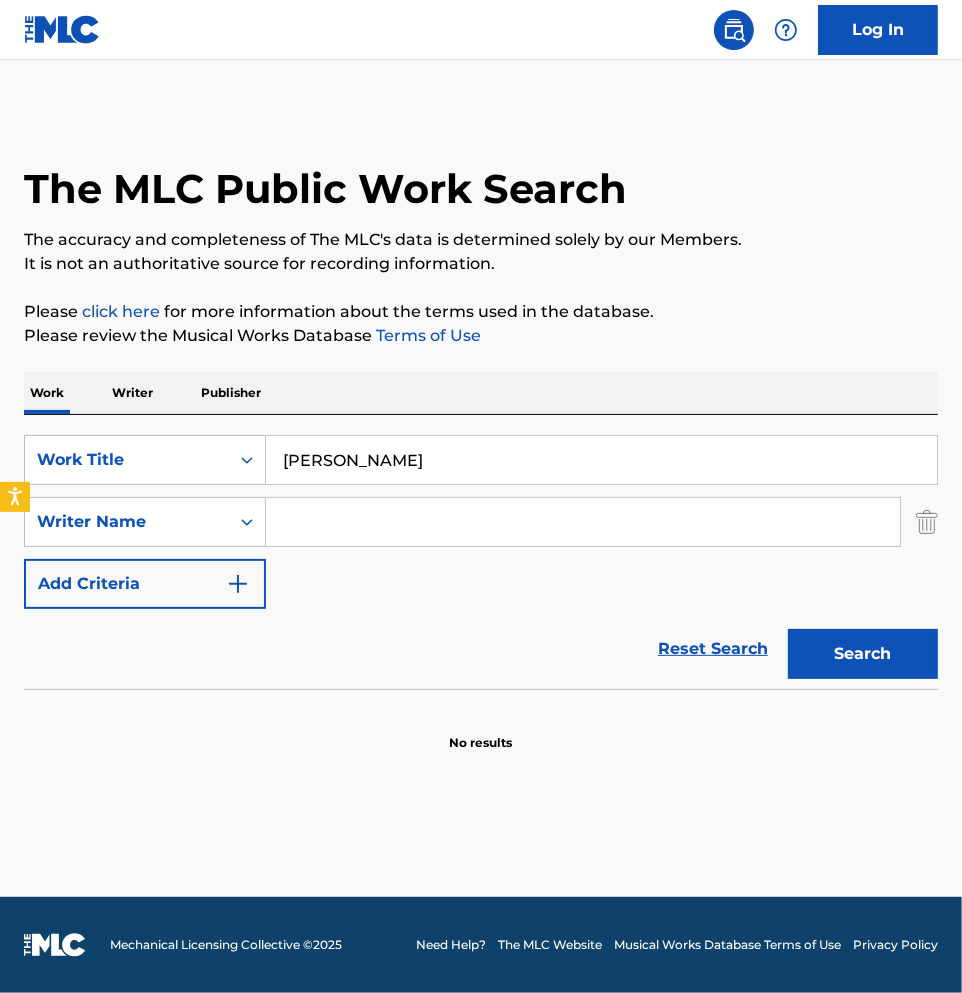 click on "DIFABBIO" at bounding box center (601, 460) 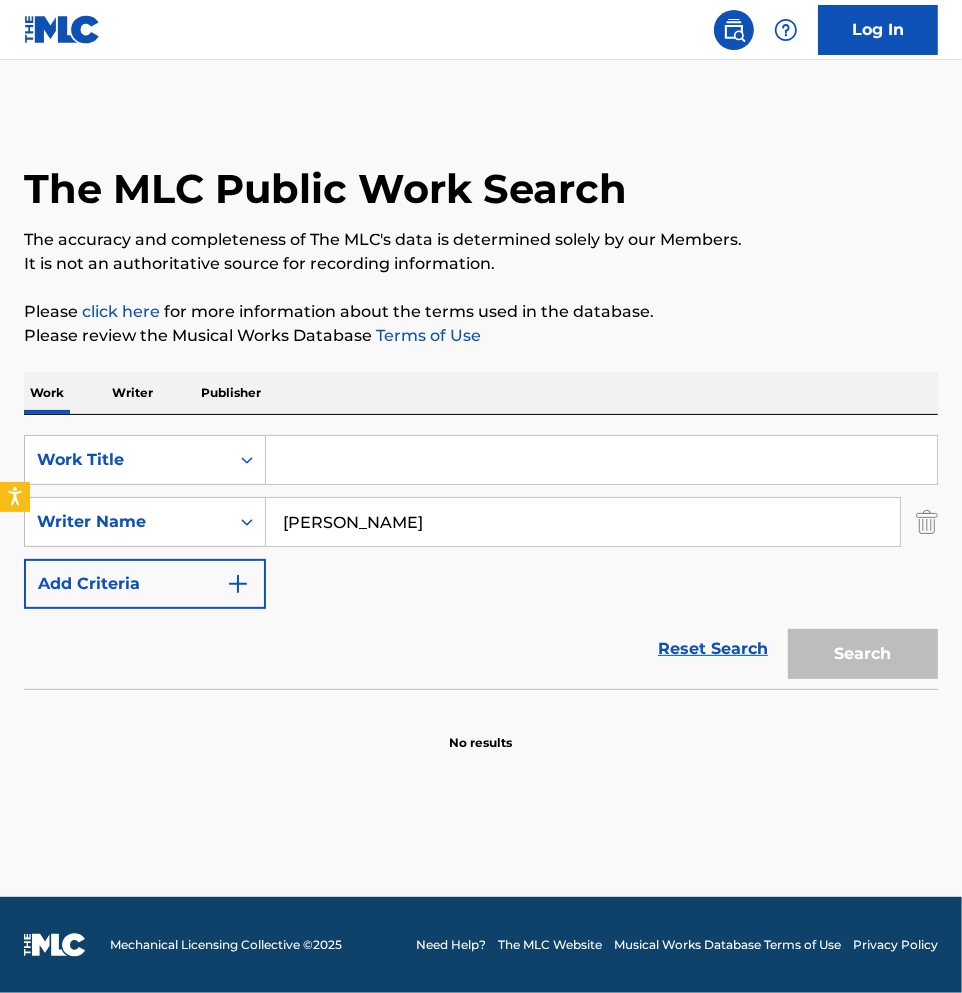 type on "DIFABBIO" 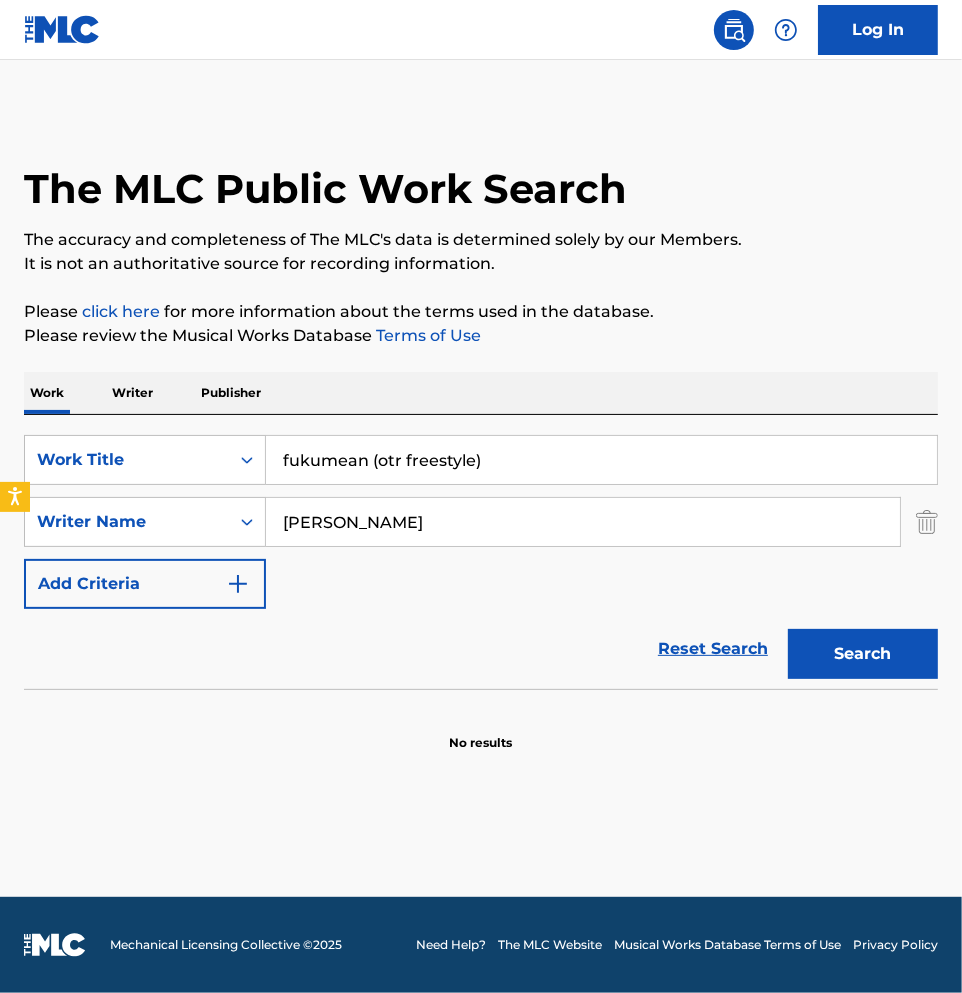 drag, startPoint x: 367, startPoint y: 458, endPoint x: 1544, endPoint y: 72, distance: 1238.6787 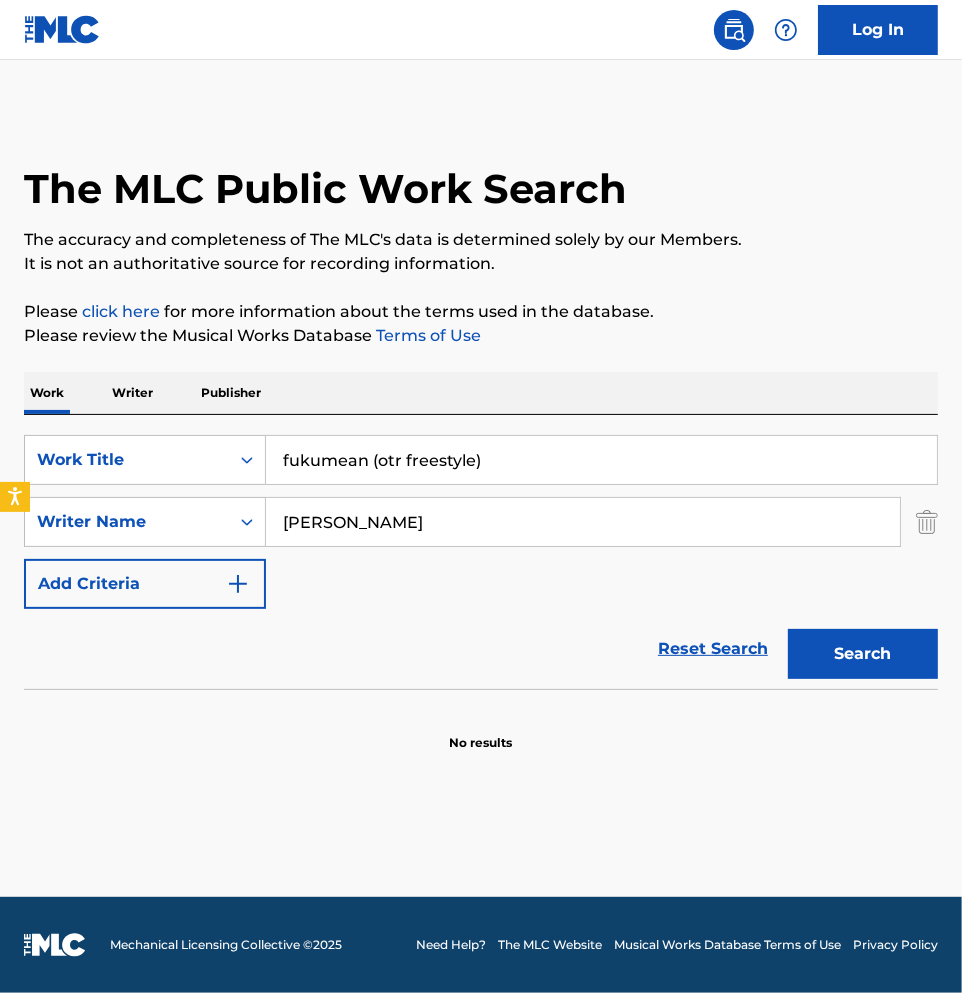 click on "fukumean (otr freestyle)" at bounding box center [601, 460] 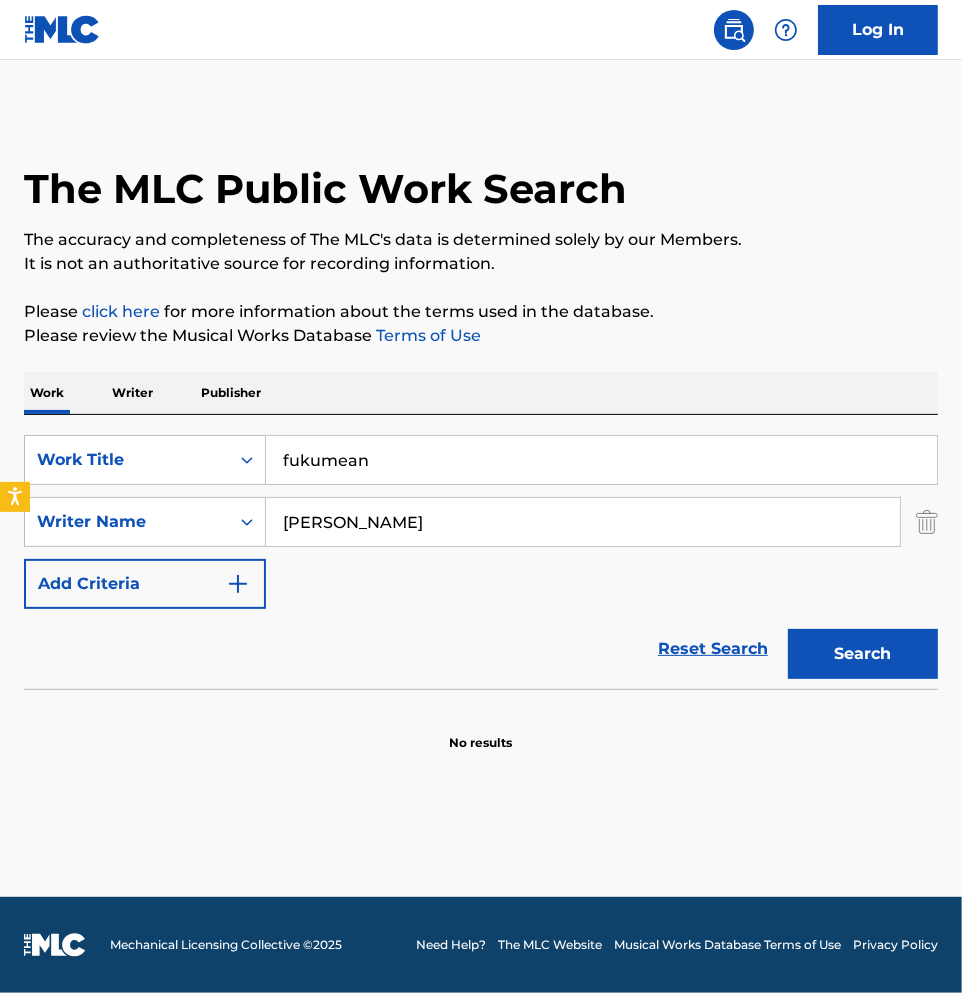 click on "Search" at bounding box center (863, 654) 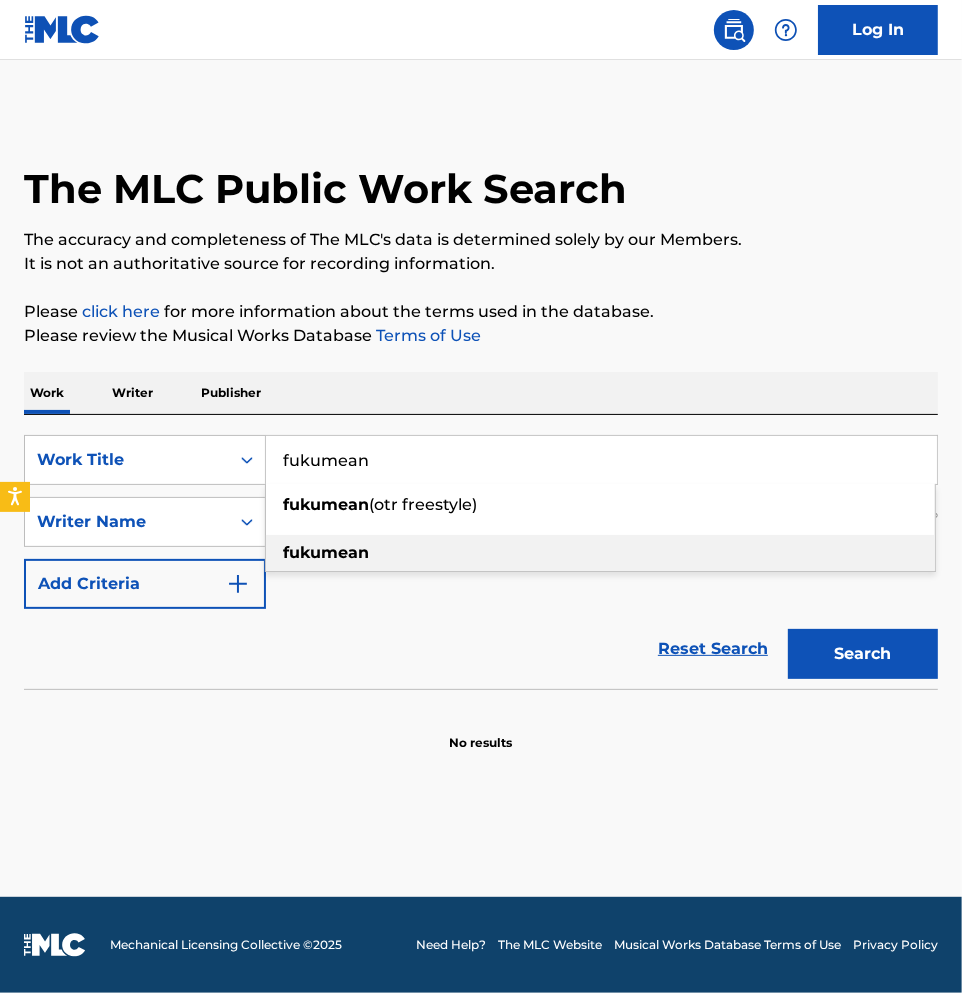 click on "fukumean" at bounding box center (600, 553) 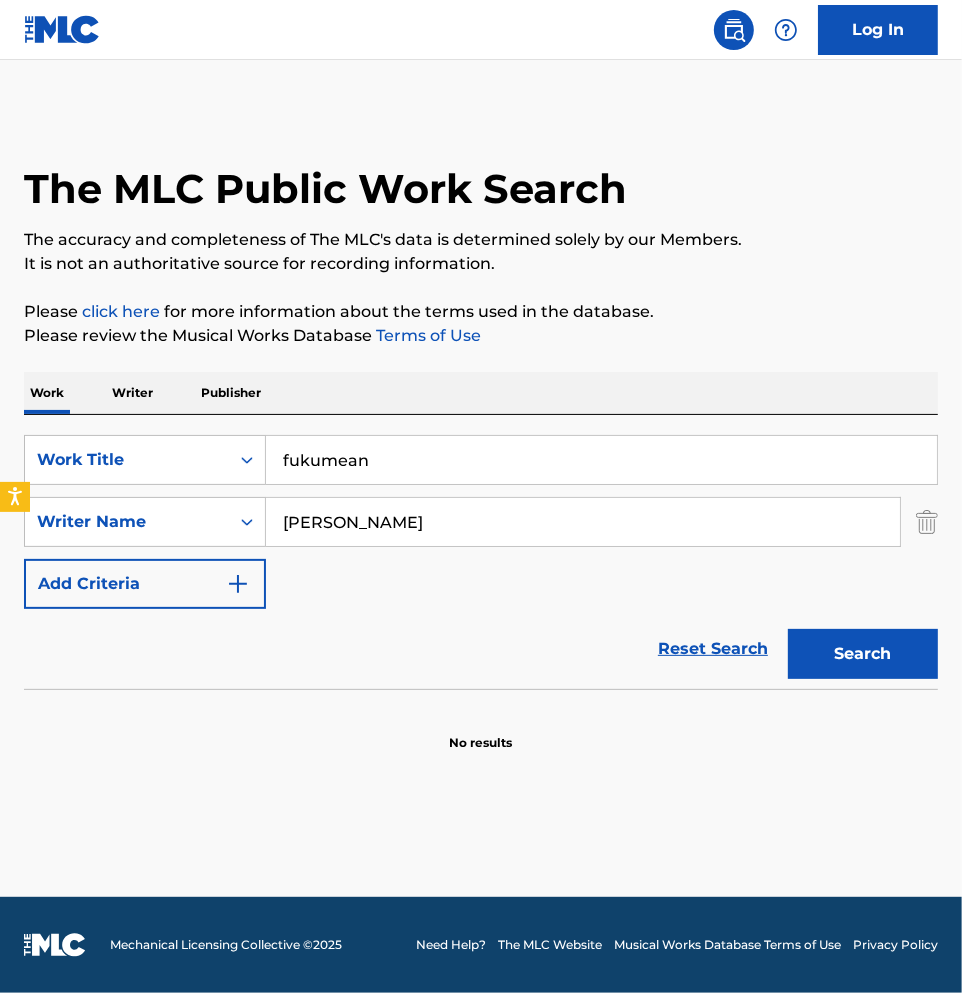 drag, startPoint x: 436, startPoint y: 513, endPoint x: -366, endPoint y: 567, distance: 803.8159 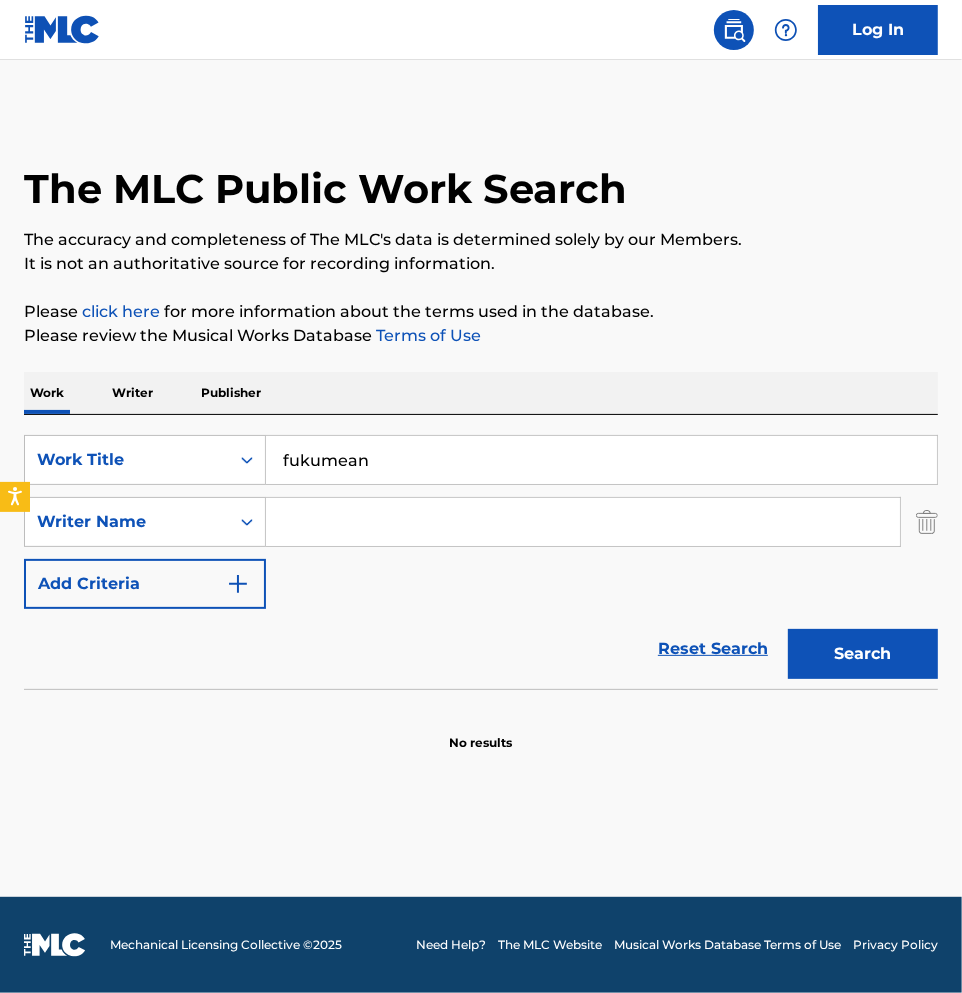 click on "Search" at bounding box center (863, 654) 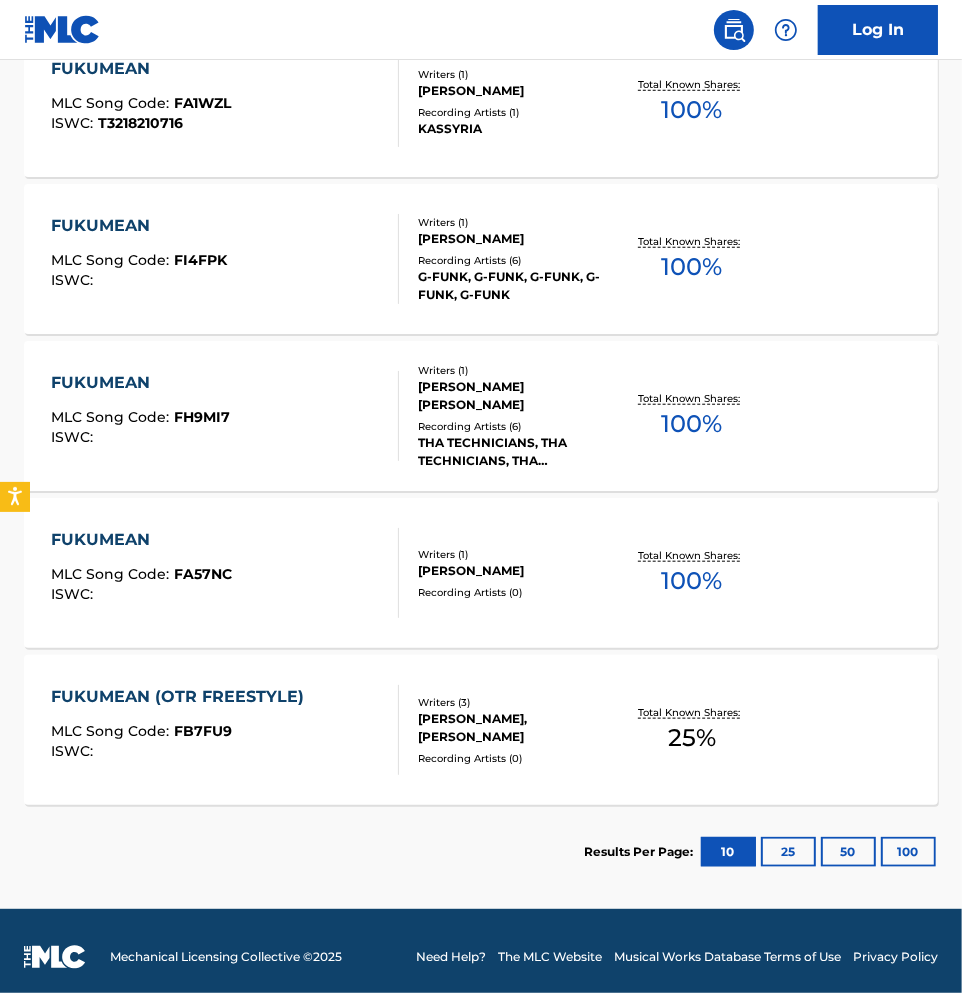 scroll, scrollTop: 870, scrollLeft: 0, axis: vertical 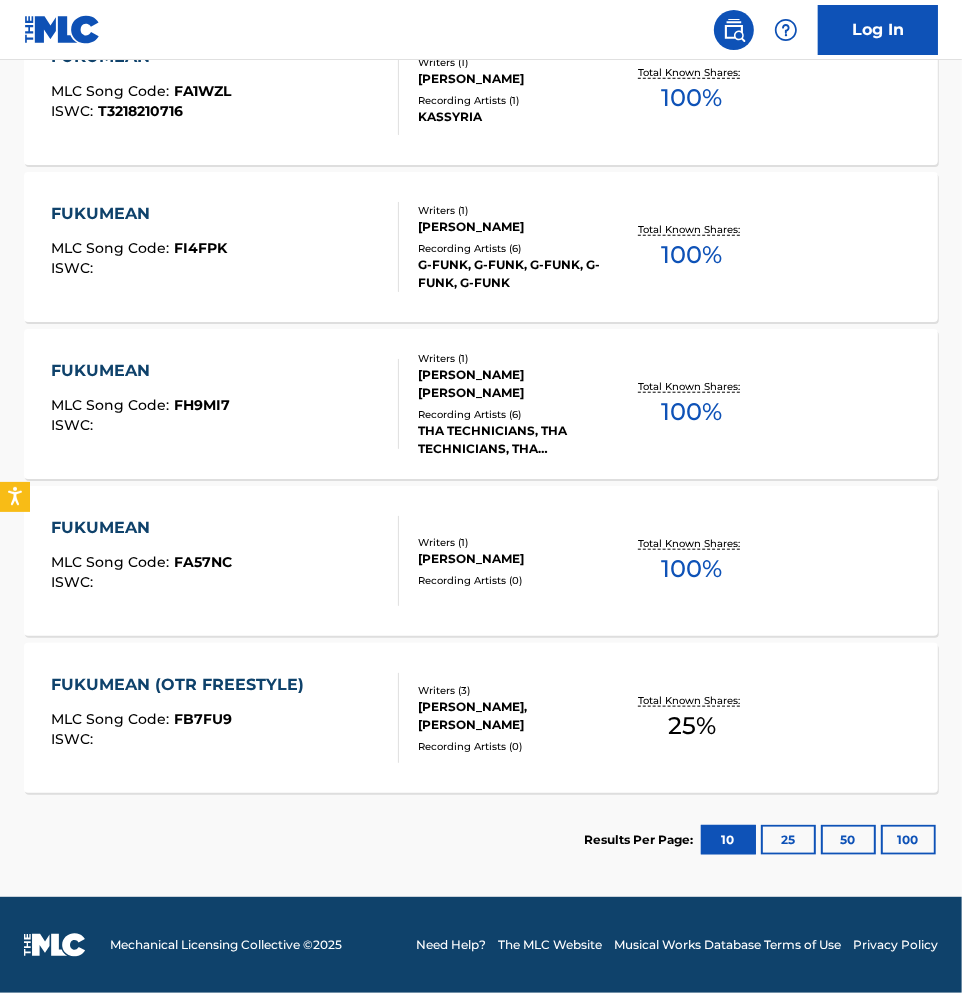 click on "100" at bounding box center [908, 840] 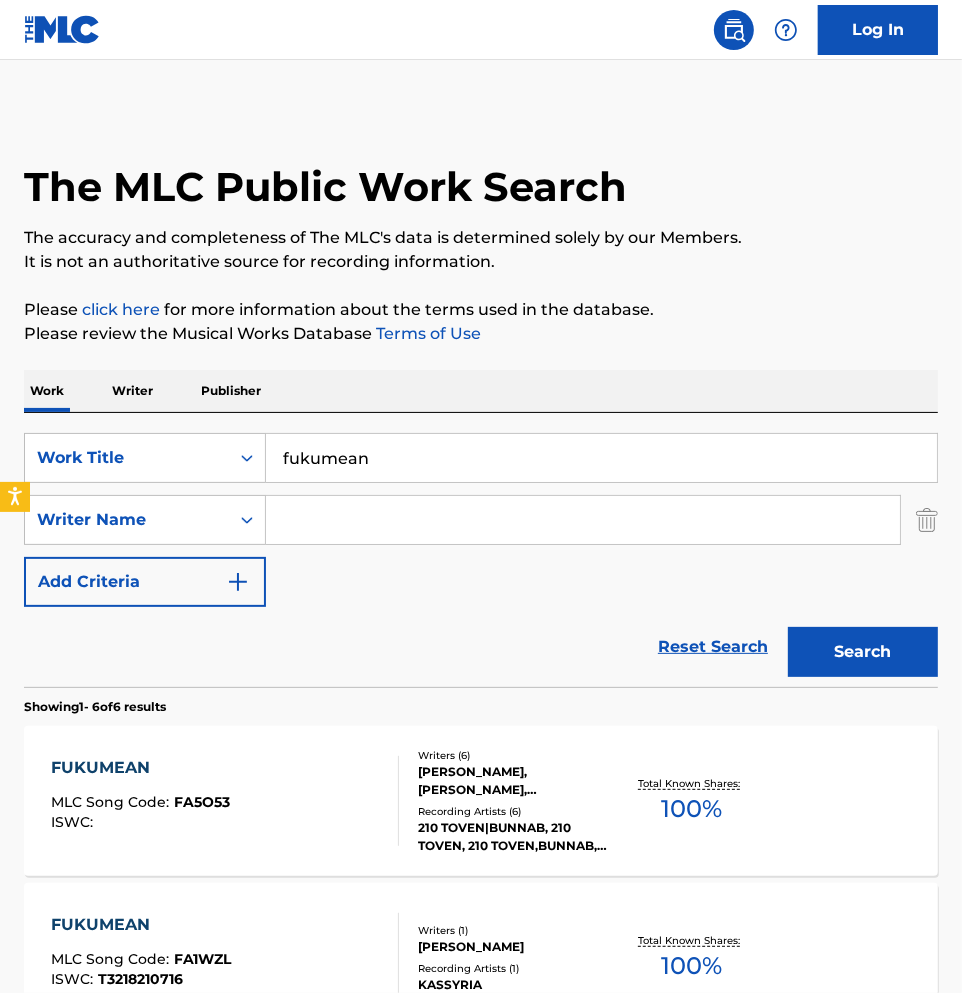 scroll, scrollTop: 0, scrollLeft: 0, axis: both 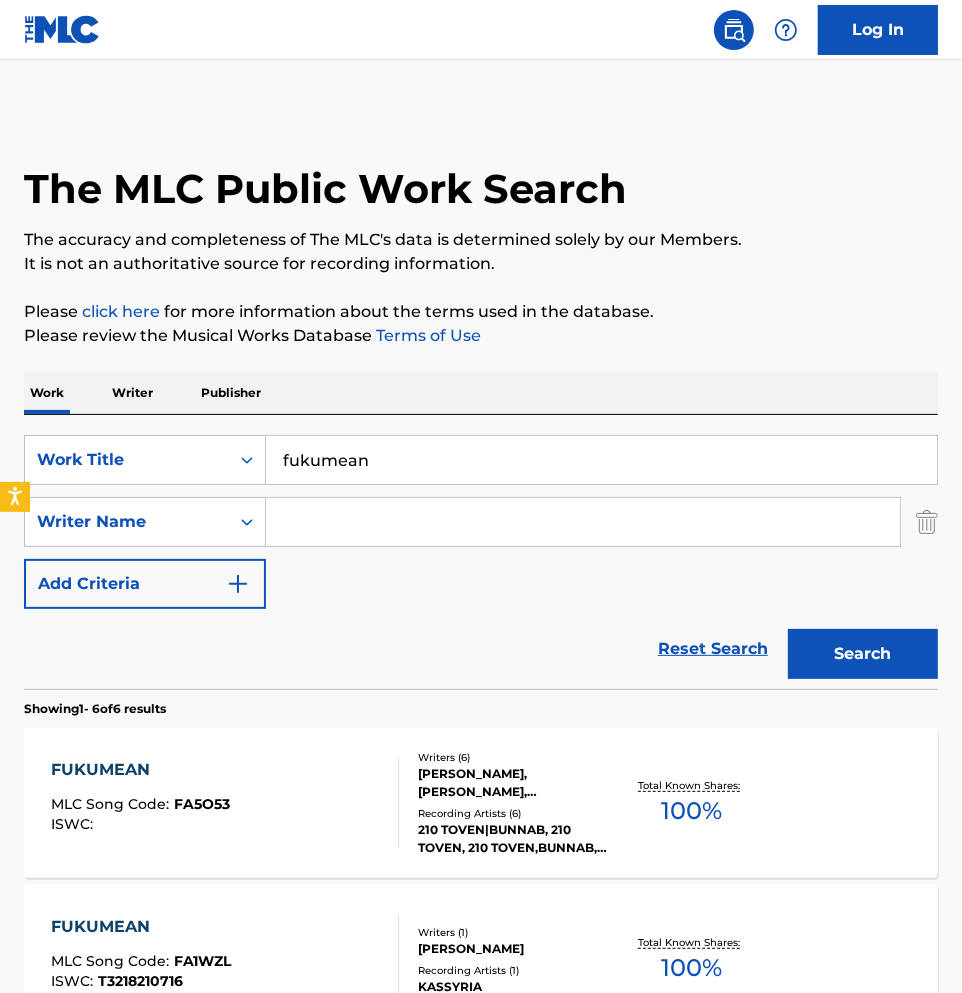drag, startPoint x: 344, startPoint y: 503, endPoint x: 340, endPoint y: 513, distance: 10.770329 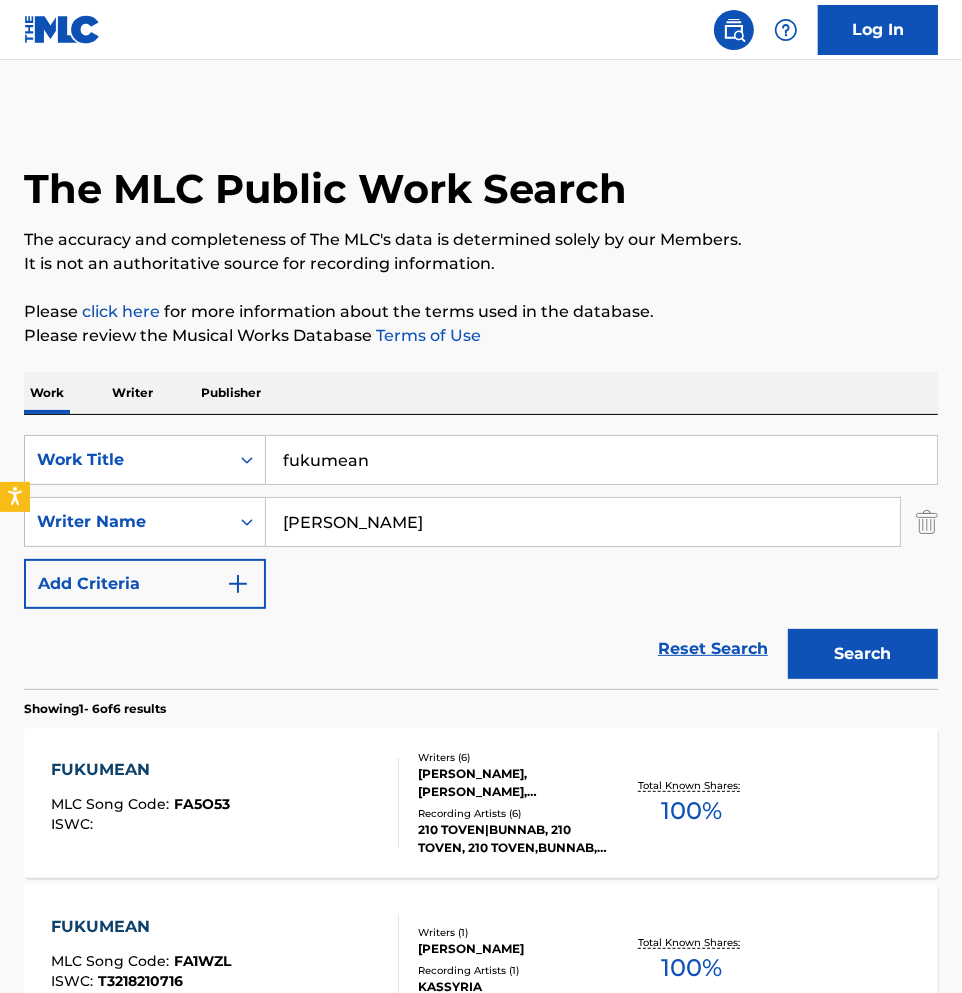 click on "Search" at bounding box center [863, 654] 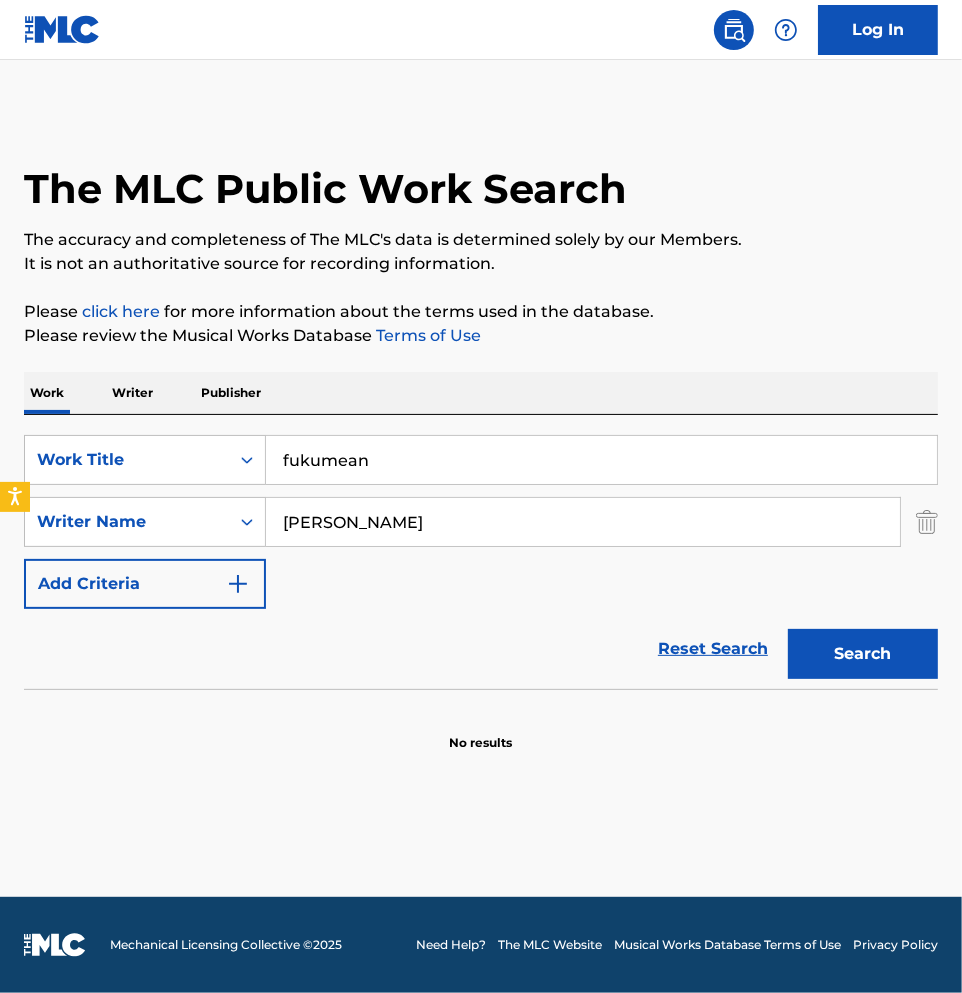 drag, startPoint x: -7, startPoint y: 470, endPoint x: -404, endPoint y: 463, distance: 397.0617 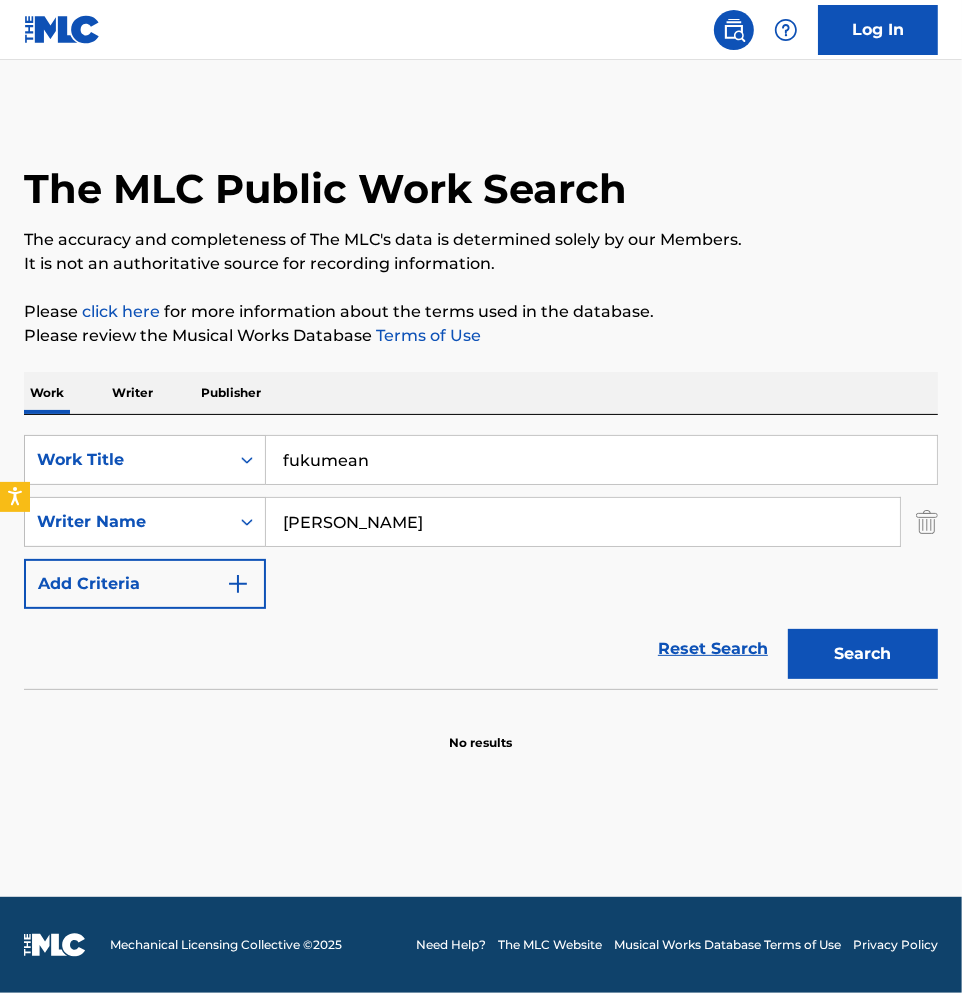drag, startPoint x: 380, startPoint y: 506, endPoint x: -961, endPoint y: 540, distance: 1341.4309 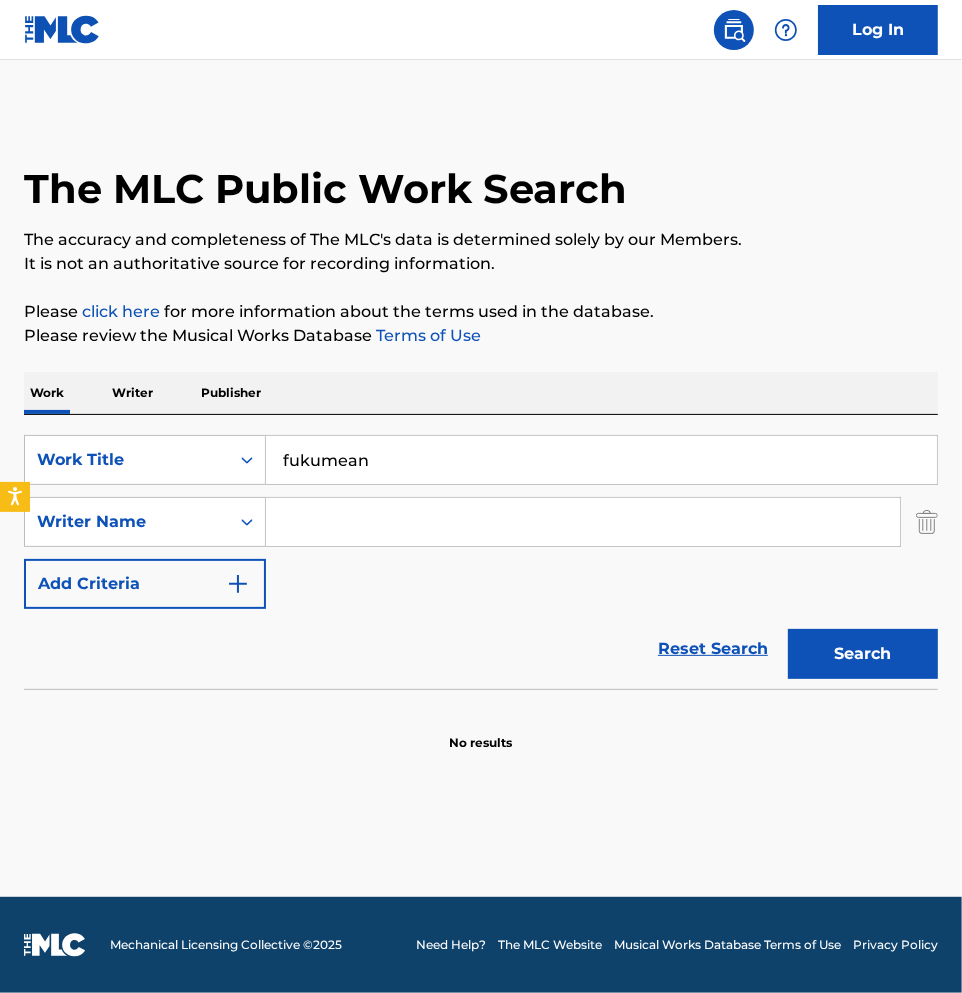 type 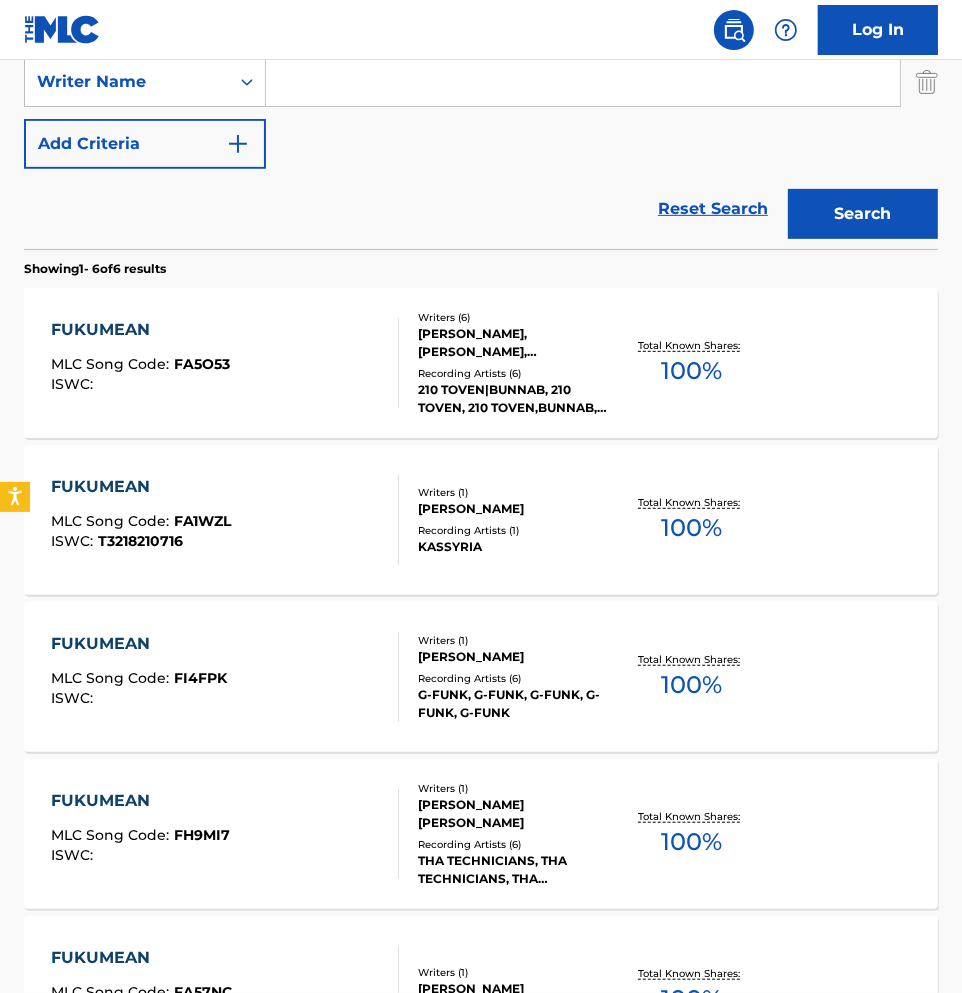 scroll, scrollTop: 444, scrollLeft: 0, axis: vertical 